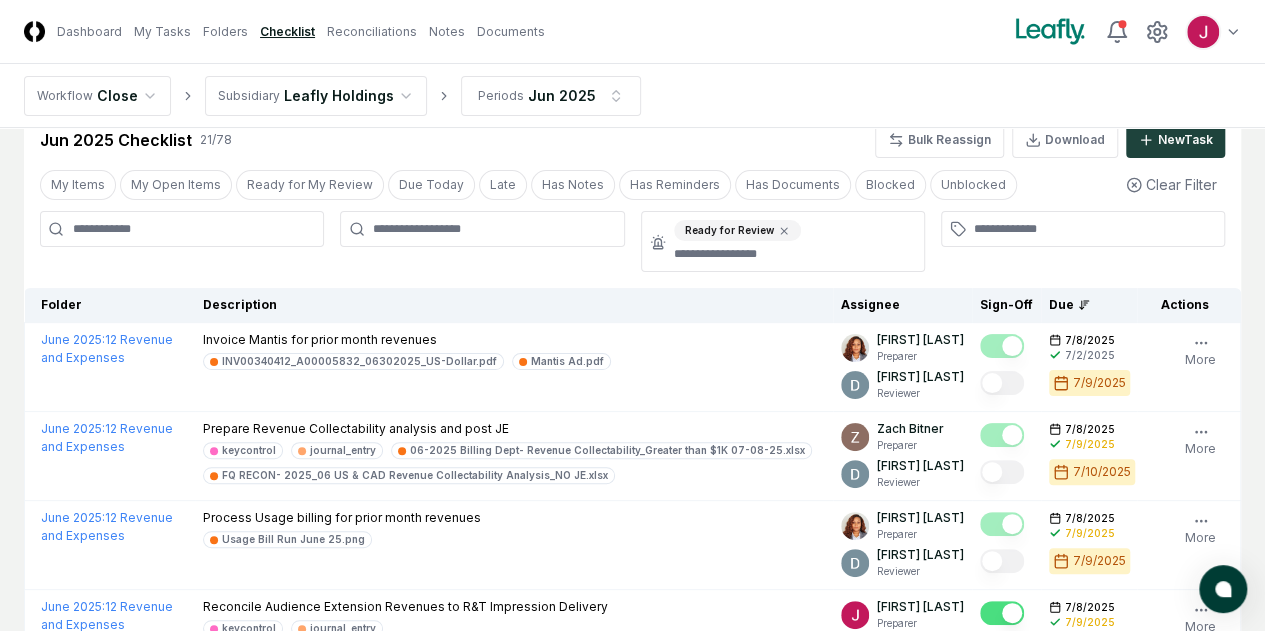 scroll, scrollTop: 0, scrollLeft: 0, axis: both 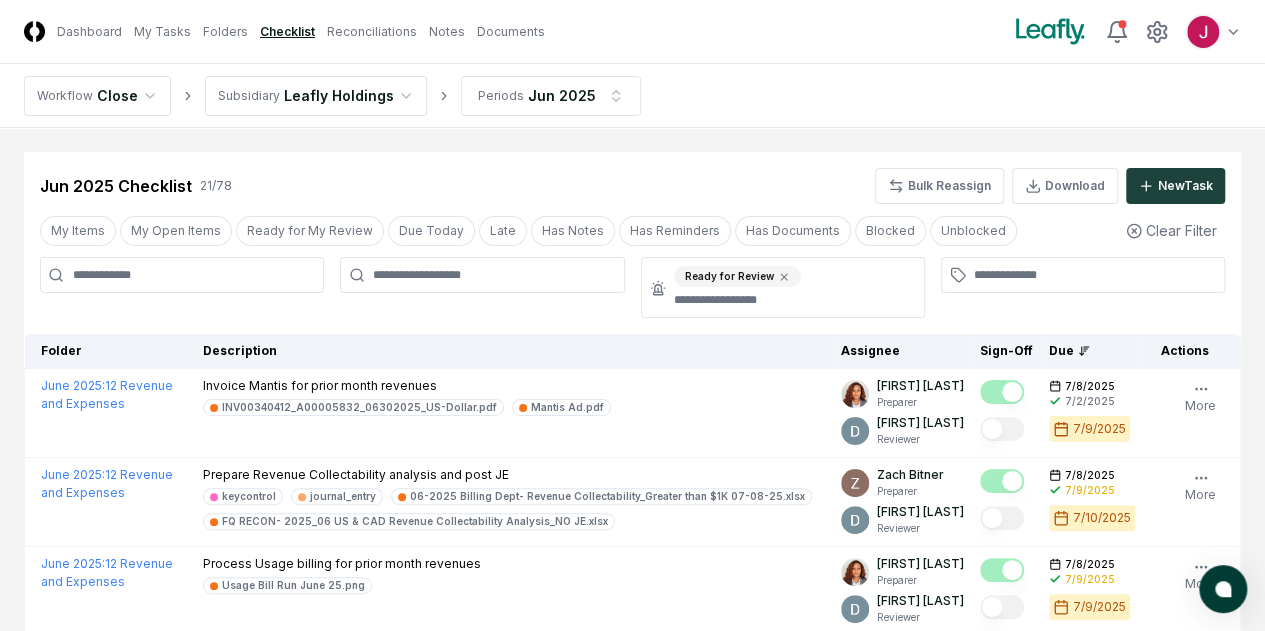click on "CloseCore Dashboard My Tasks Folders Checklist Reconciliations Notes Documents Toggle navigation menu   Toggle user menu Workflow Close Subsidiary Leafly Holdings Periods Jun 2025 Cancel Reassign Jun 2025 Checklist 21 / 78 Bulk Reassign Download New  Task My Items My Open Items Ready for My Review Due Today Late Has Notes Has Reminders Has Documents Blocked Unblocked Clear Filter Ready for Review Folder Description Assignee Sign-Off   Due Actions June 2025 :  12 Revenue and Expenses Invoice Mantis for prior month revenues INV00340412_A00005832_06302025_US-Dollar.pdf Mantis Ad.pdf [FIRST] [LAST] Preparer [FIRST] [LAST] Reviewer 7/8/2025 7/2/2025 7/9/2025 Order Follow Notes 2 Upload Reminder Duplicate Edit Task More June 2025 :  12 Revenue and Expenses Prepare Revenue Collectability analysis and post JE keycontrol journal_entry 06-2025 Billing Dept- Revenue Collectability_Greater than $1K 07-08-25.xlsx FQ RECON- 2025_06 [STATE] & CAD Revenue Collectability Analysis_NO JE.xlsx [FIRST] [LAST] Preparer [FIRST] [LAST] Reviewer 2" at bounding box center [632, 1198] 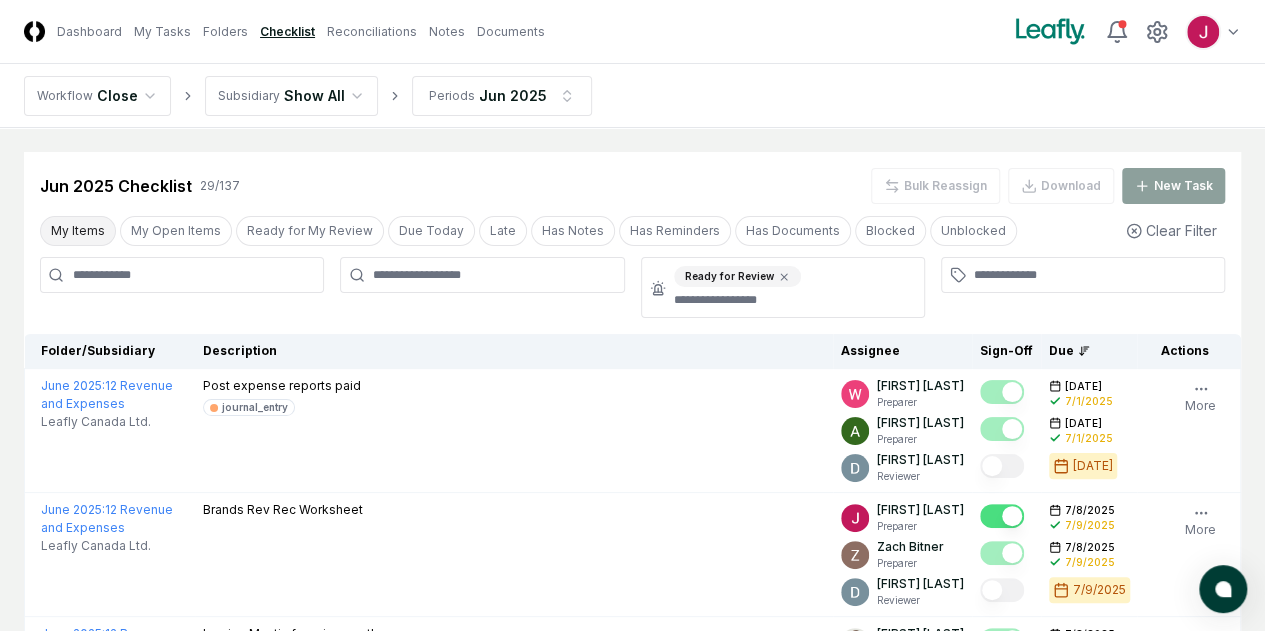 click on "My Items" at bounding box center [78, 231] 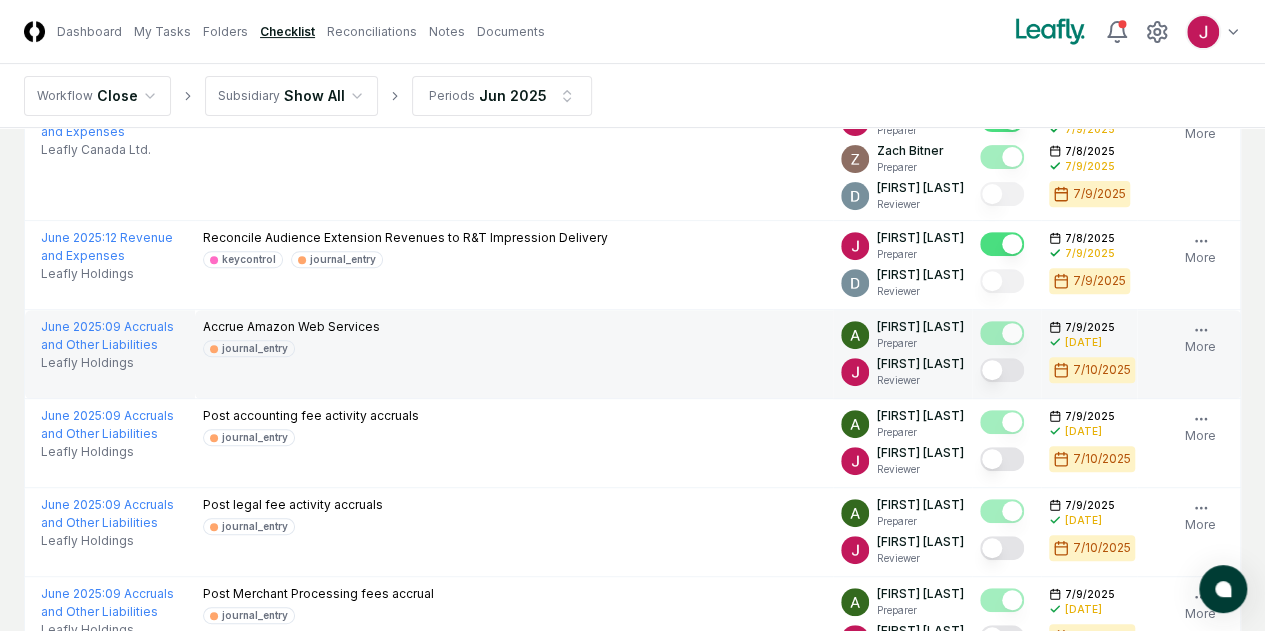 scroll, scrollTop: 300, scrollLeft: 0, axis: vertical 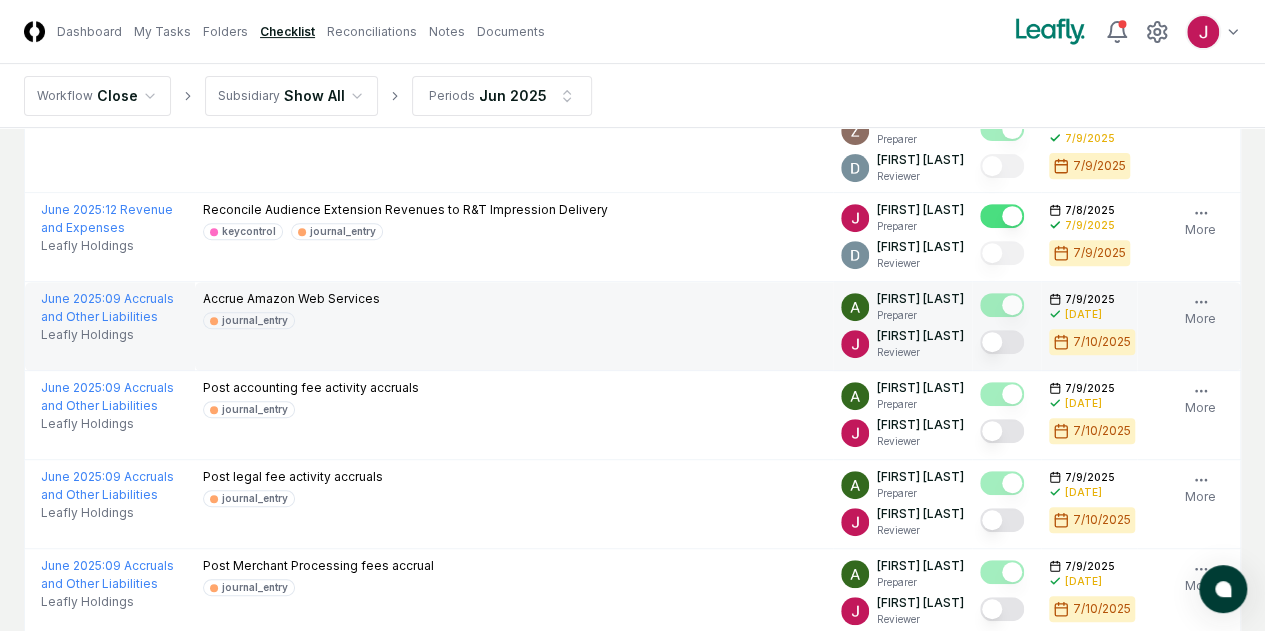 click at bounding box center [1002, 342] 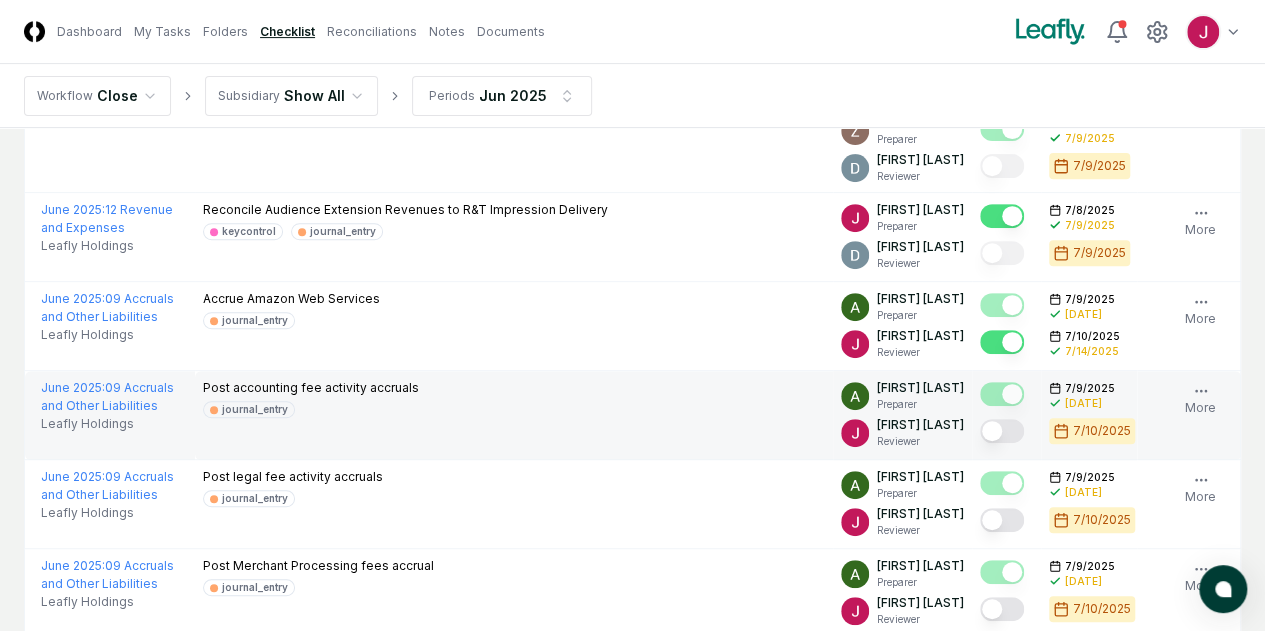 click at bounding box center (1002, 431) 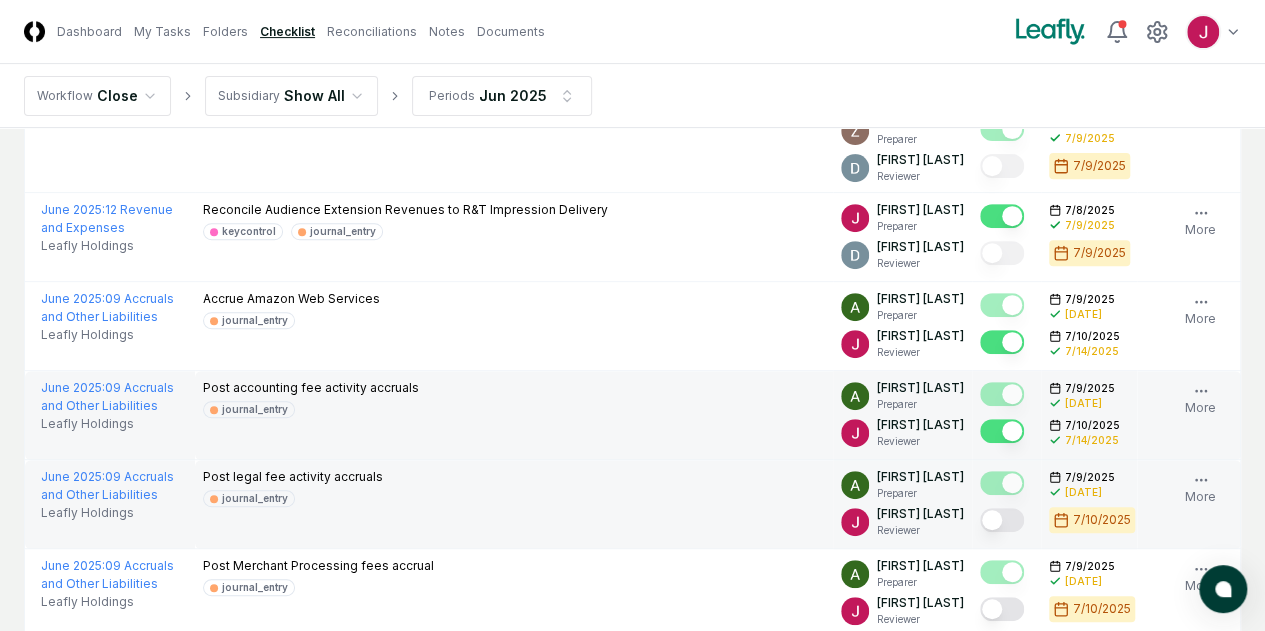 click at bounding box center (1002, 520) 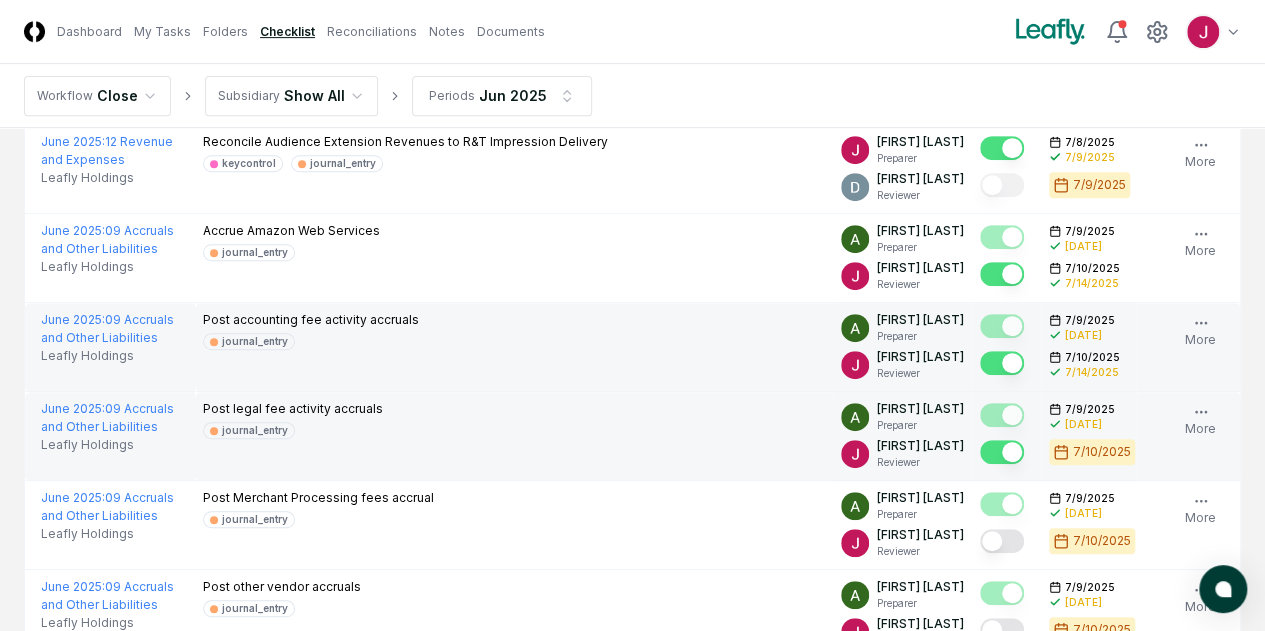 scroll, scrollTop: 400, scrollLeft: 0, axis: vertical 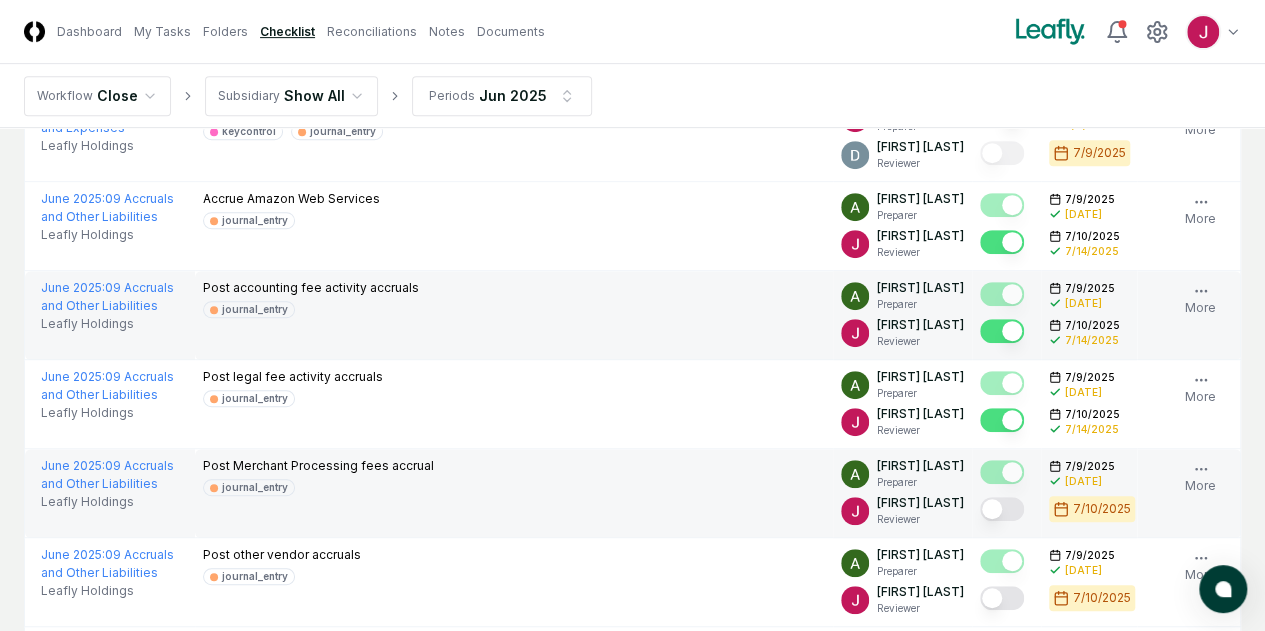 click at bounding box center [1002, 509] 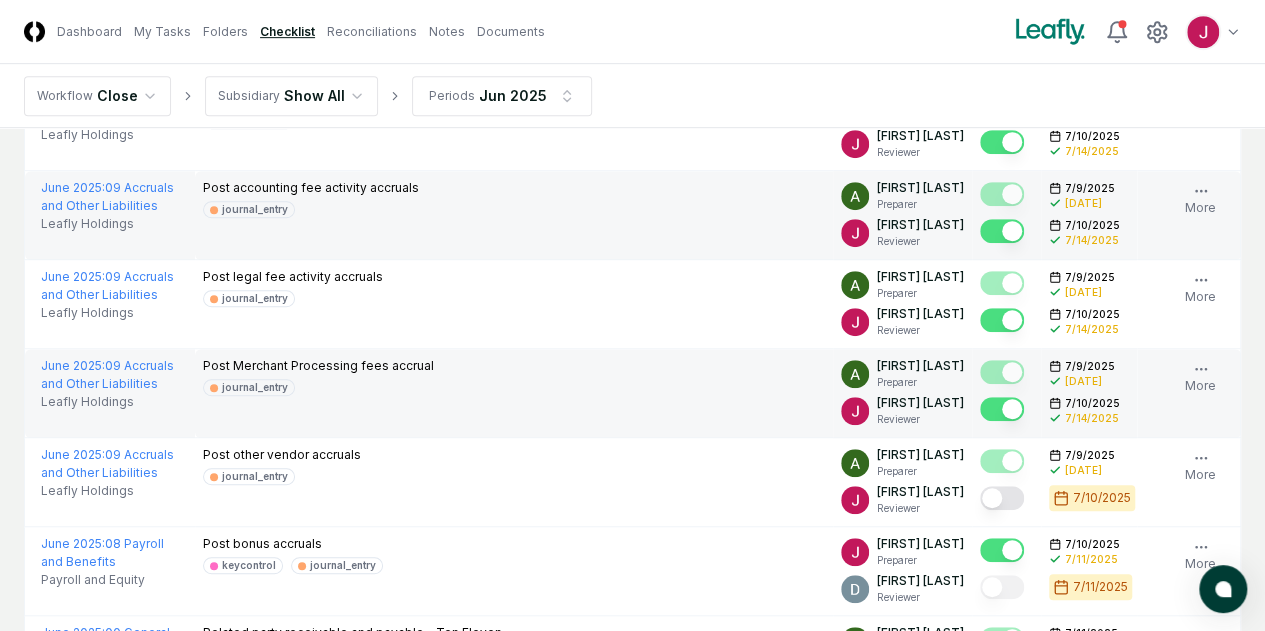 scroll, scrollTop: 600, scrollLeft: 0, axis: vertical 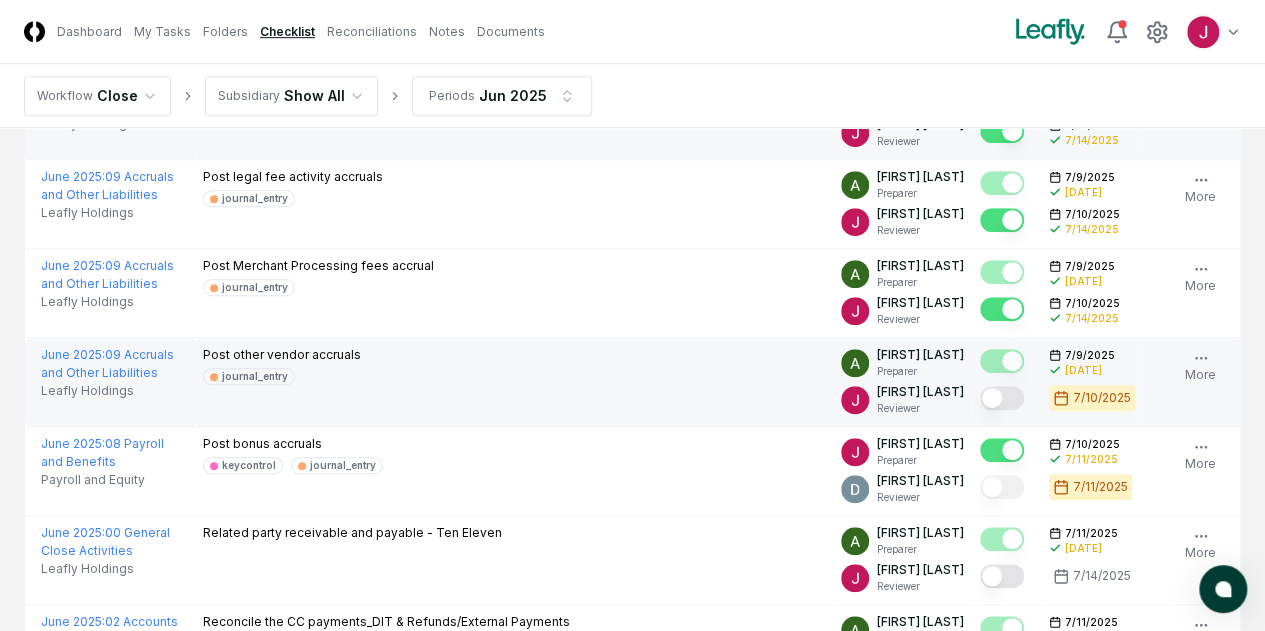 click at bounding box center (1002, 398) 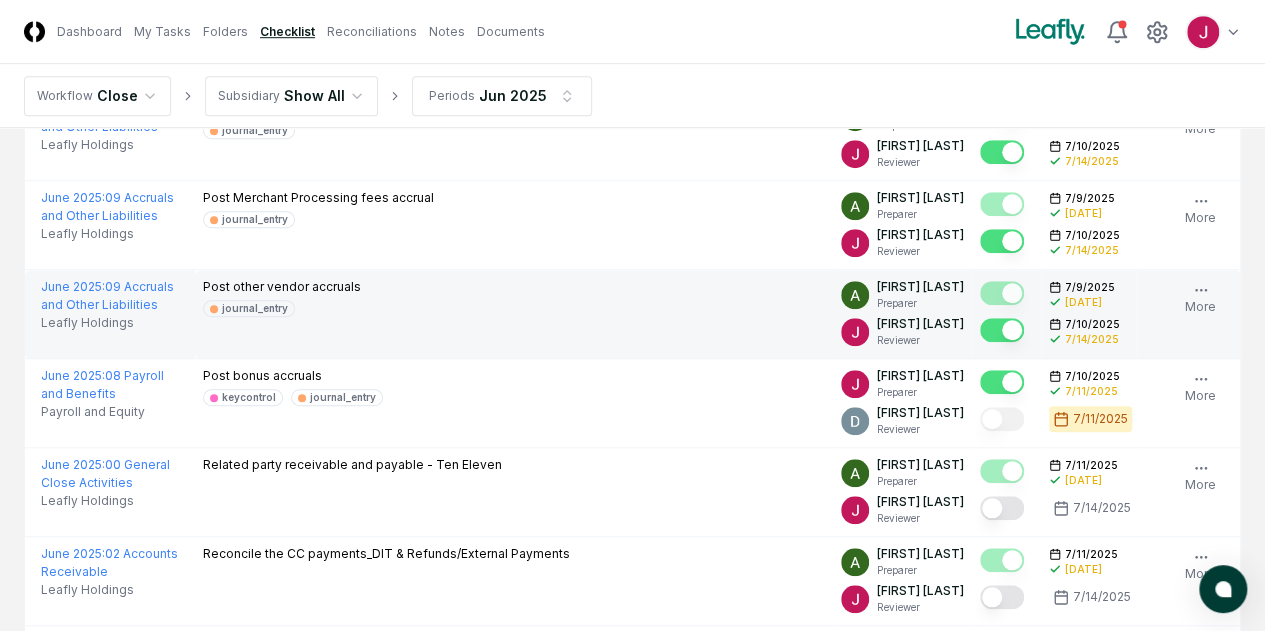 scroll, scrollTop: 700, scrollLeft: 0, axis: vertical 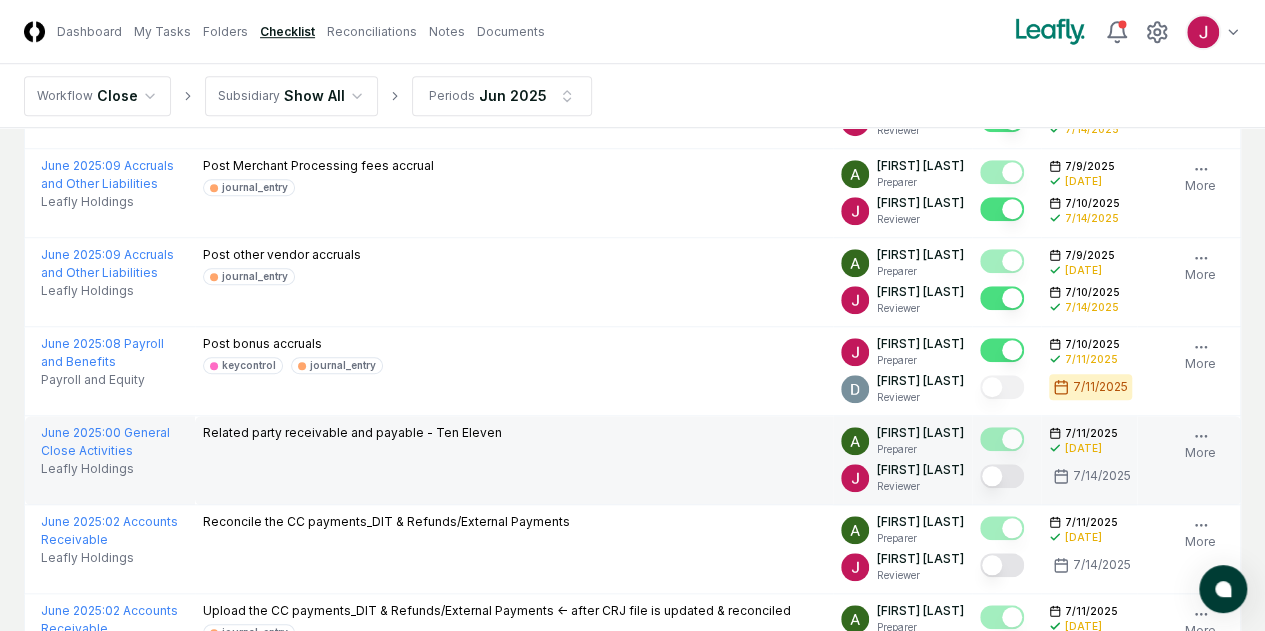 click at bounding box center (1002, 476) 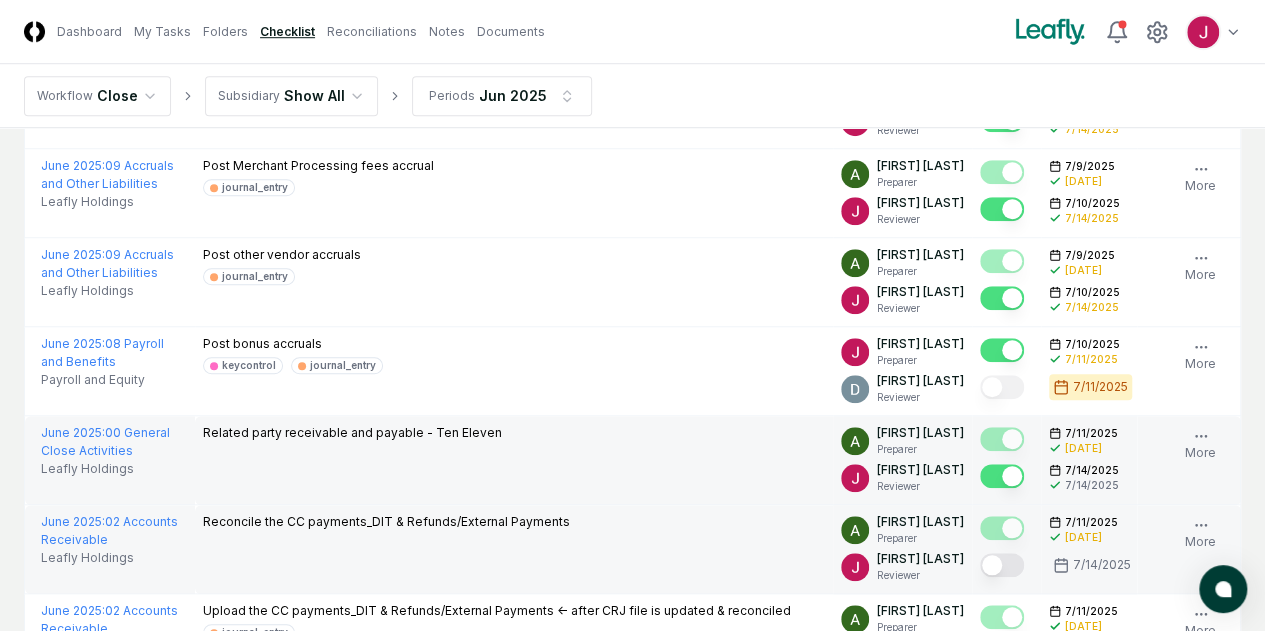 click at bounding box center [1002, 565] 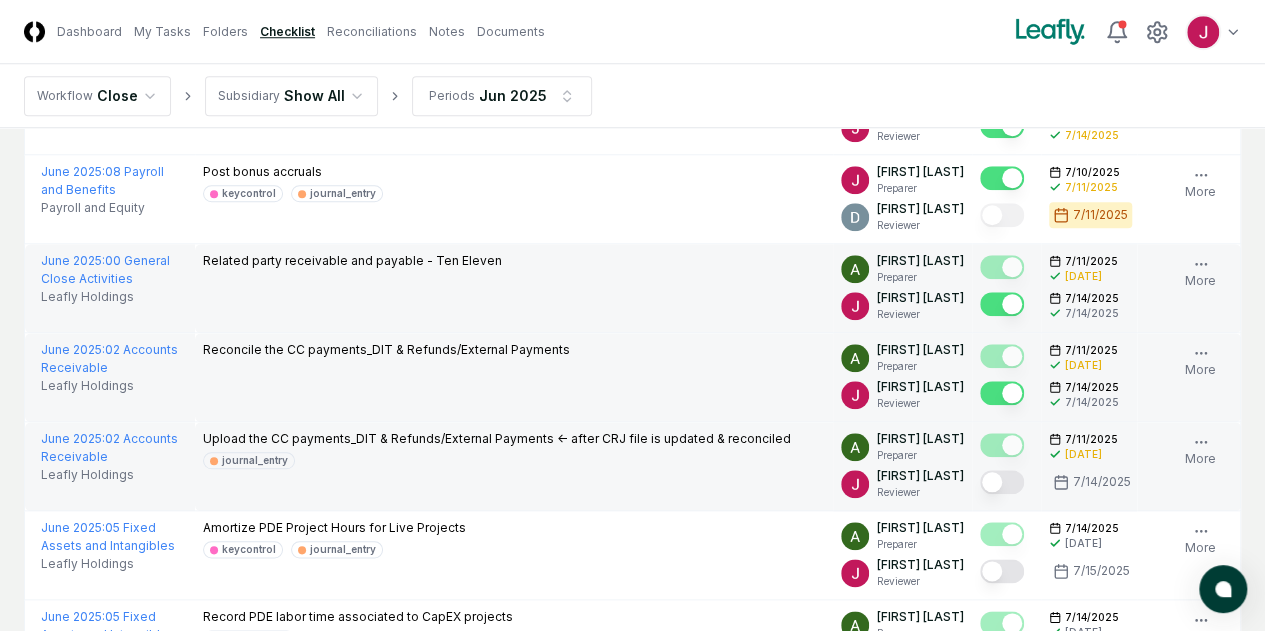 scroll, scrollTop: 900, scrollLeft: 0, axis: vertical 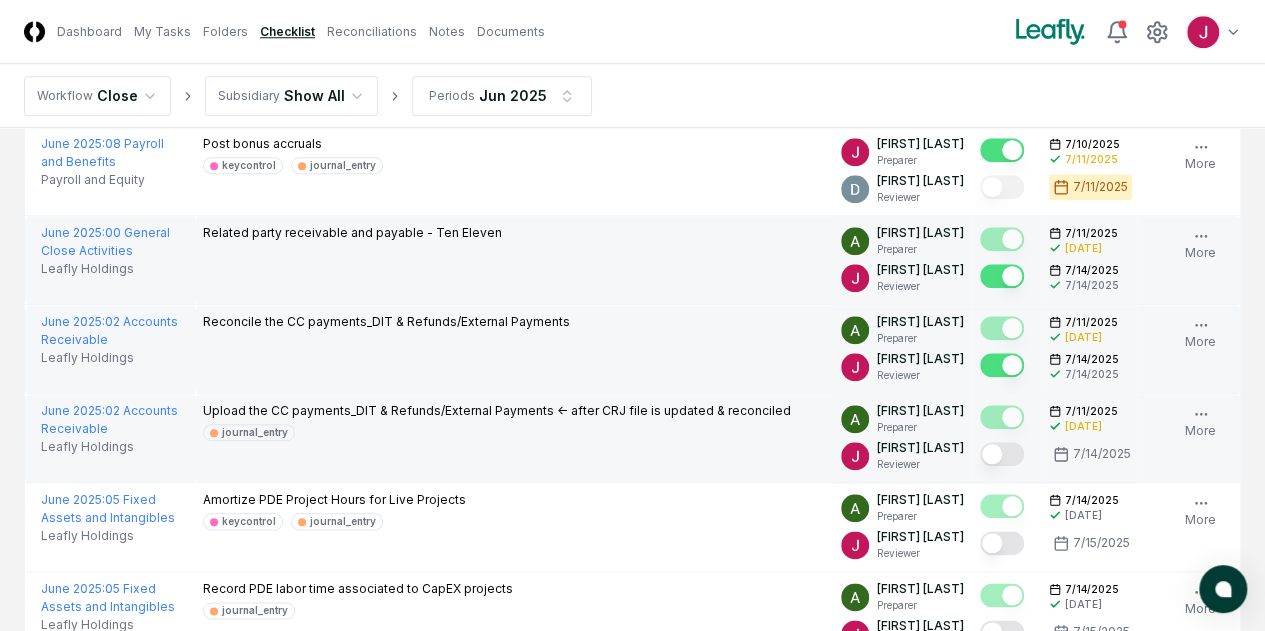 click at bounding box center (1002, 454) 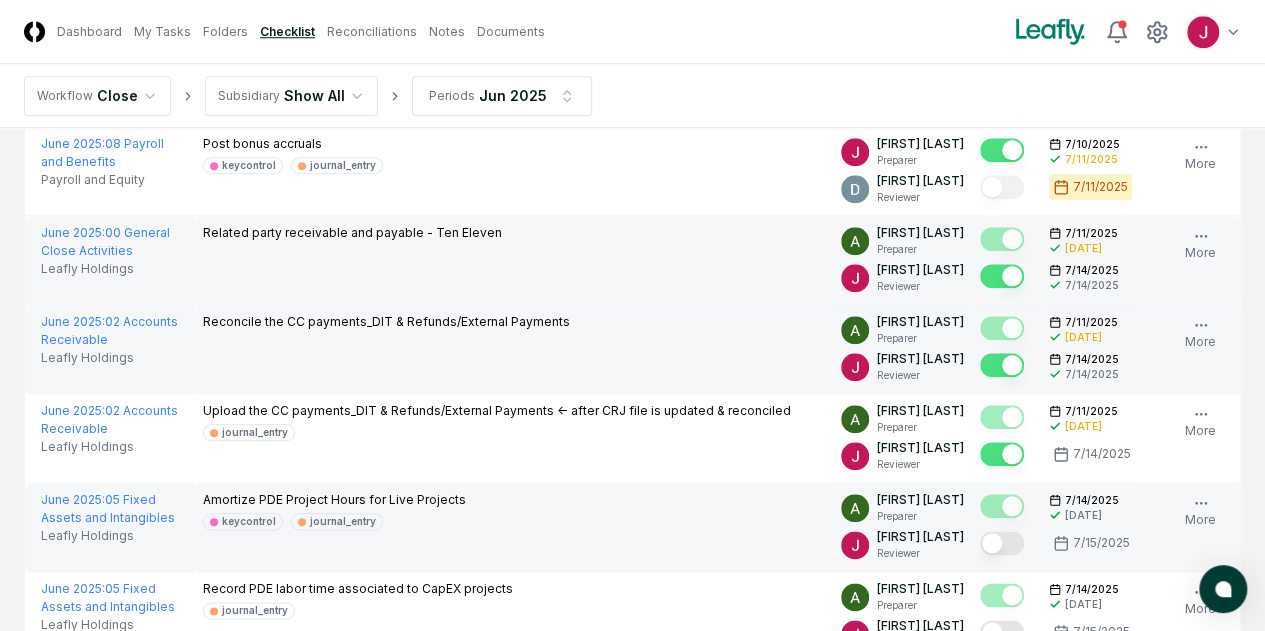 click at bounding box center [1002, 543] 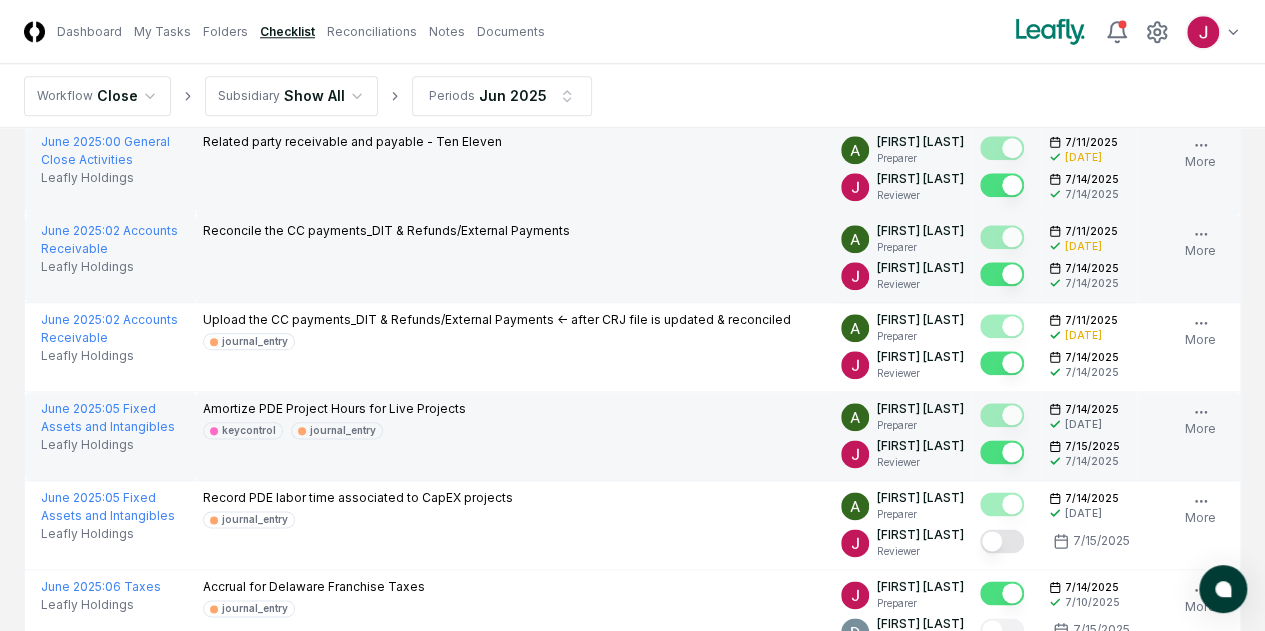 scroll, scrollTop: 1000, scrollLeft: 0, axis: vertical 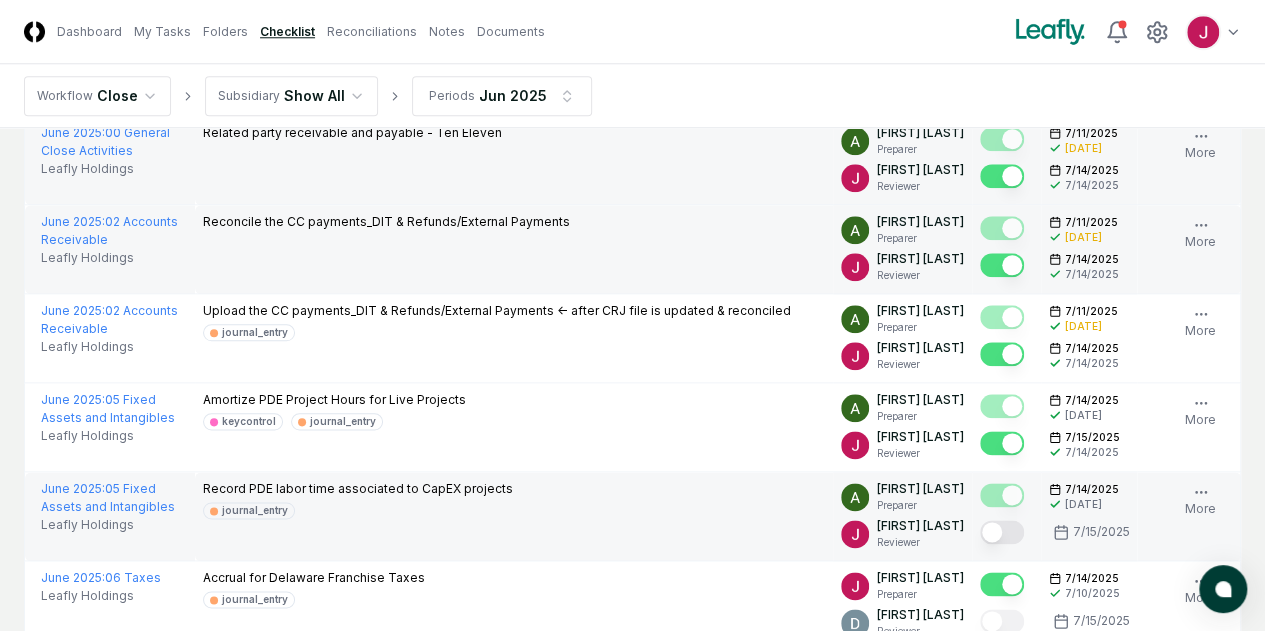 click at bounding box center (1002, 532) 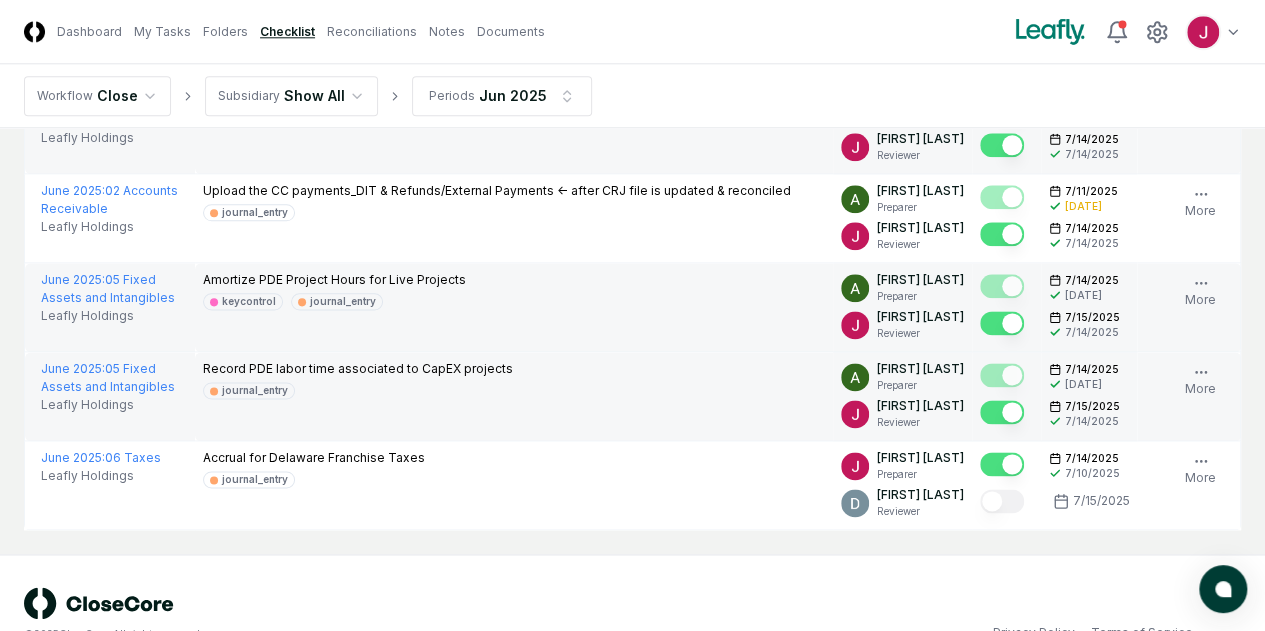 scroll, scrollTop: 1156, scrollLeft: 0, axis: vertical 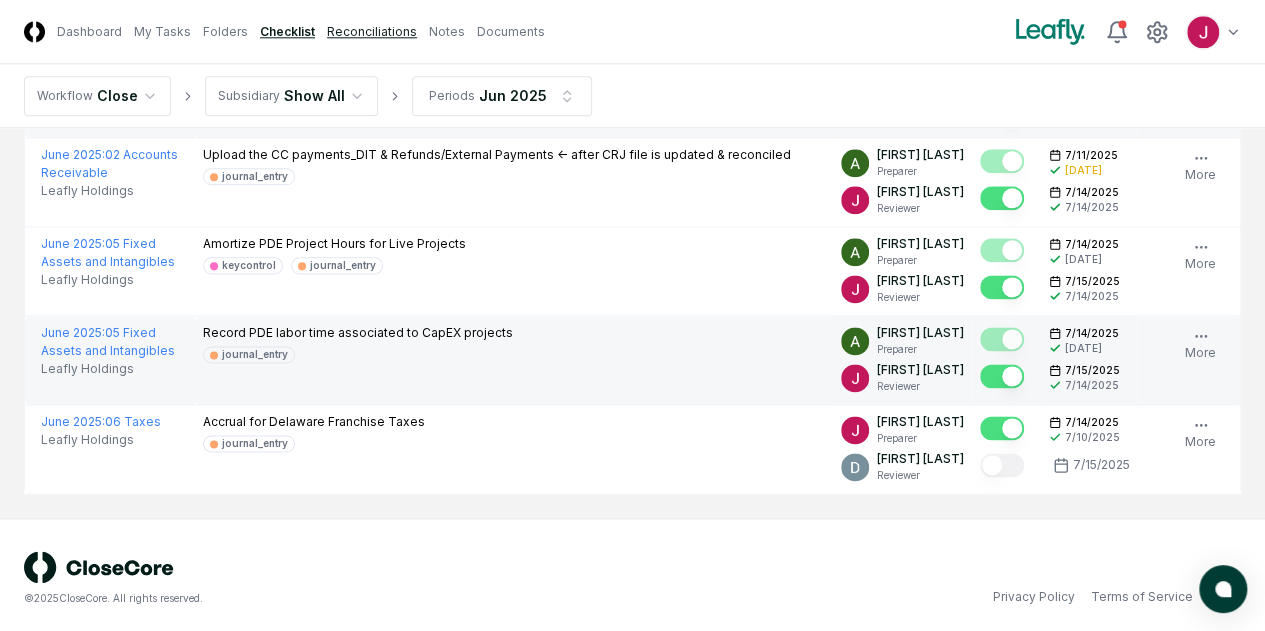 click on "Reconciliations" at bounding box center [372, 32] 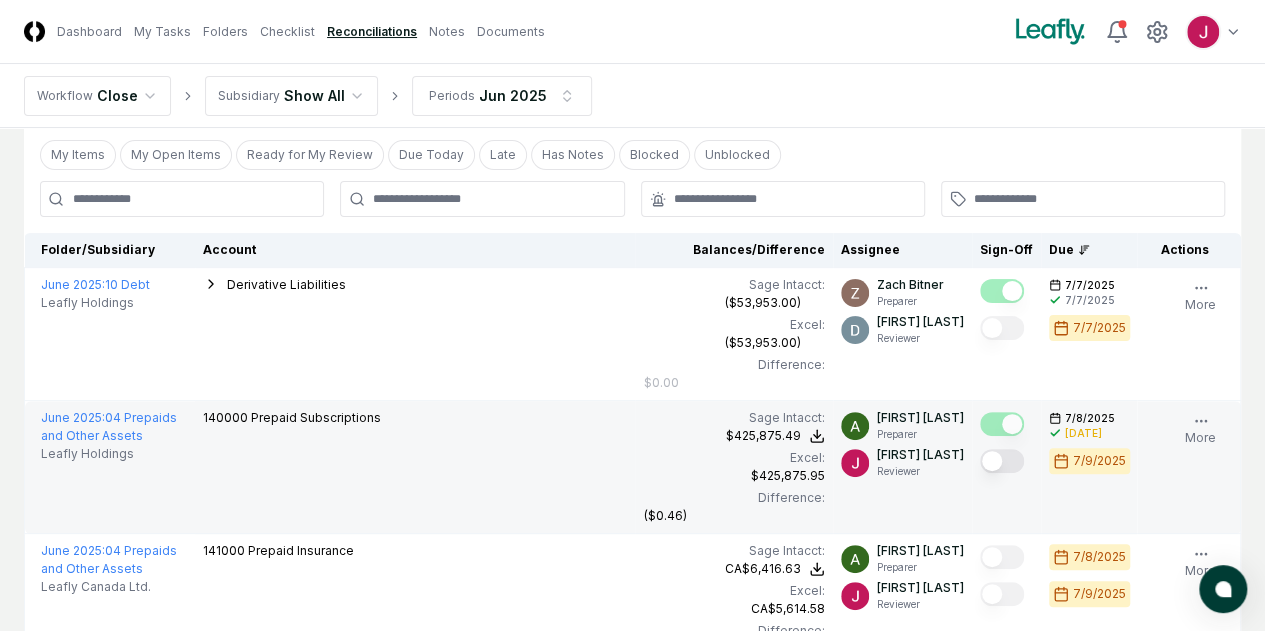 scroll, scrollTop: 200, scrollLeft: 0, axis: vertical 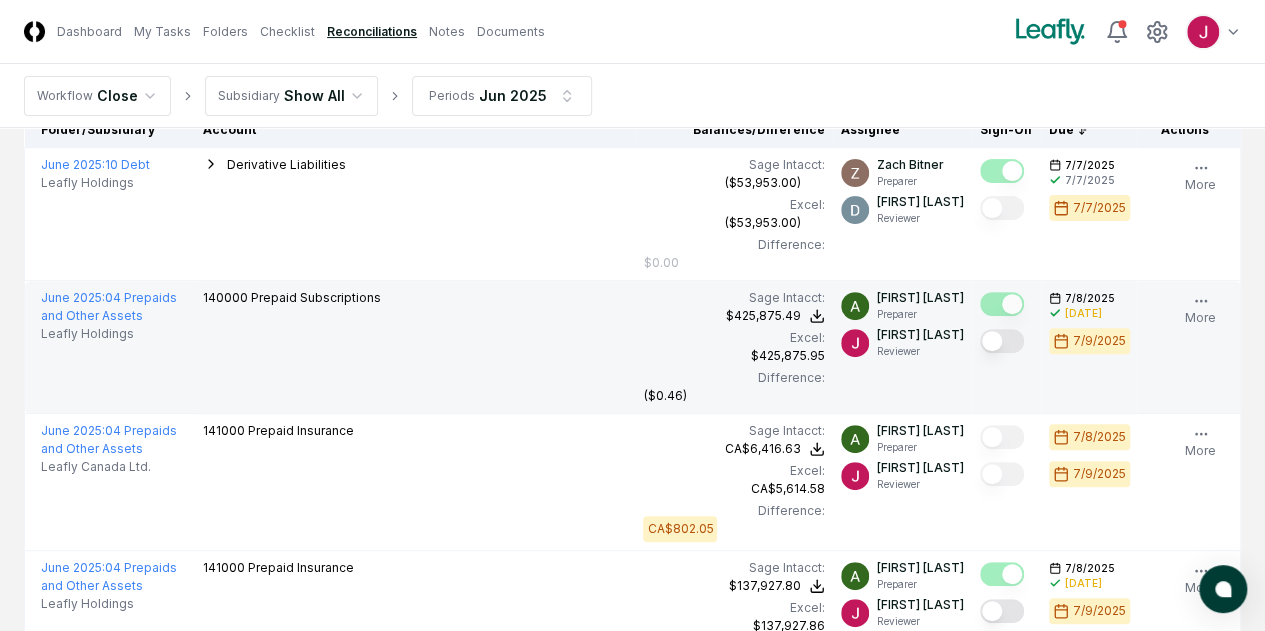 click at bounding box center [1002, 341] 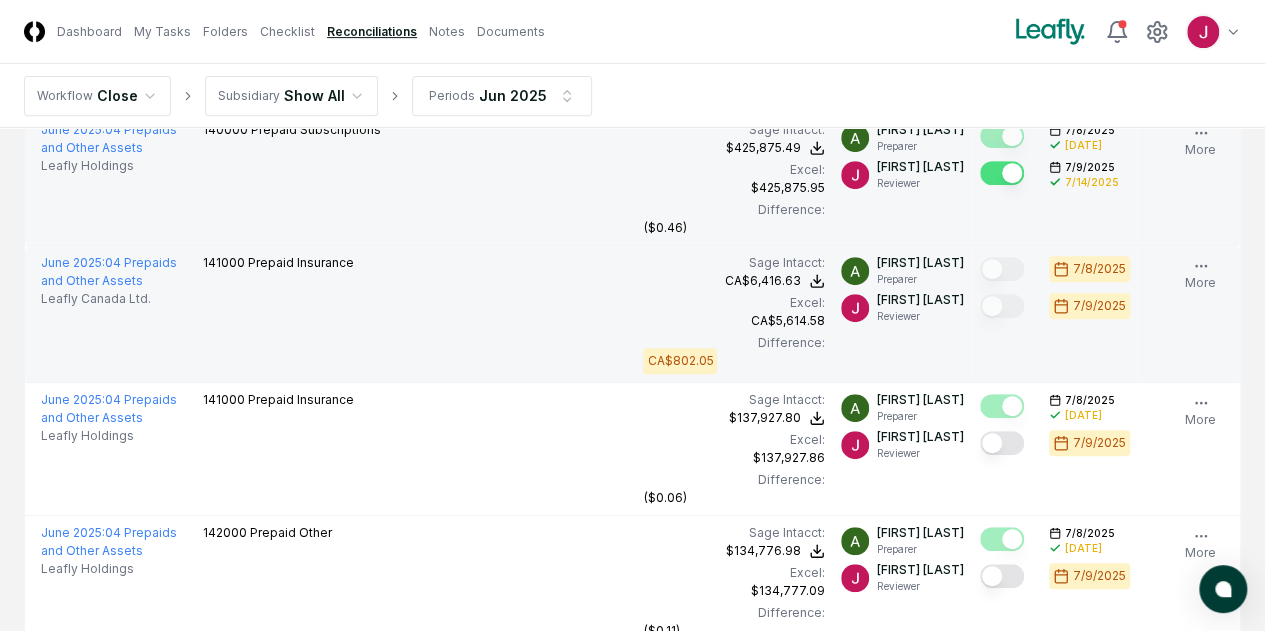scroll, scrollTop: 400, scrollLeft: 0, axis: vertical 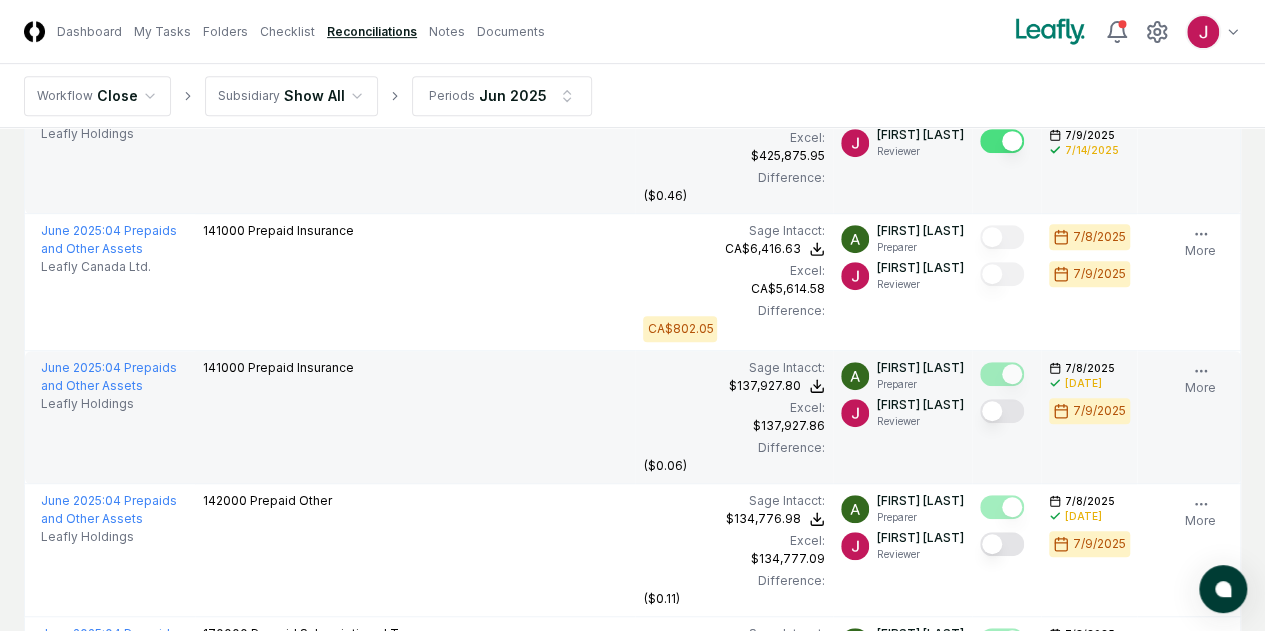 click at bounding box center [1002, 411] 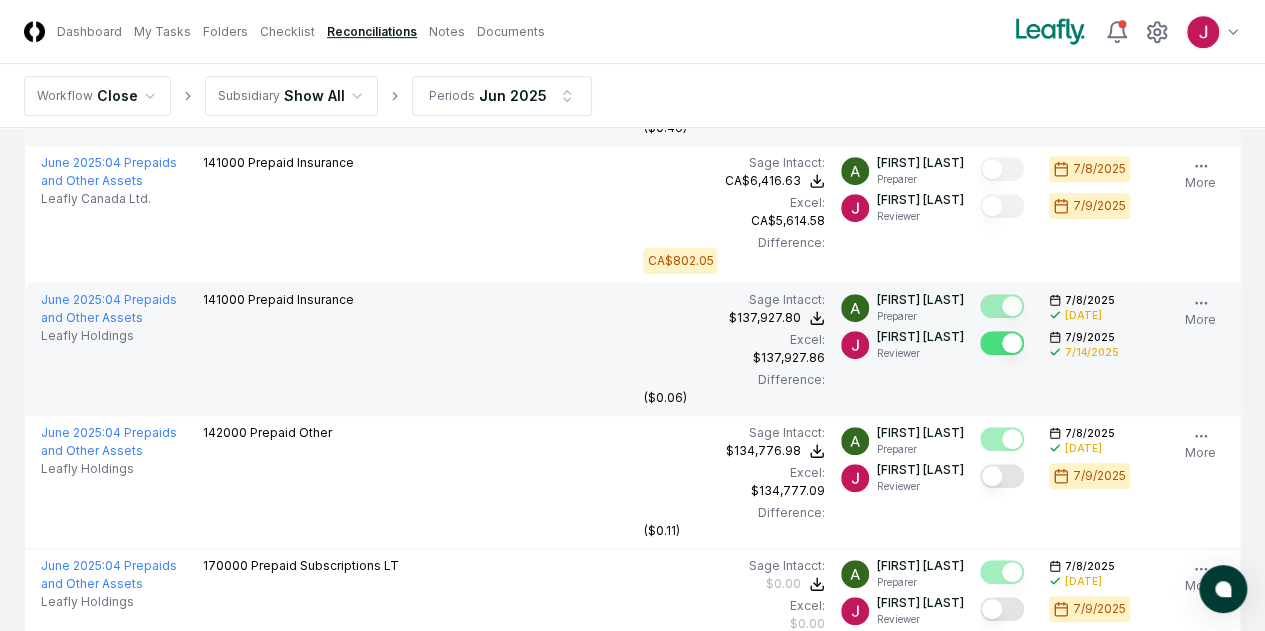 scroll, scrollTop: 500, scrollLeft: 0, axis: vertical 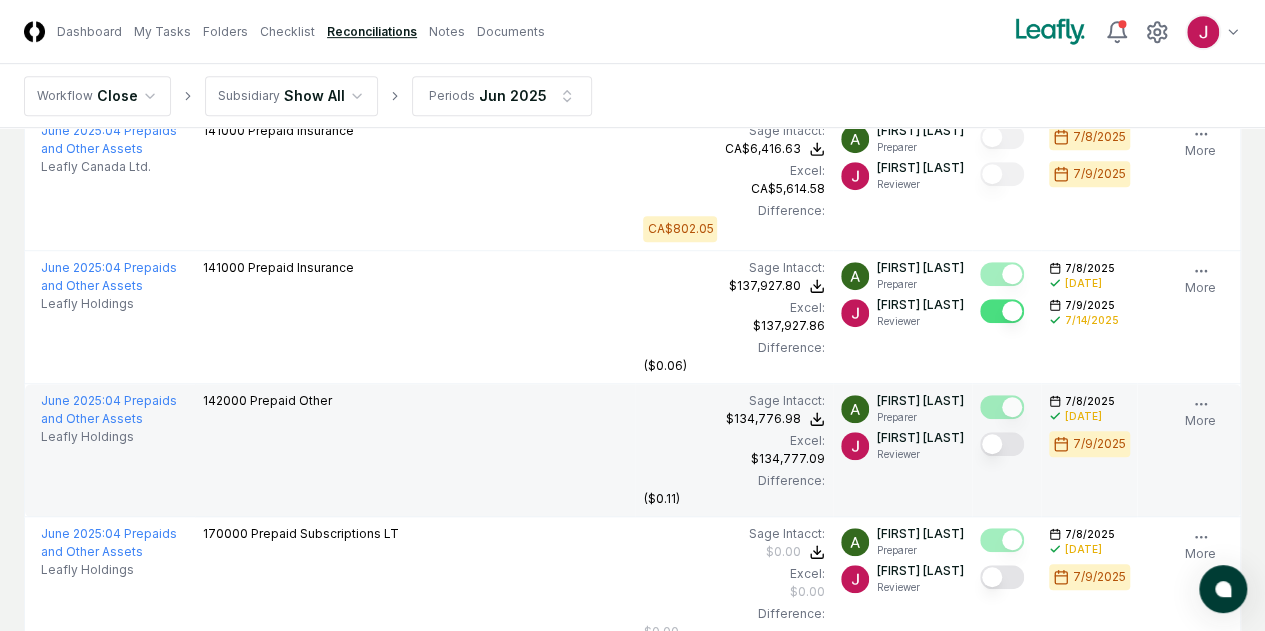 click at bounding box center [1002, 444] 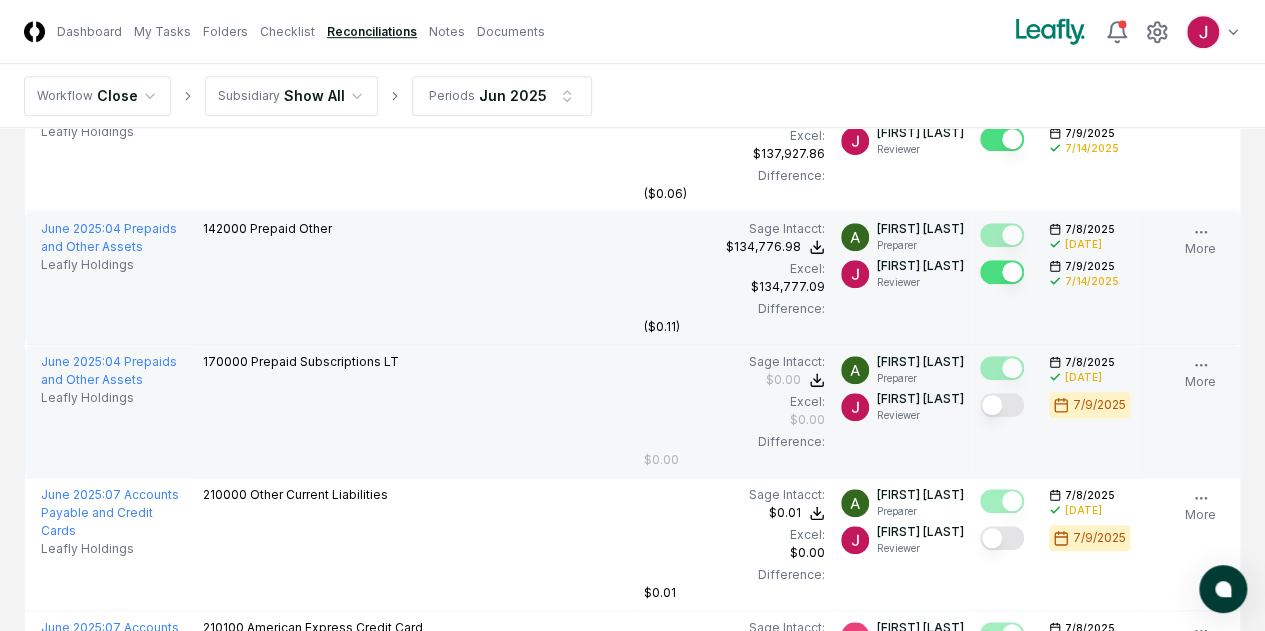 scroll, scrollTop: 700, scrollLeft: 0, axis: vertical 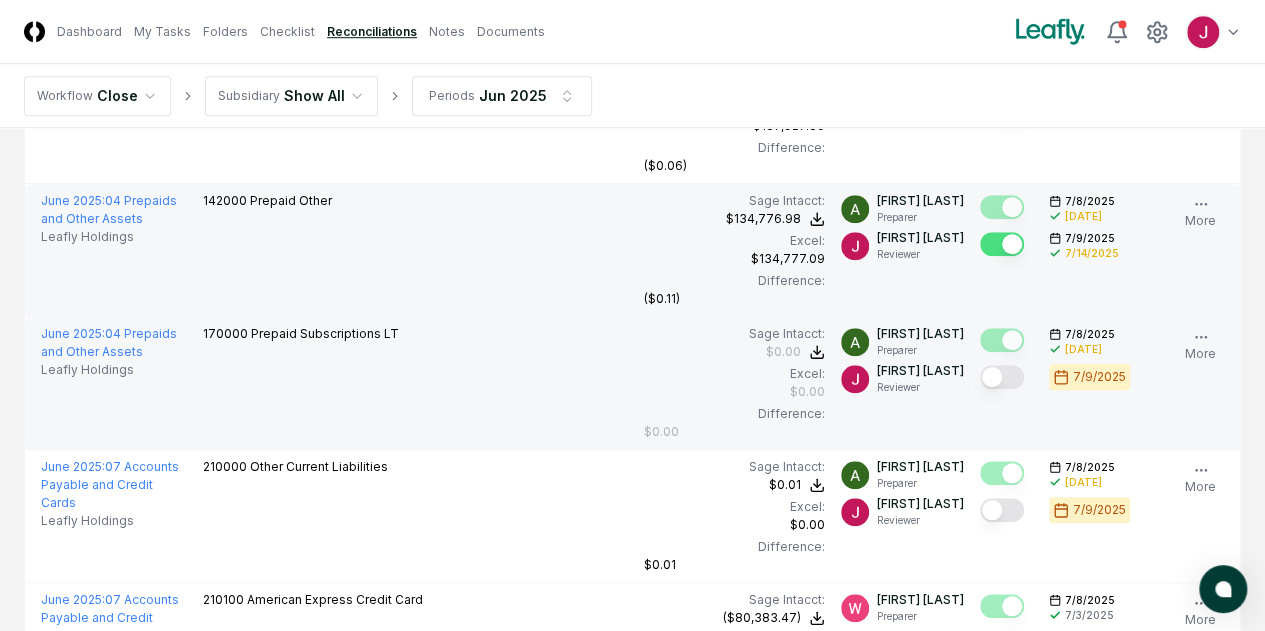 click at bounding box center (1002, 377) 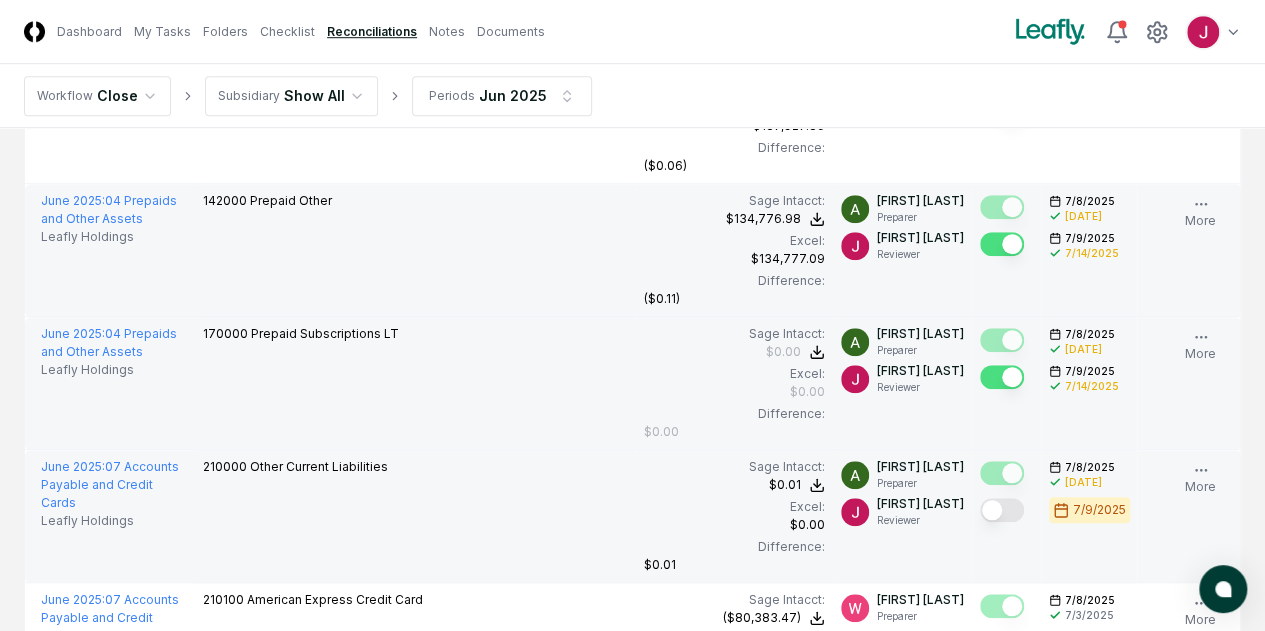 click at bounding box center (1002, 510) 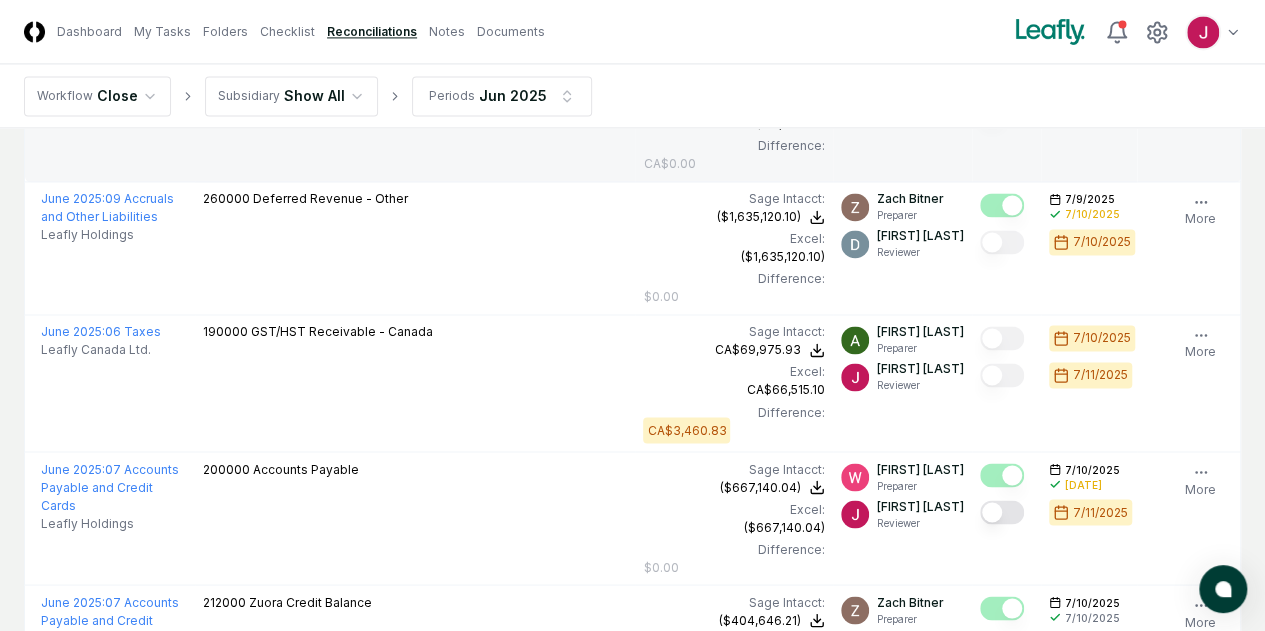 scroll, scrollTop: 1600, scrollLeft: 0, axis: vertical 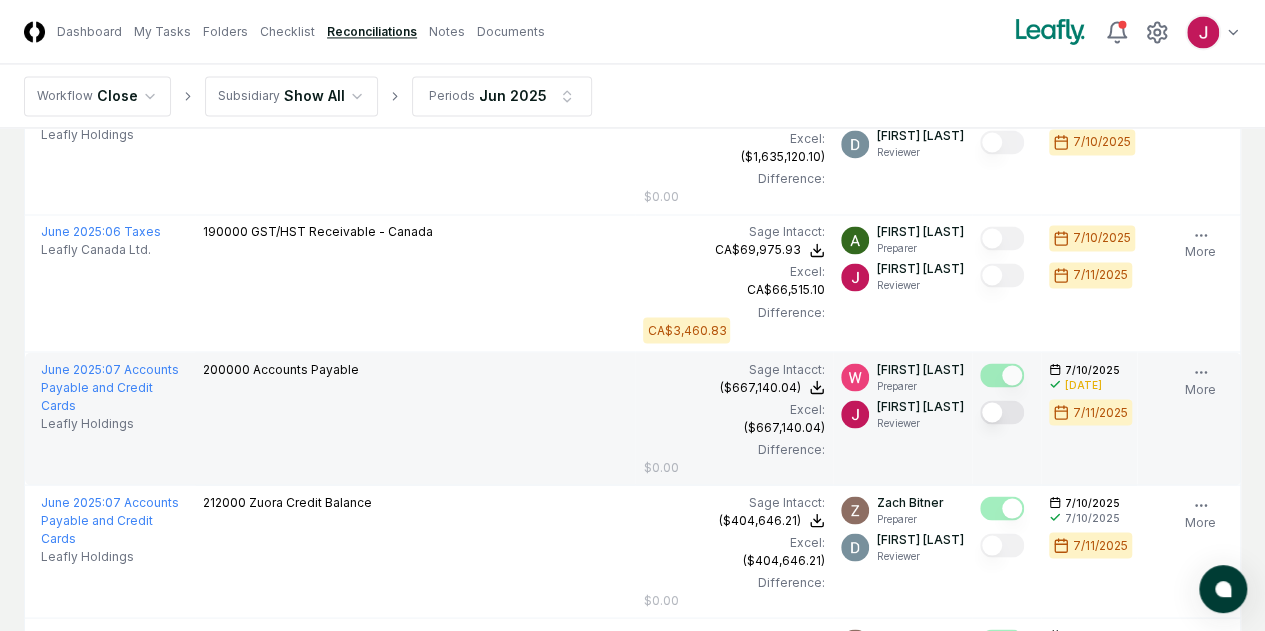 click at bounding box center (1002, 412) 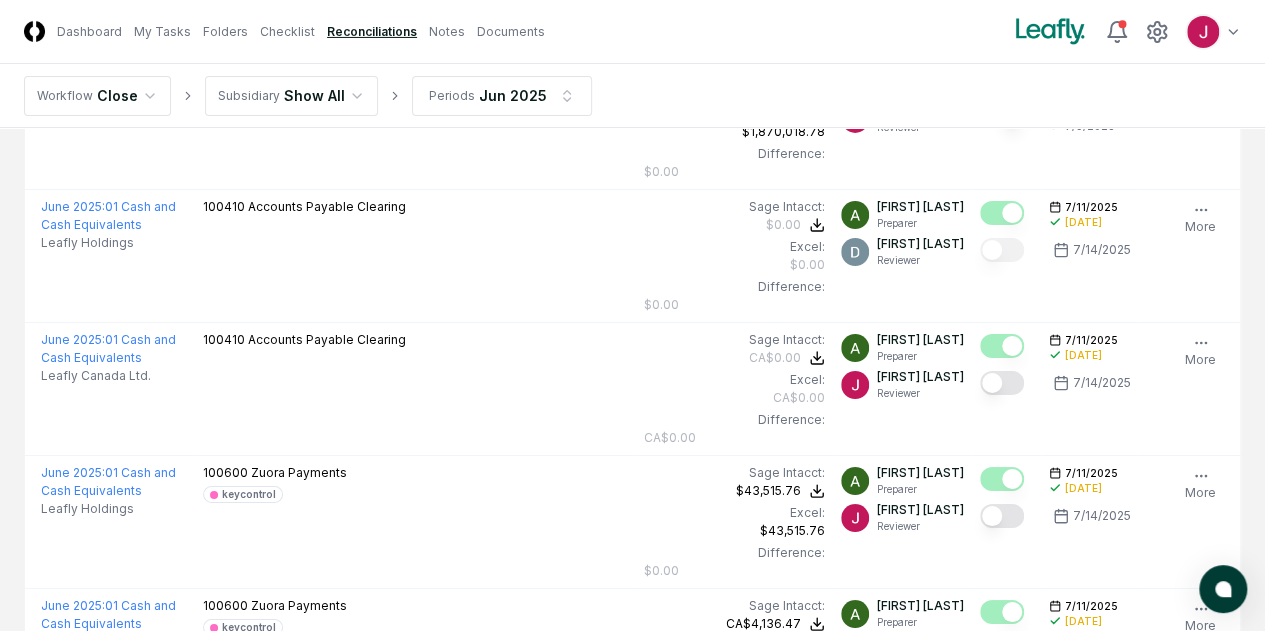 scroll, scrollTop: 3500, scrollLeft: 0, axis: vertical 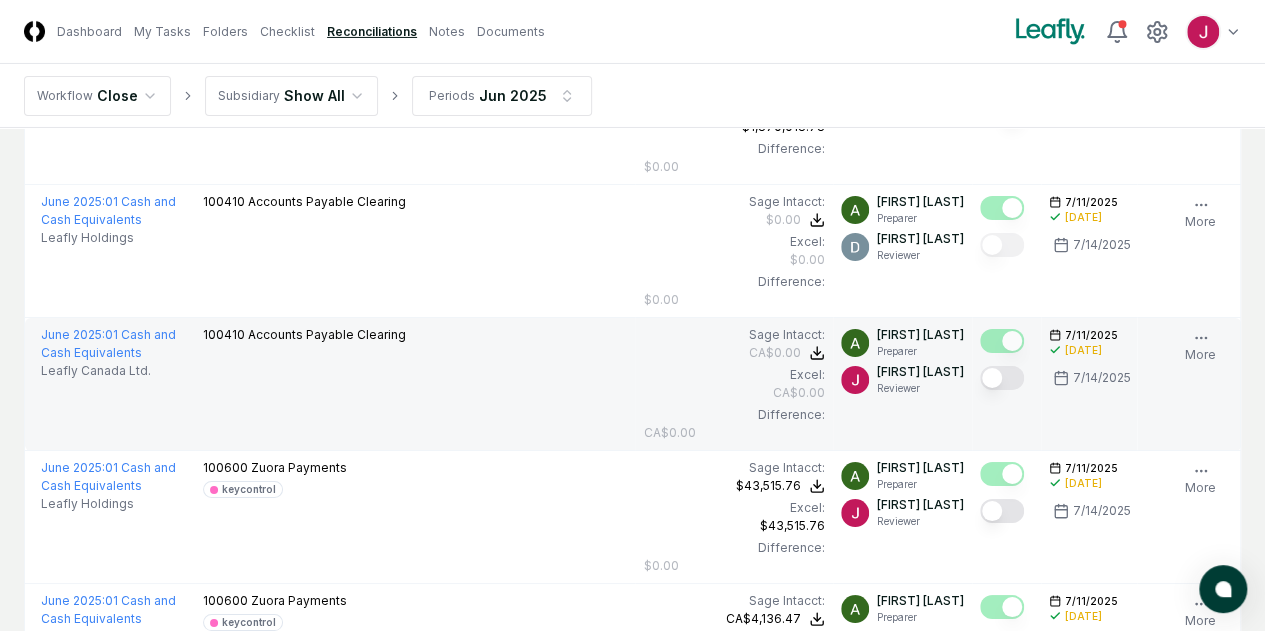 click at bounding box center [1002, 378] 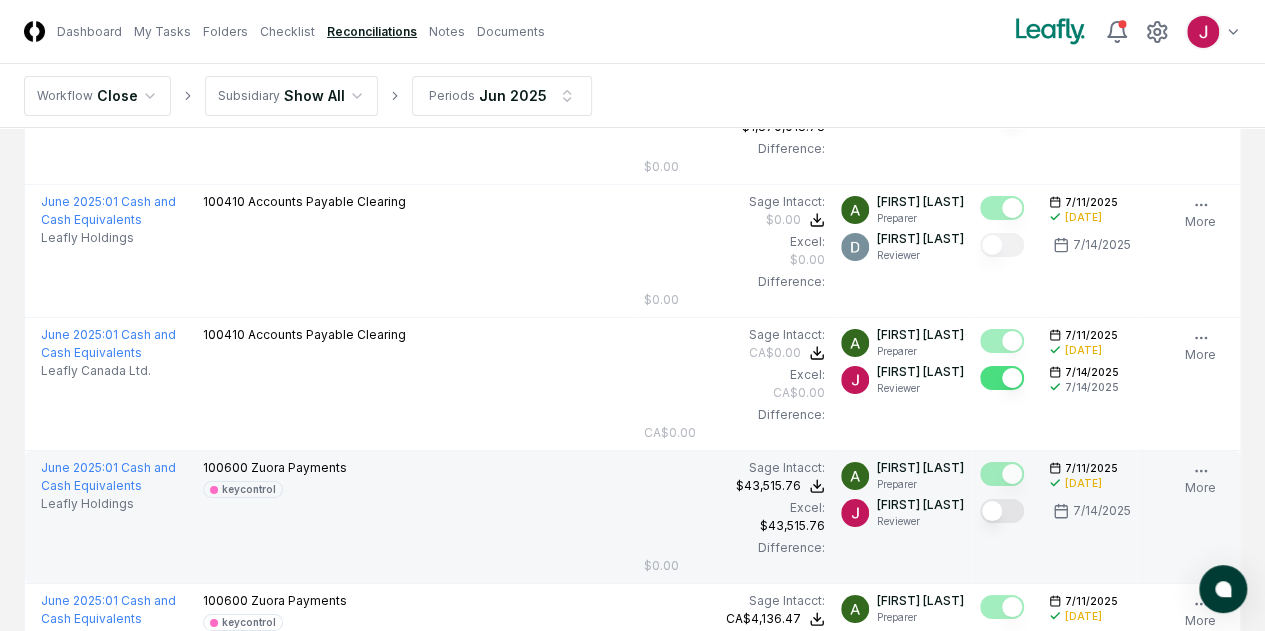 click at bounding box center (1002, 511) 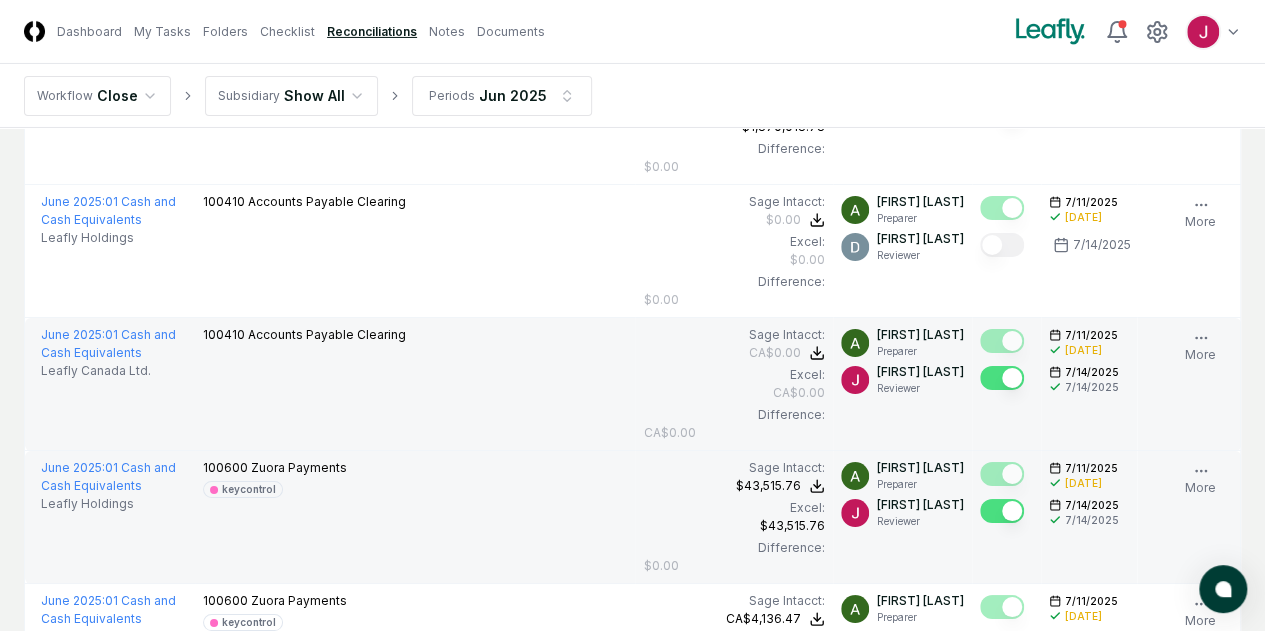 scroll, scrollTop: 3700, scrollLeft: 0, axis: vertical 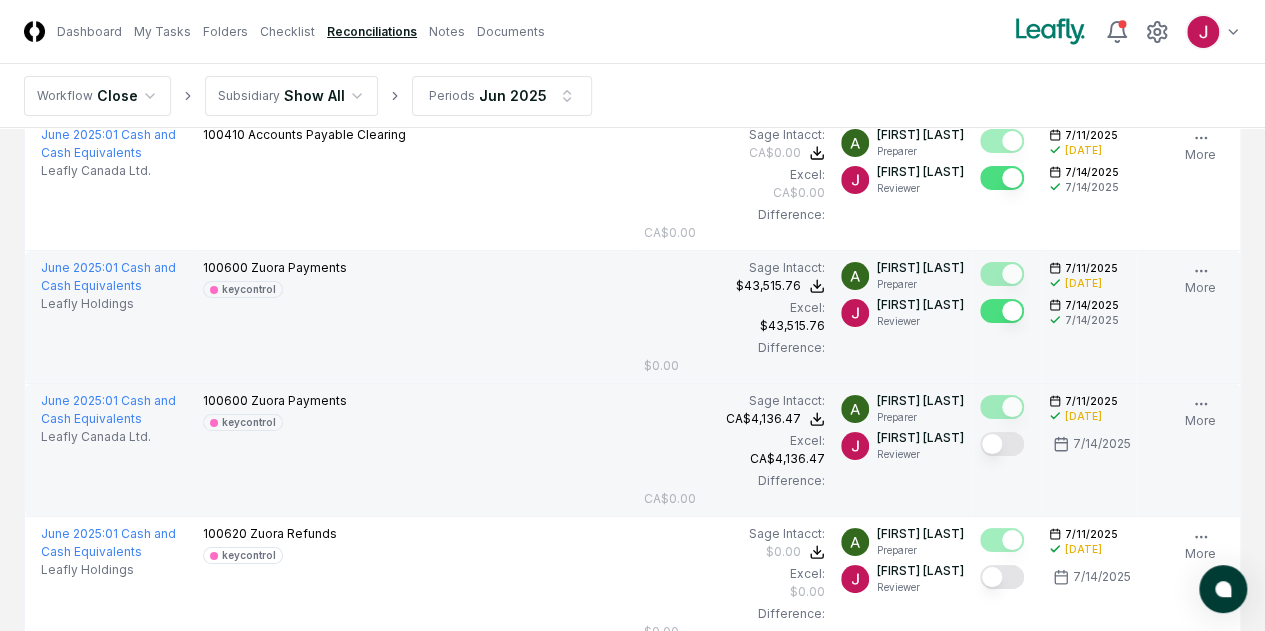 click at bounding box center (1002, 444) 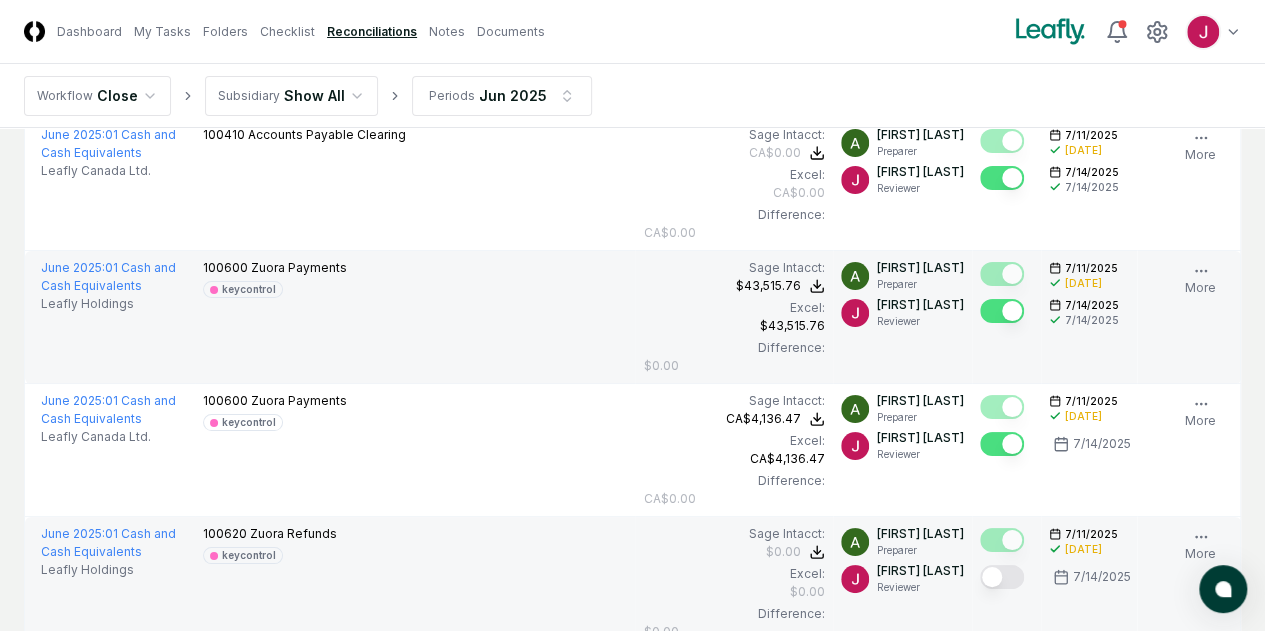 scroll, scrollTop: 3900, scrollLeft: 0, axis: vertical 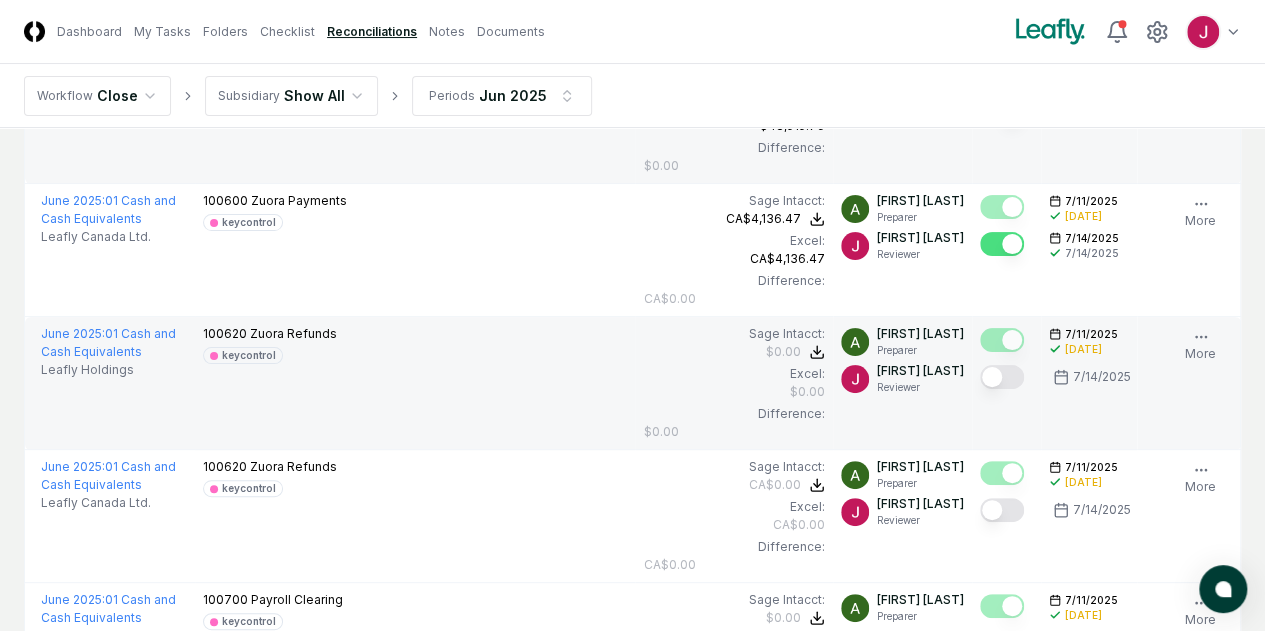 click at bounding box center (1002, 377) 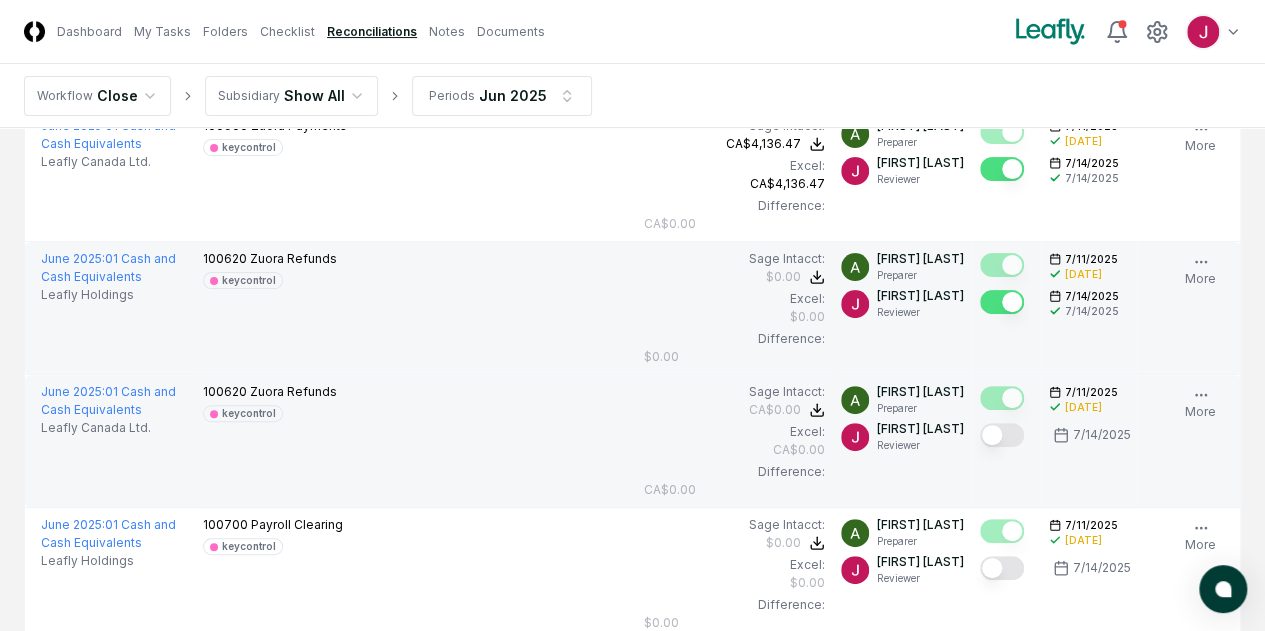 scroll, scrollTop: 4100, scrollLeft: 0, axis: vertical 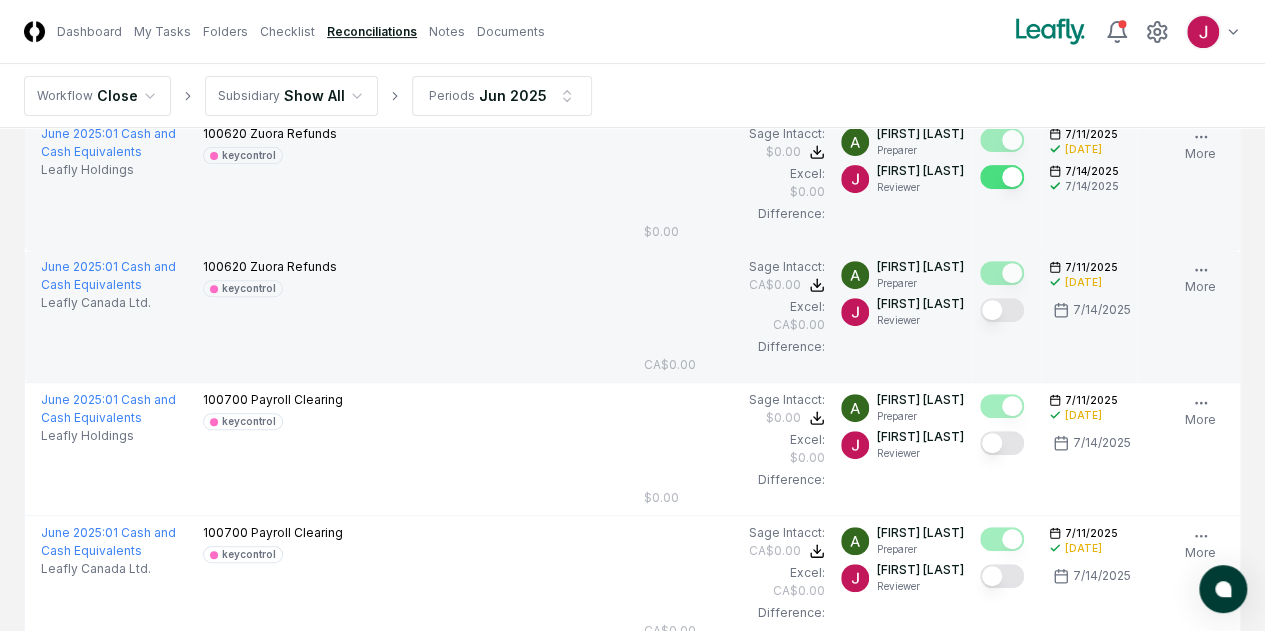 click at bounding box center (1002, 310) 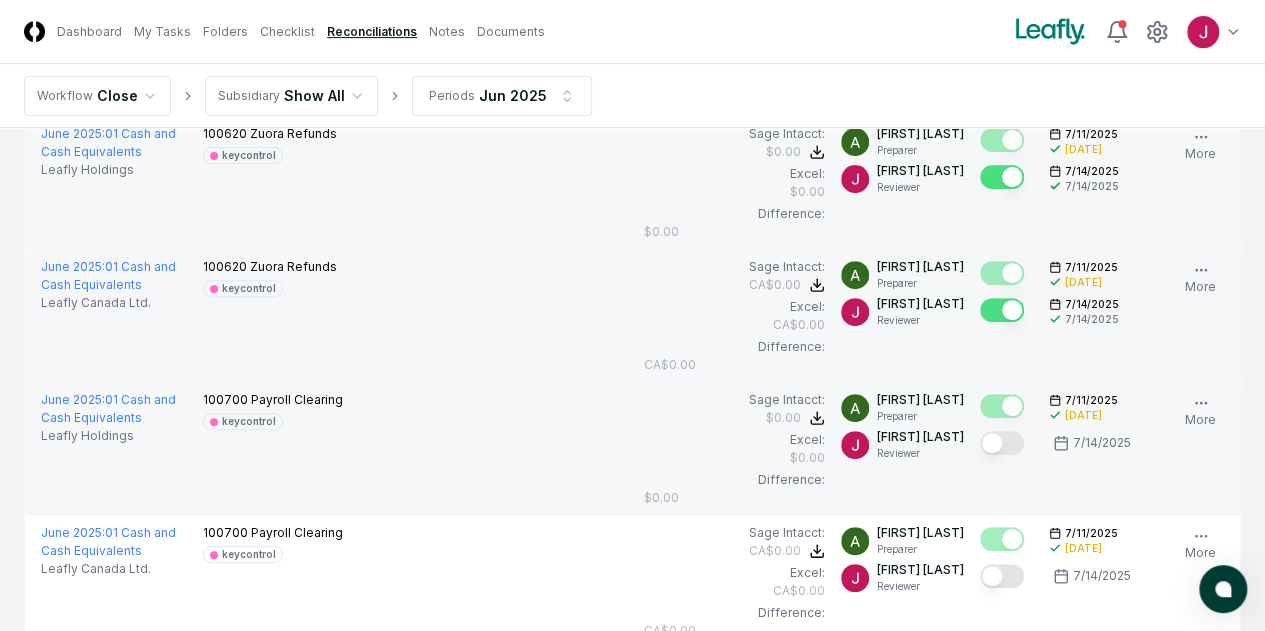 click at bounding box center (1002, 443) 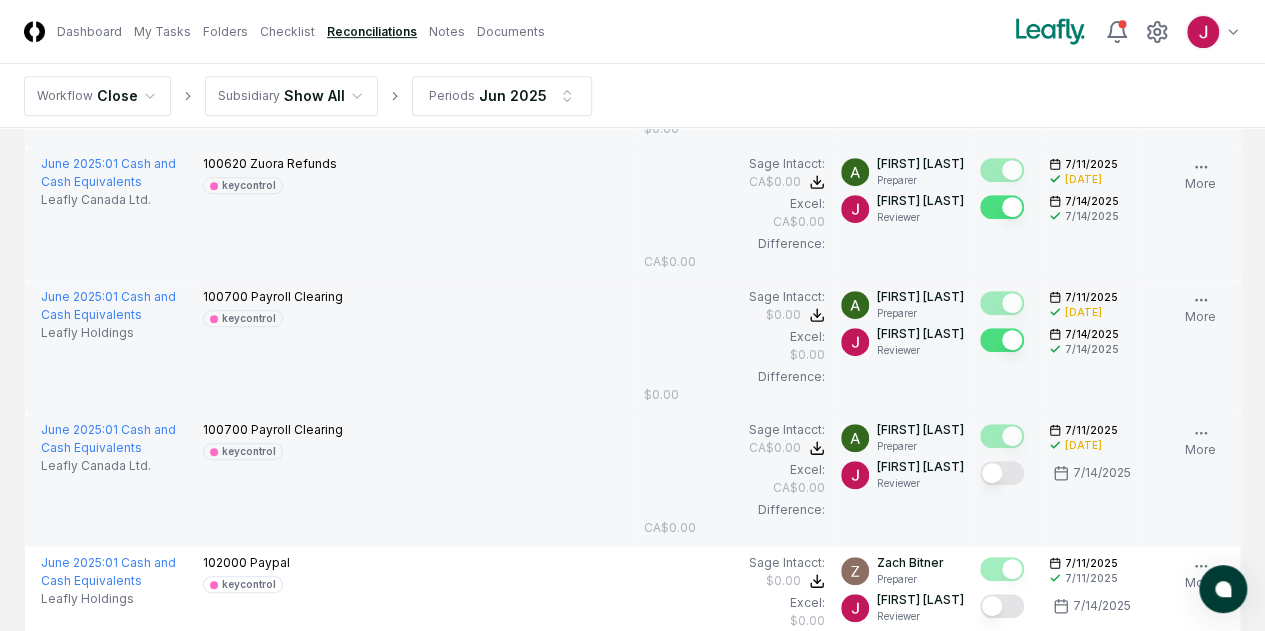 scroll, scrollTop: 4300, scrollLeft: 0, axis: vertical 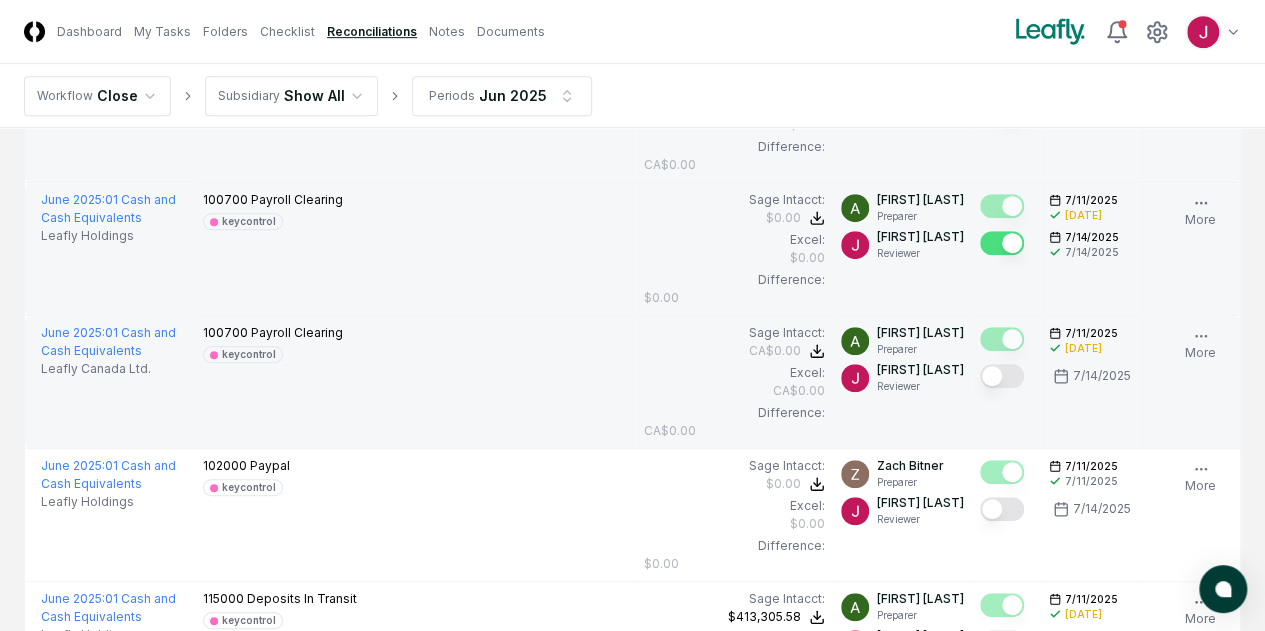 click at bounding box center [1002, 376] 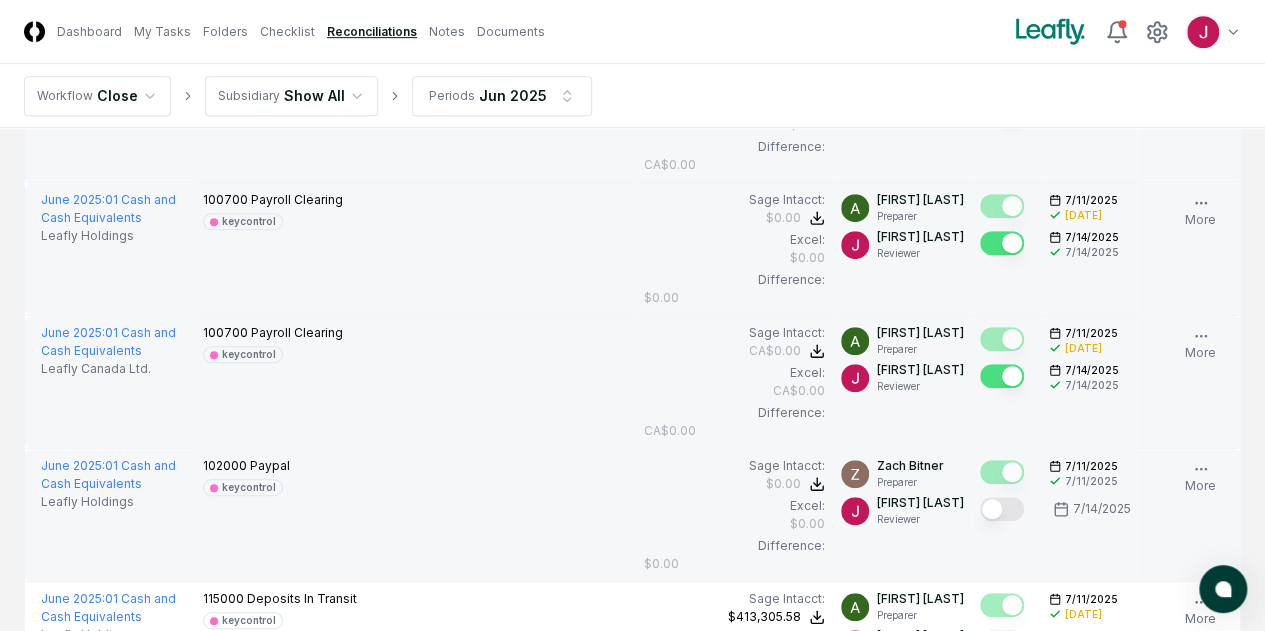 scroll, scrollTop: 4500, scrollLeft: 0, axis: vertical 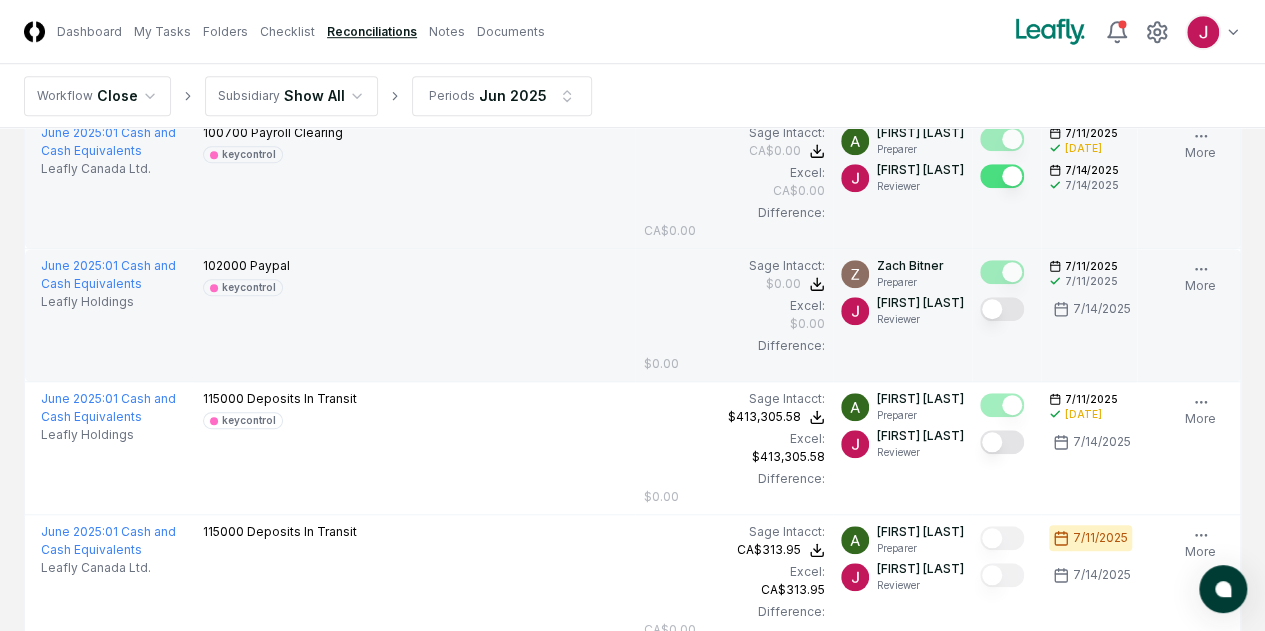 click at bounding box center (1002, 309) 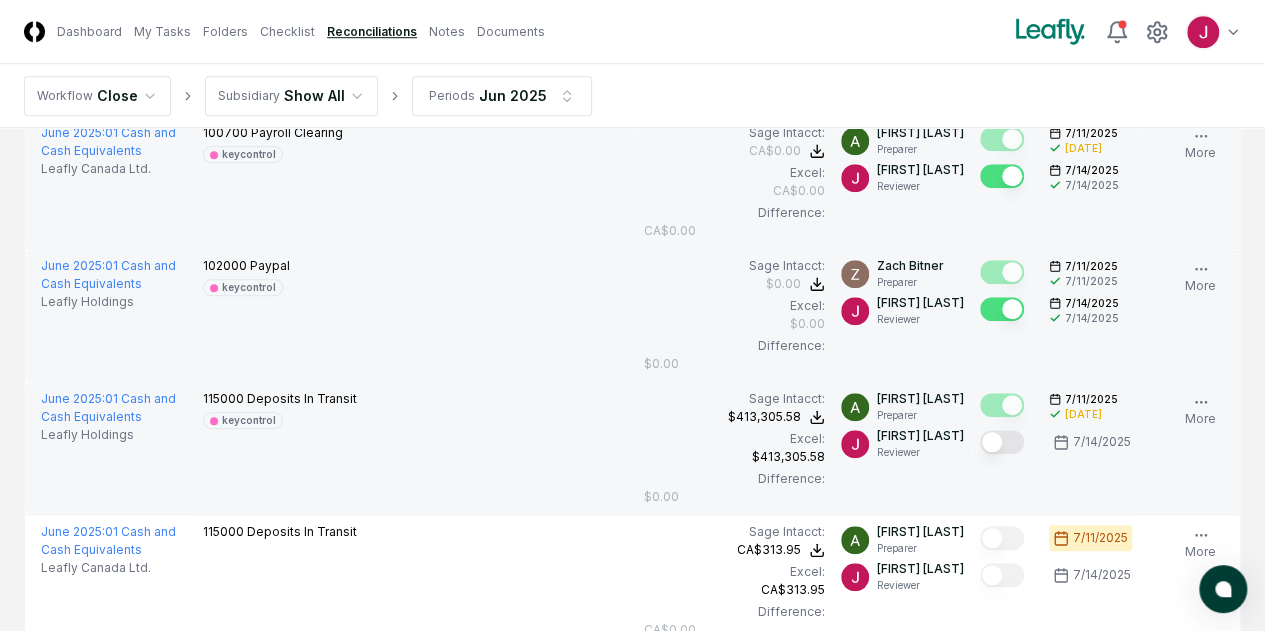 click at bounding box center [1002, 442] 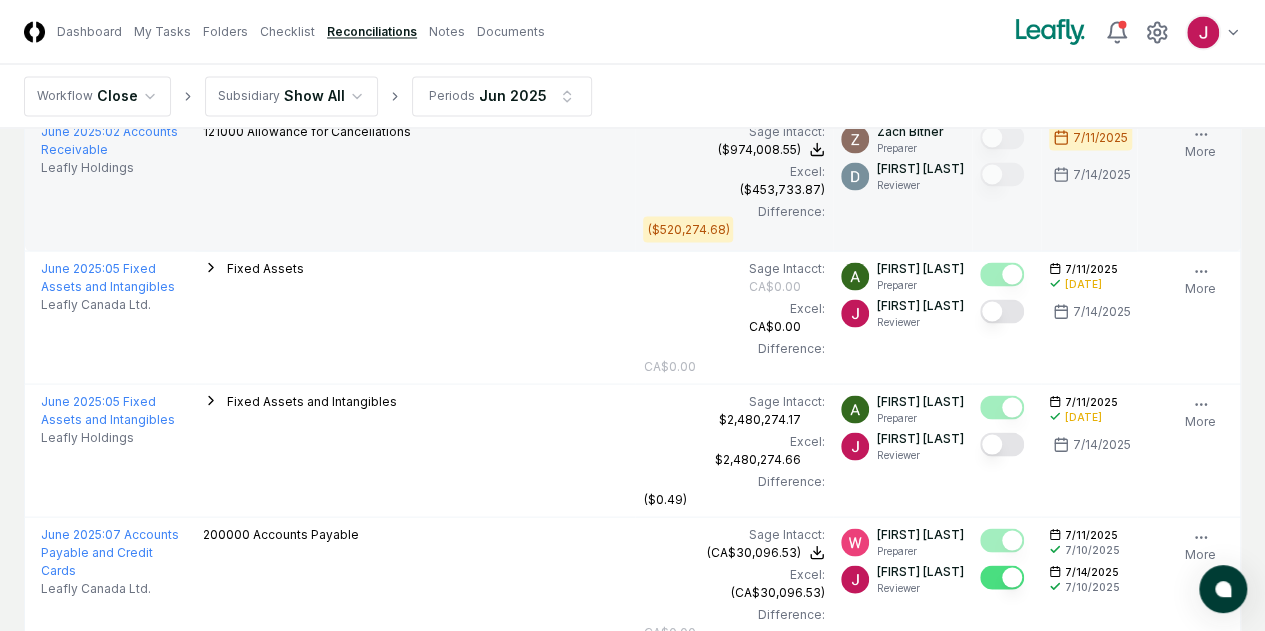 scroll, scrollTop: 5600, scrollLeft: 0, axis: vertical 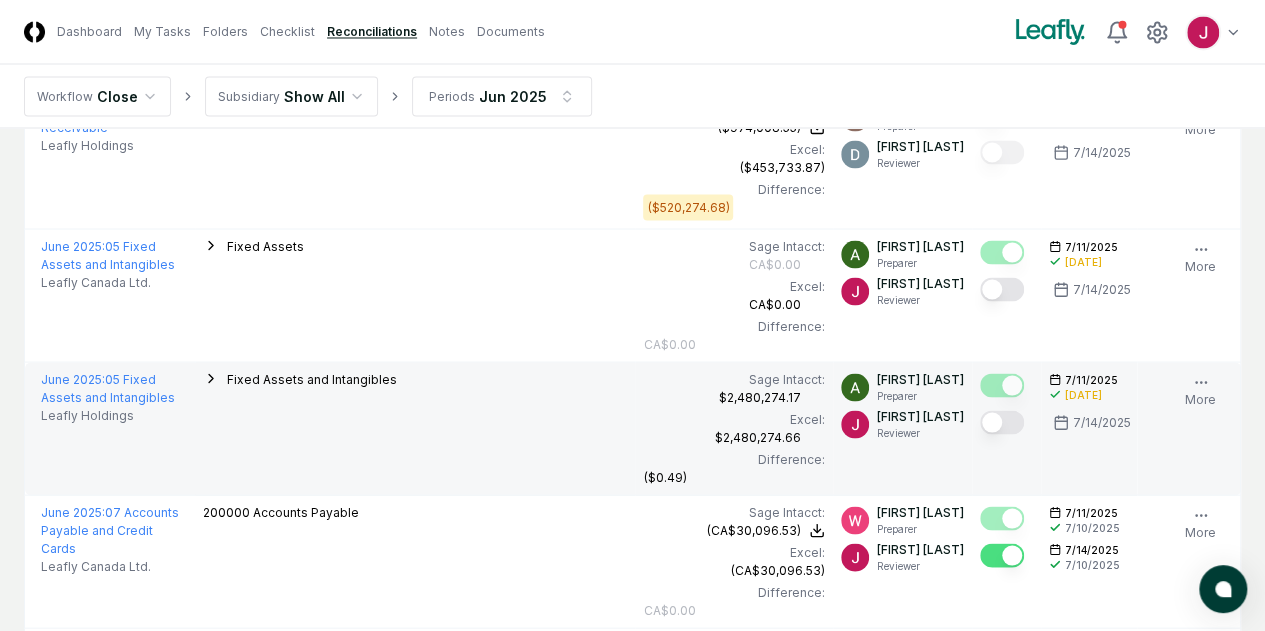 click at bounding box center (1002, 422) 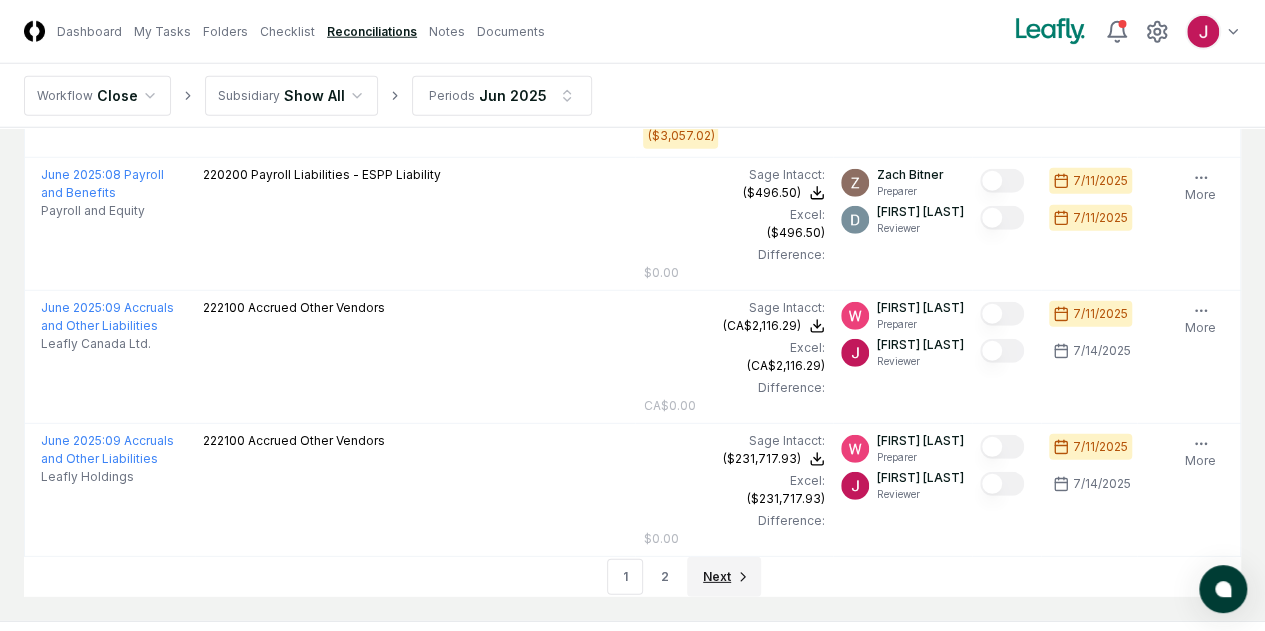 scroll, scrollTop: 6573, scrollLeft: 0, axis: vertical 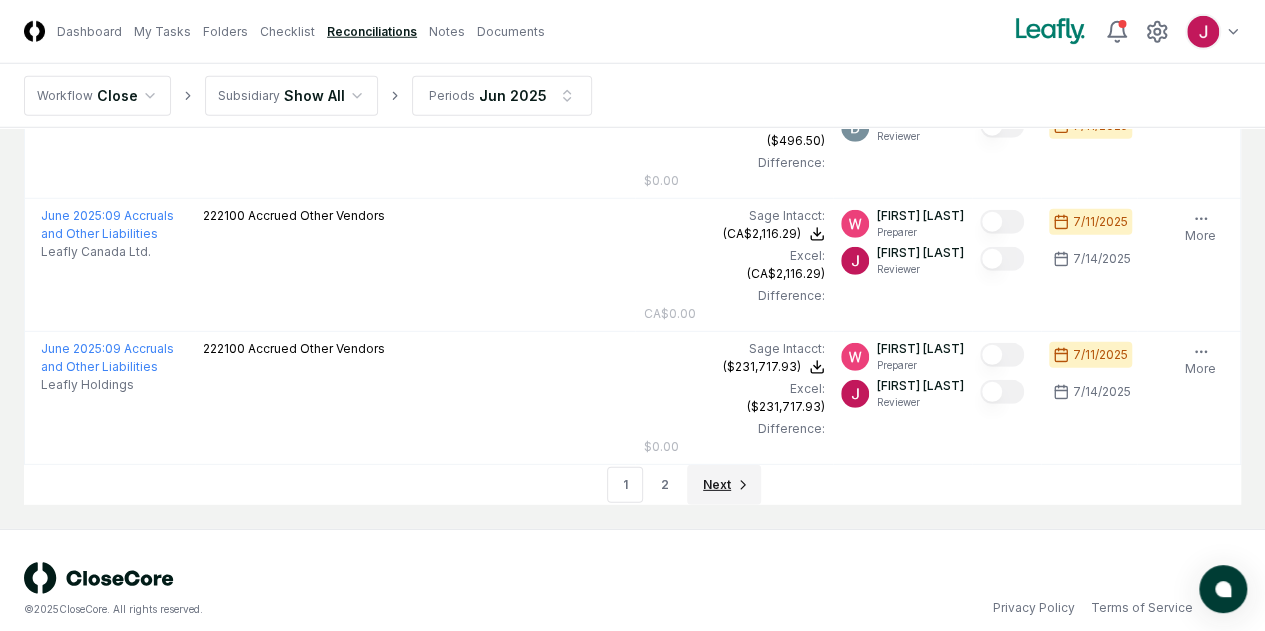 click on "Next" at bounding box center (724, 485) 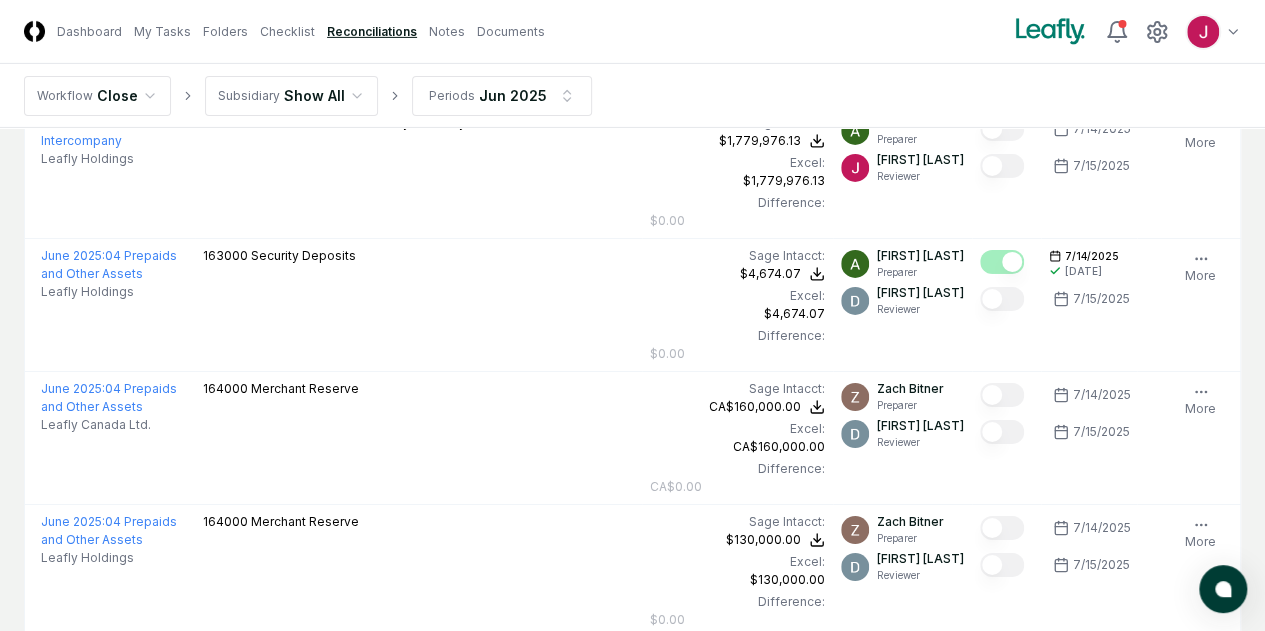 scroll, scrollTop: 3169, scrollLeft: 0, axis: vertical 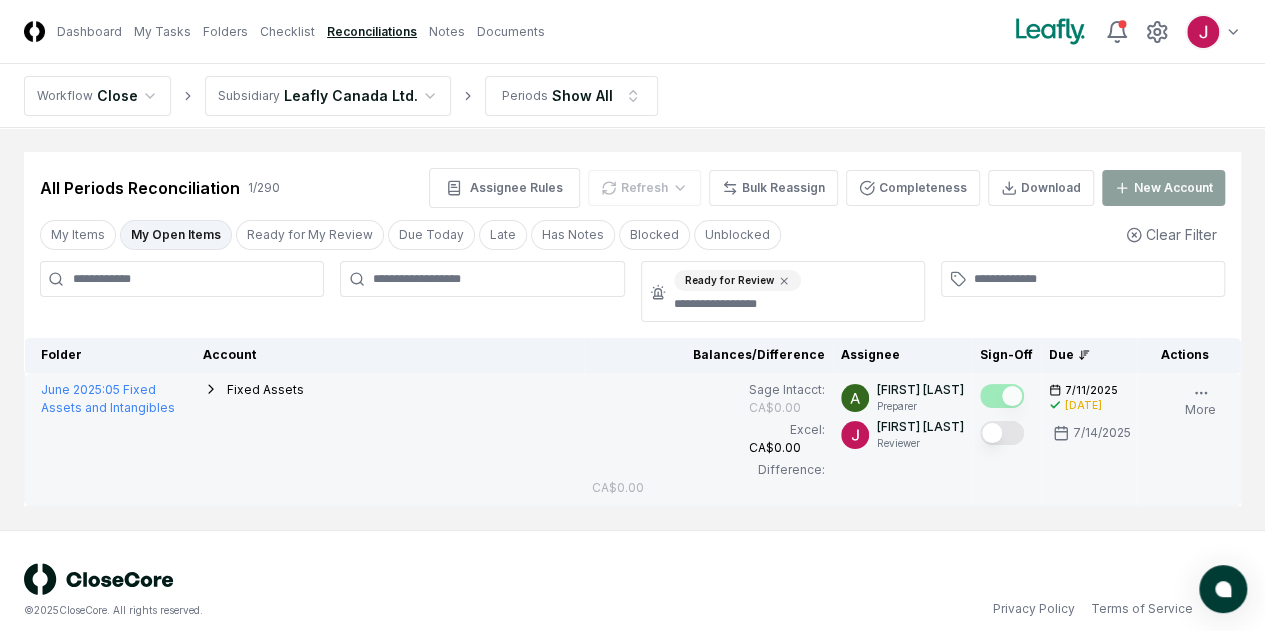 click at bounding box center (1002, 433) 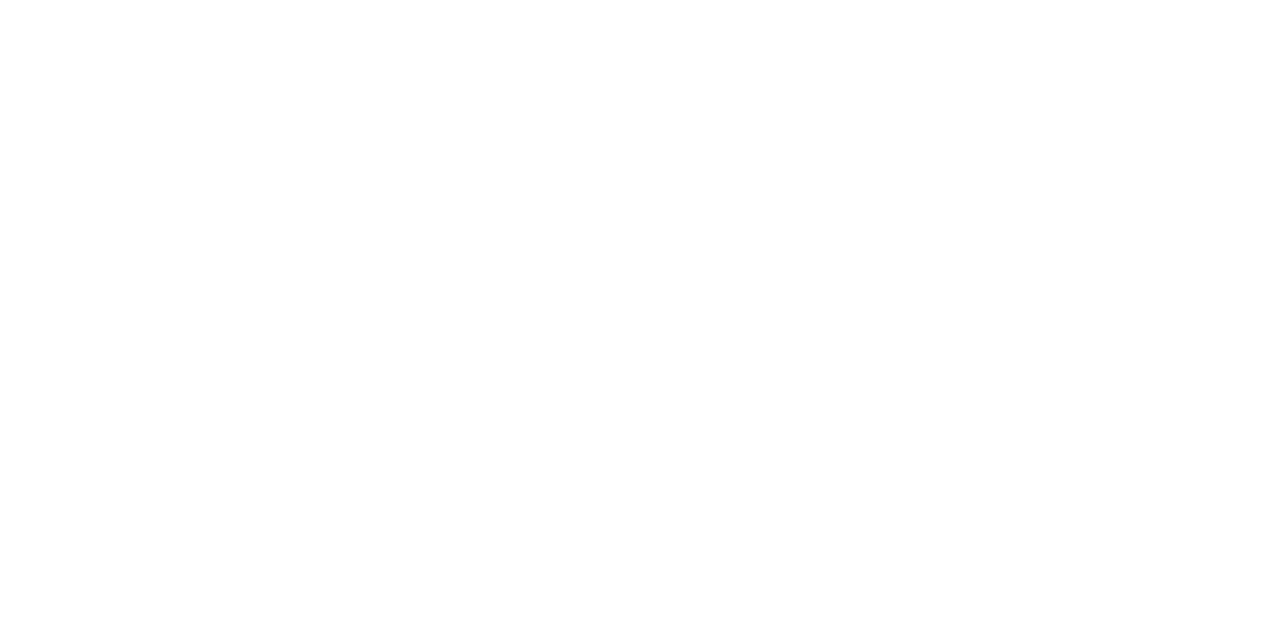 scroll, scrollTop: 0, scrollLeft: 0, axis: both 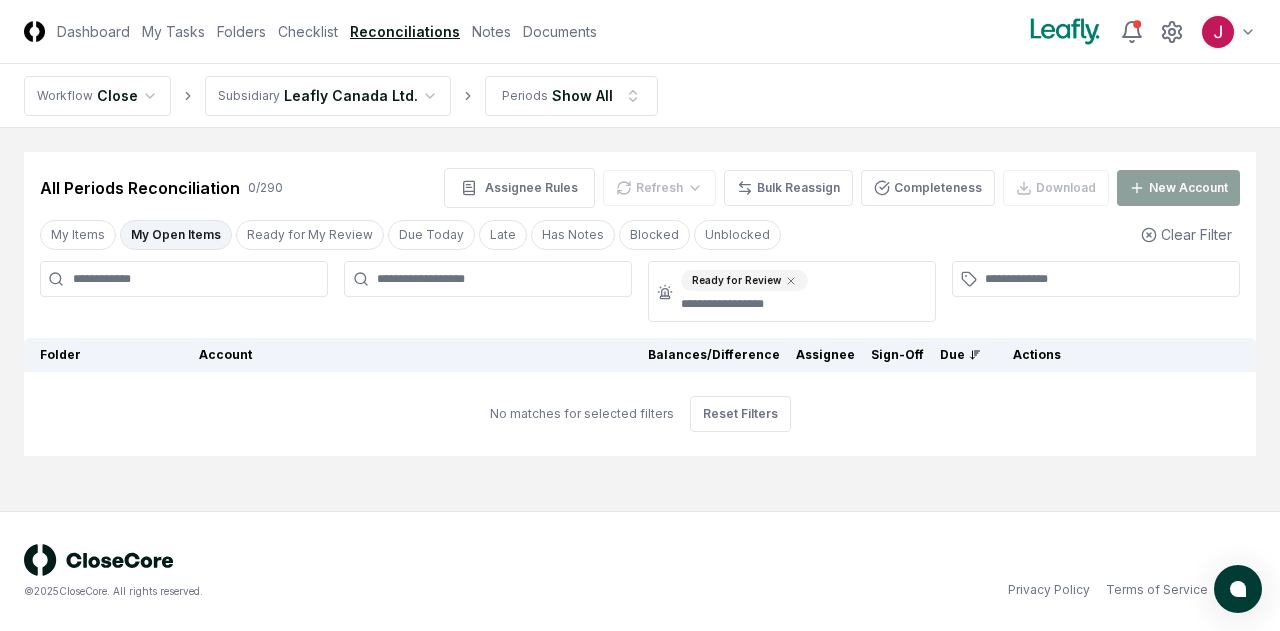 click on "CloseCore Dashboard My Tasks Folders Checklist Reconciliations Notes Documents Toggle navigation menu Toggle user menu Workflow Close Subsidiary Leafly Canada Ltd. Periods Show All Cancel Reassign All Periods Reconciliation 0 / 290 Assignee Rules Refresh Bulk Reassign Completeness Download New Account My Items My Open Items Ready for My Review Due Today Late Has Notes Blocked Unblocked Clear Filter Ready for Review Folder Account Balances/Difference Per Sage Intacct Per Excel Difference Assignee Sign-Off Due Actions No matches for selected filters Reset Filters © [YEAR] CloseCore. All rights reserved. Privacy Policy Terms of Service" at bounding box center (640, 315) 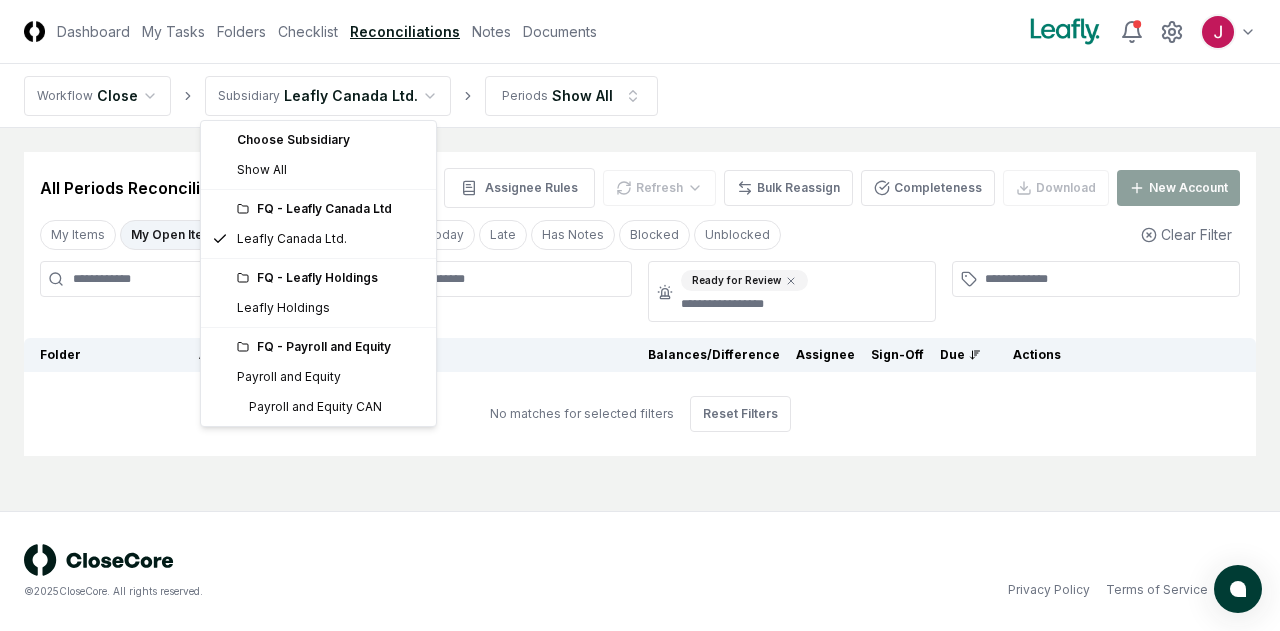 click on "FQ - Leafly Holdings" at bounding box center (330, 278) 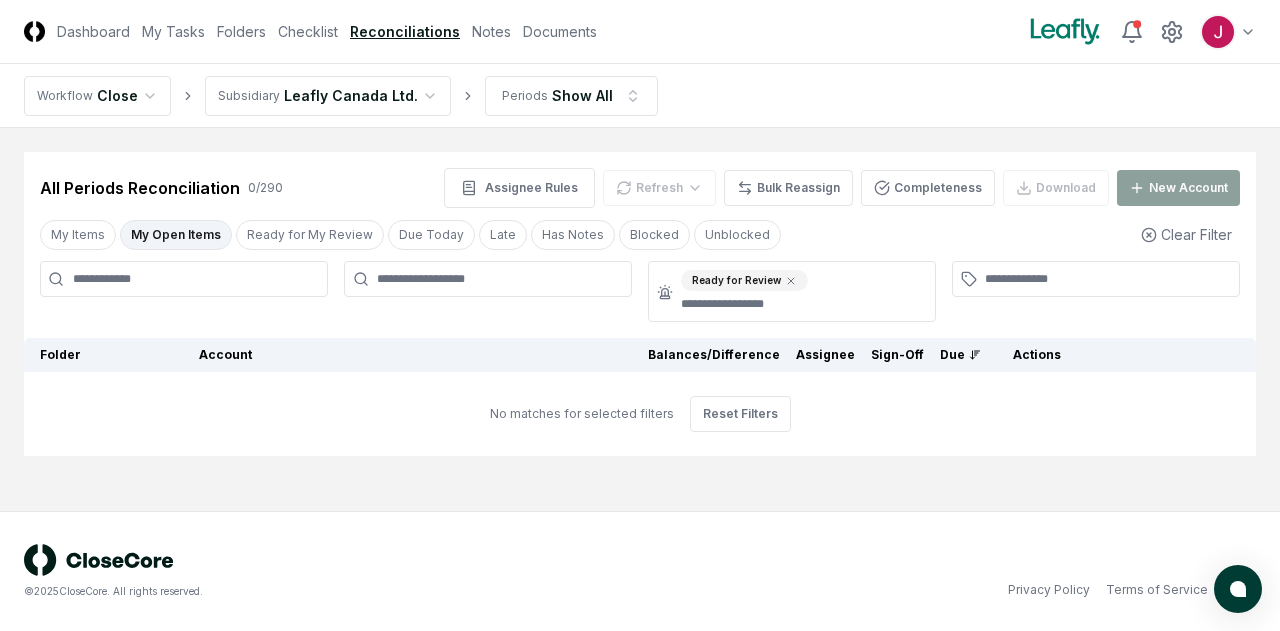 click on "CloseCore Dashboard My Tasks Folders Checklist Reconciliations Notes Documents Toggle navigation menu Toggle user menu Workflow Close Subsidiary Leafly Canada Ltd. Periods Show All Cancel Reassign All Periods Reconciliation 0 / 290 Assignee Rules Refresh Bulk Reassign Completeness Download New Account My Items My Open Items Ready for My Review Due Today Late Has Notes Blocked Unblocked Clear Filter Ready for Review Folder Account Balances/Difference Per Sage Intacct Per Excel Difference Assignee Sign-Off Due Actions No matches for selected filters Reset Filters © [YEAR] CloseCore. All rights reserved. Privacy Policy Terms of Service" at bounding box center (640, 315) 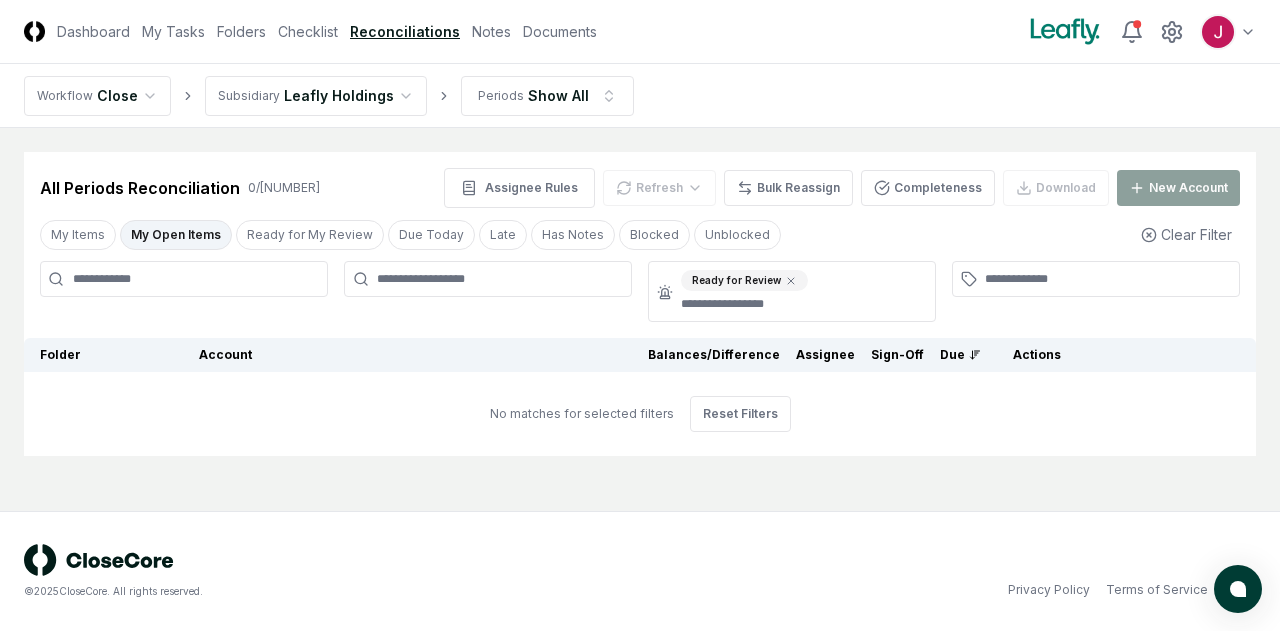 click on "Reconciliations" at bounding box center (405, 31) 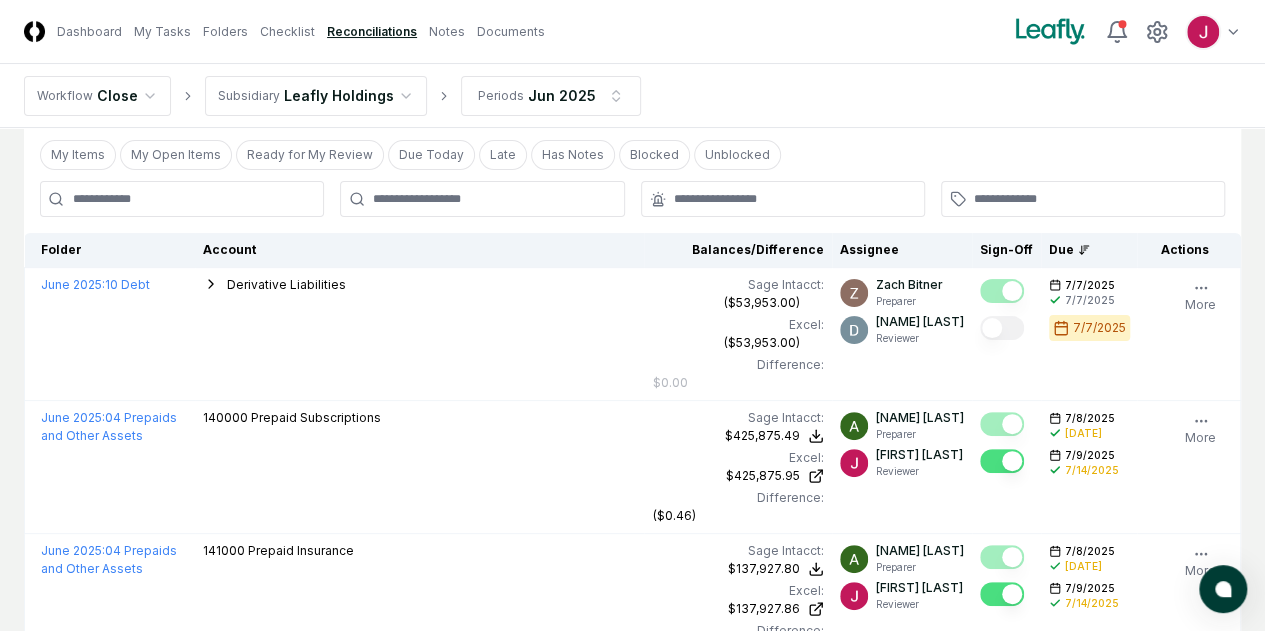 scroll, scrollTop: 0, scrollLeft: 0, axis: both 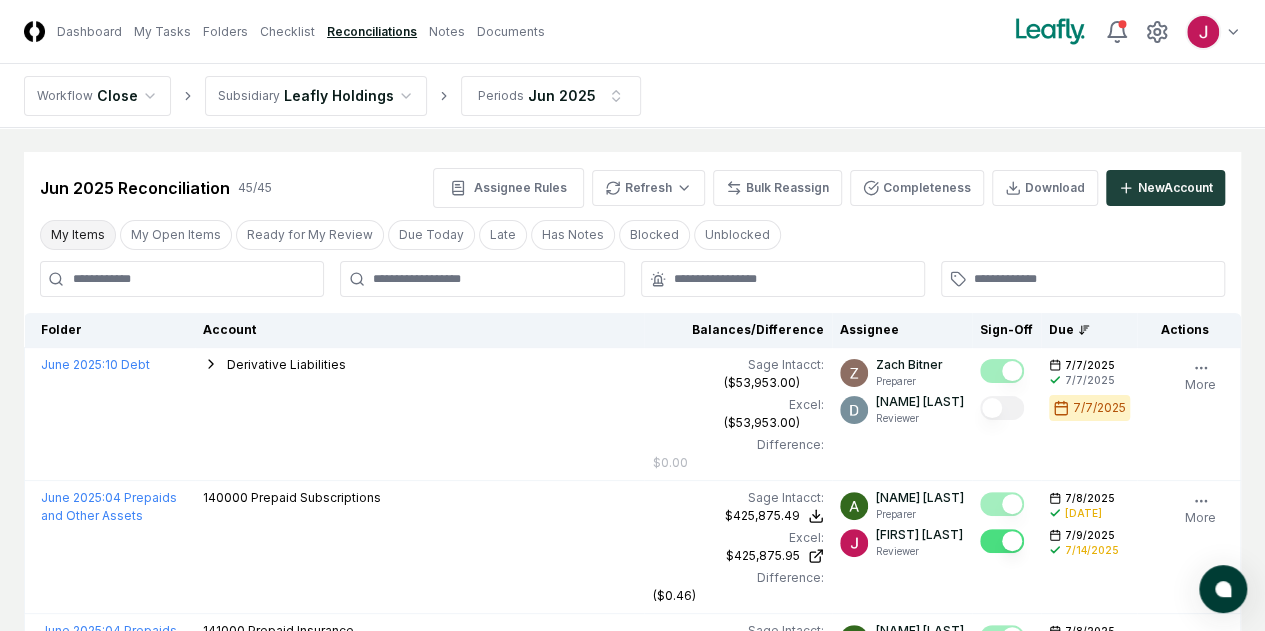 click on "My Items" at bounding box center [78, 235] 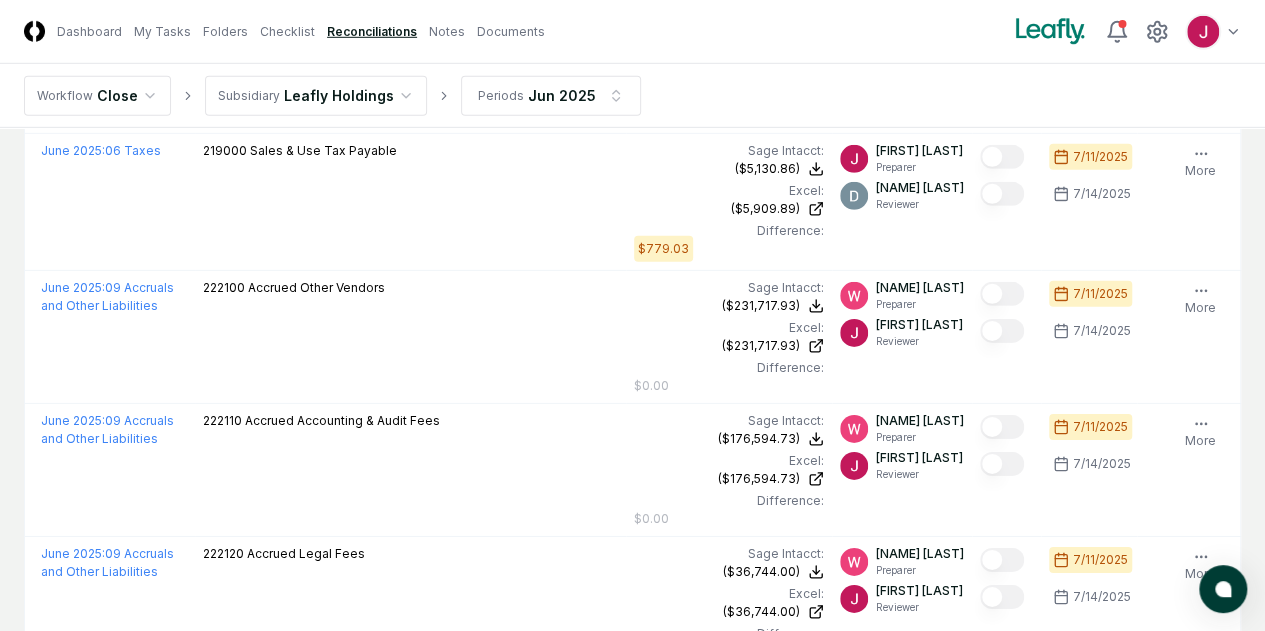 scroll, scrollTop: 2900, scrollLeft: 0, axis: vertical 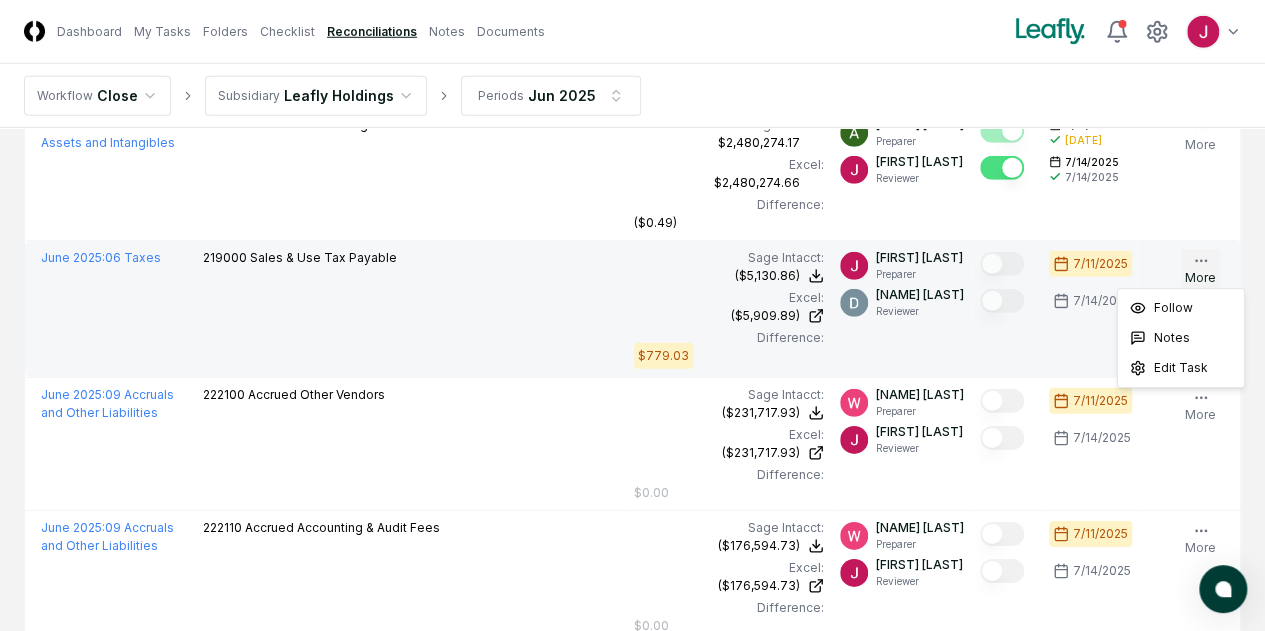 click 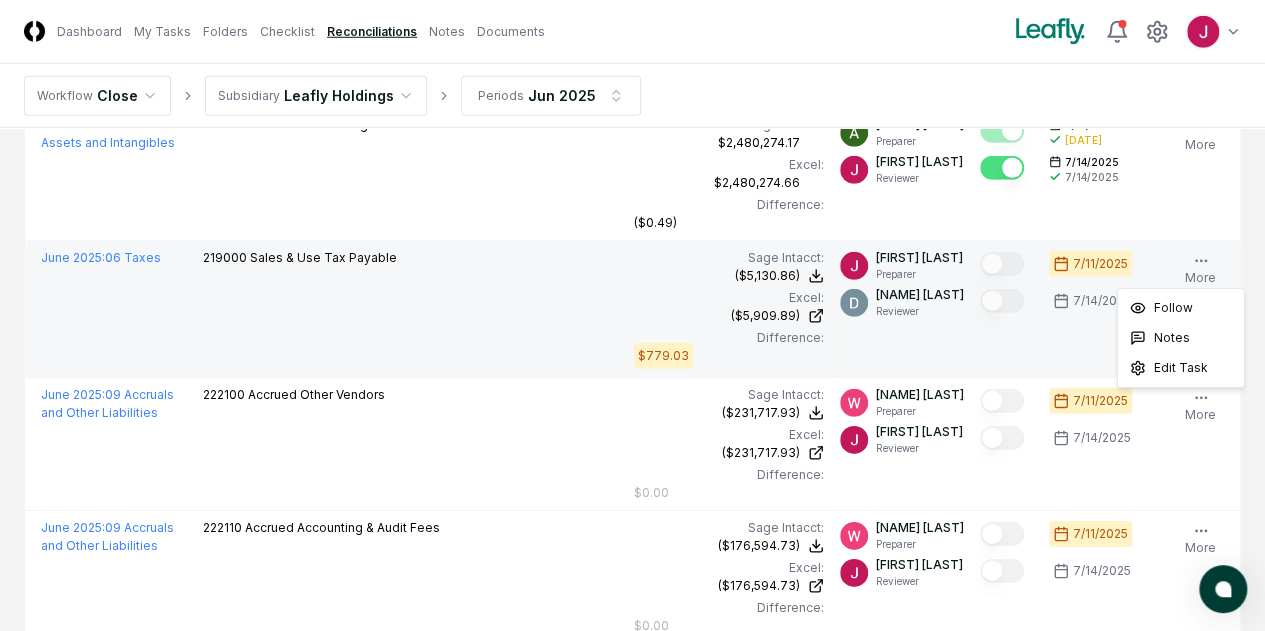 click on "[DATE] [DATE]" at bounding box center (1089, 309) 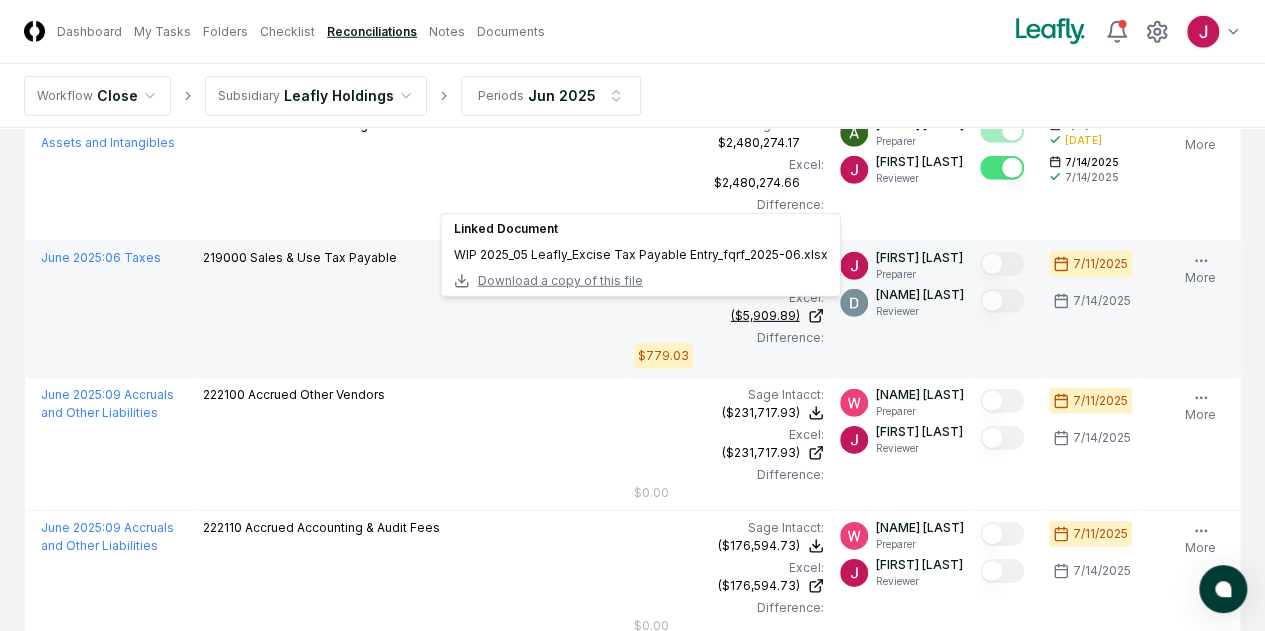 click 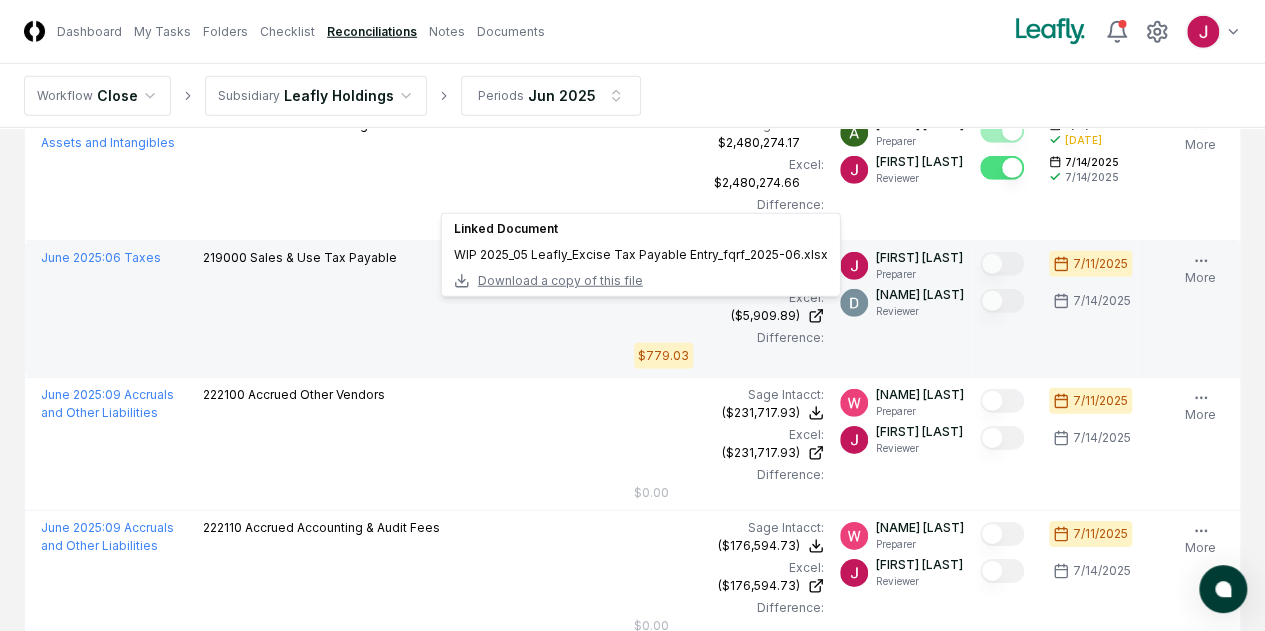 click at bounding box center [1006, 309] 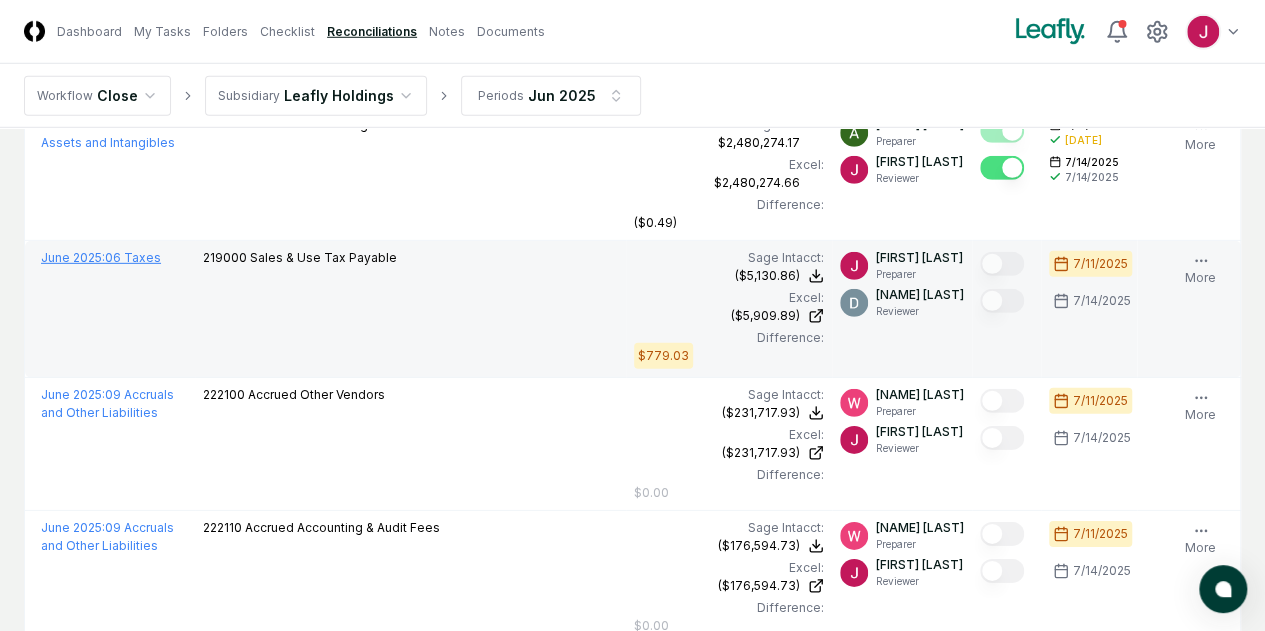 click on "June 2025 :  06 Taxes" at bounding box center (101, 257) 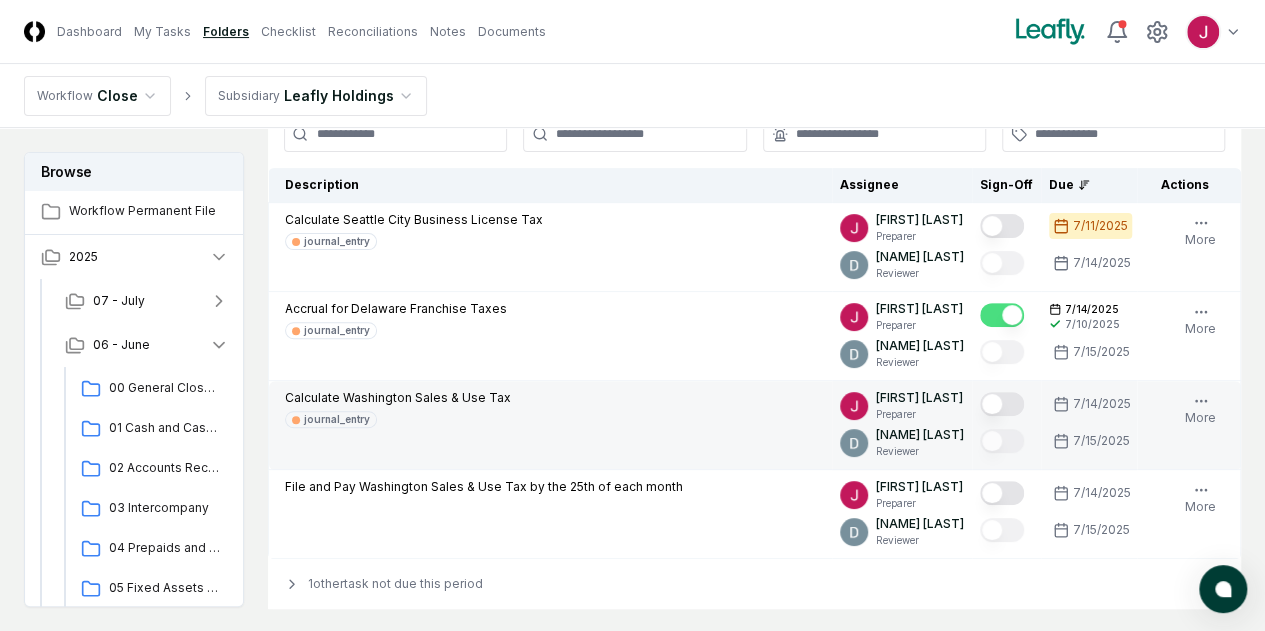 scroll, scrollTop: 300, scrollLeft: 0, axis: vertical 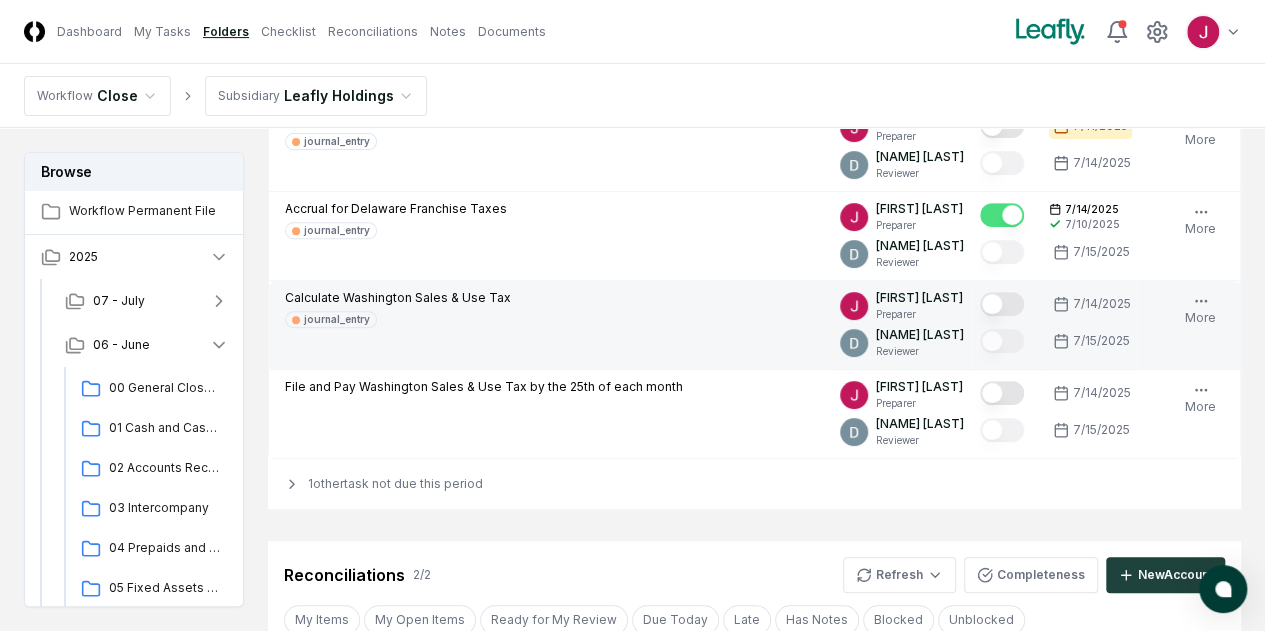 click at bounding box center (1002, 304) 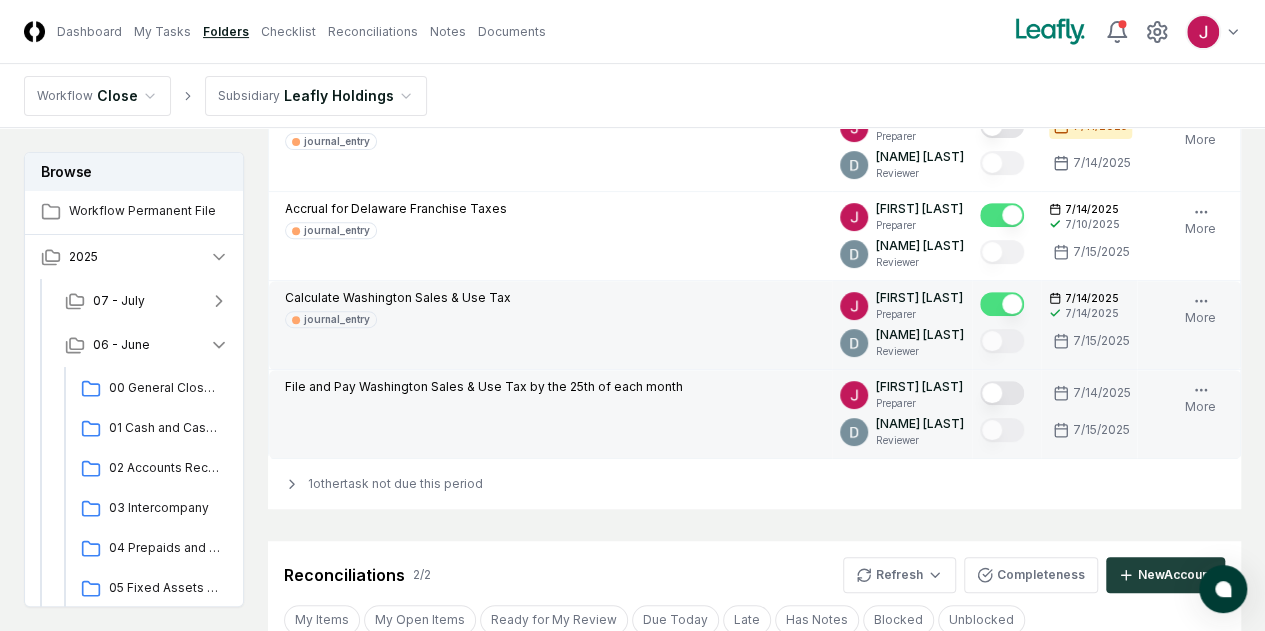 click at bounding box center [1002, 393] 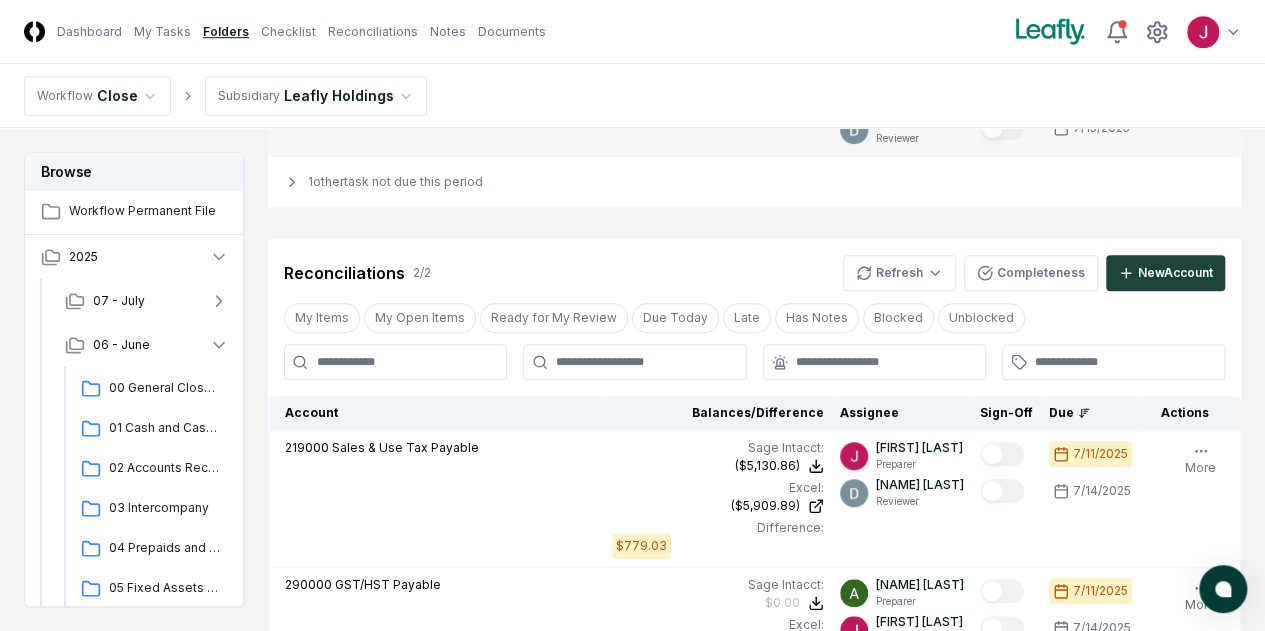 scroll, scrollTop: 700, scrollLeft: 0, axis: vertical 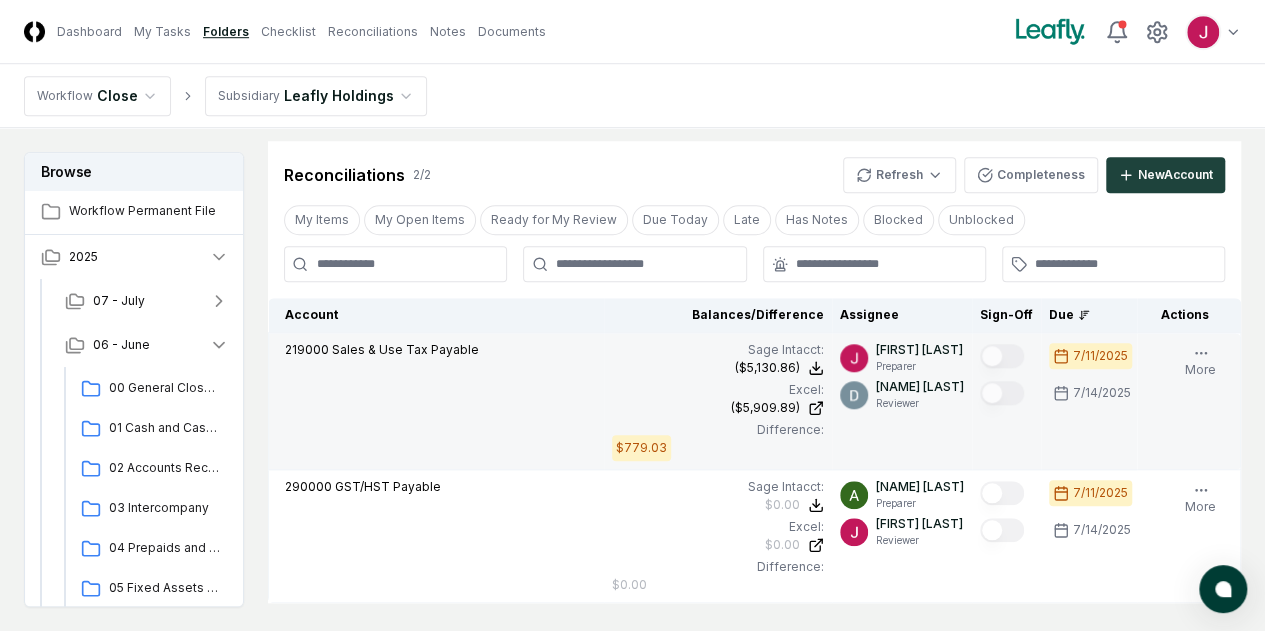 click on "[NAME] [LAST] Preparer [NAME] [LAST]" at bounding box center [902, 401] 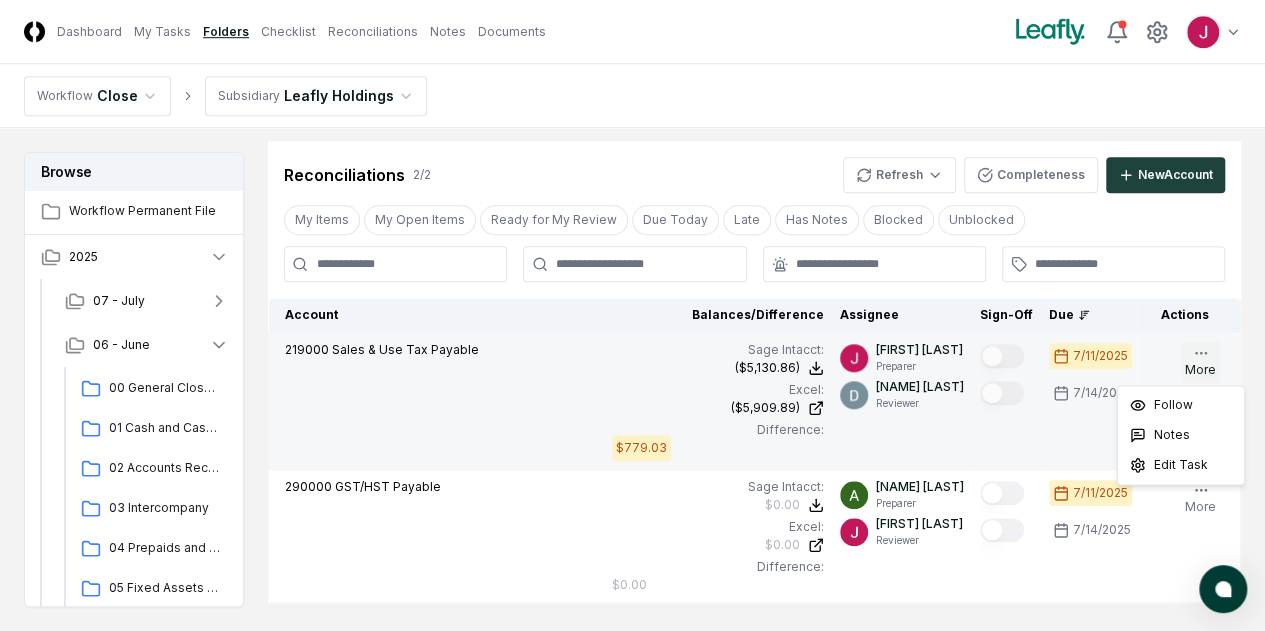 click 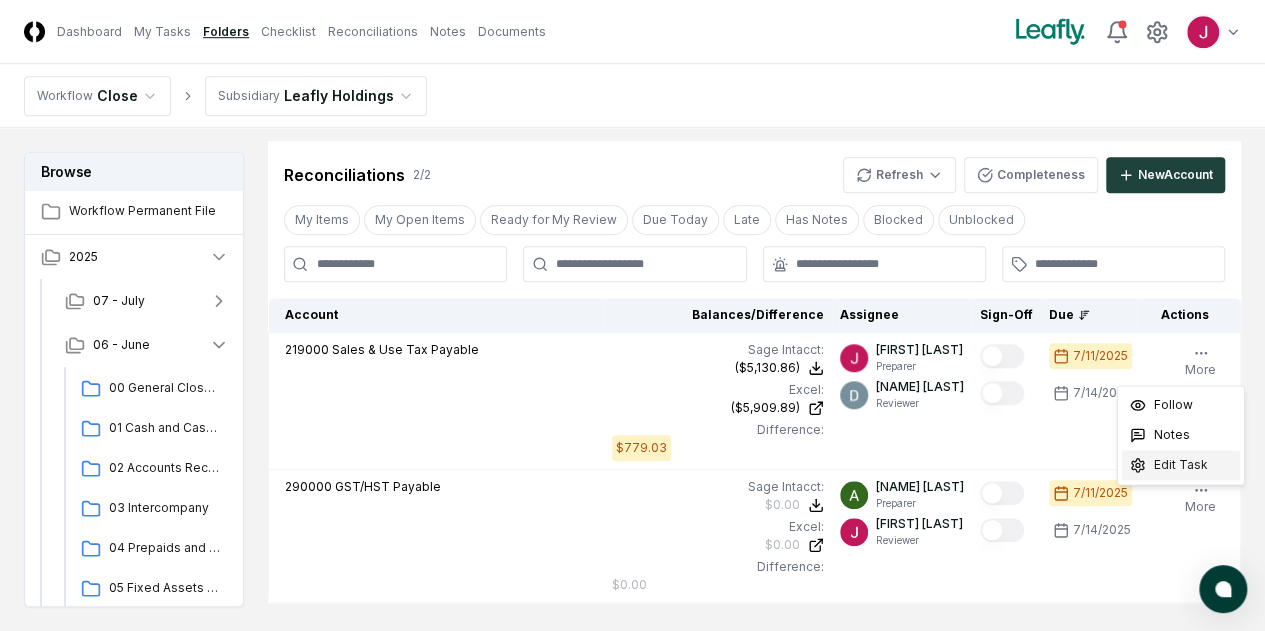 click on "Edit Task" at bounding box center (1181, 465) 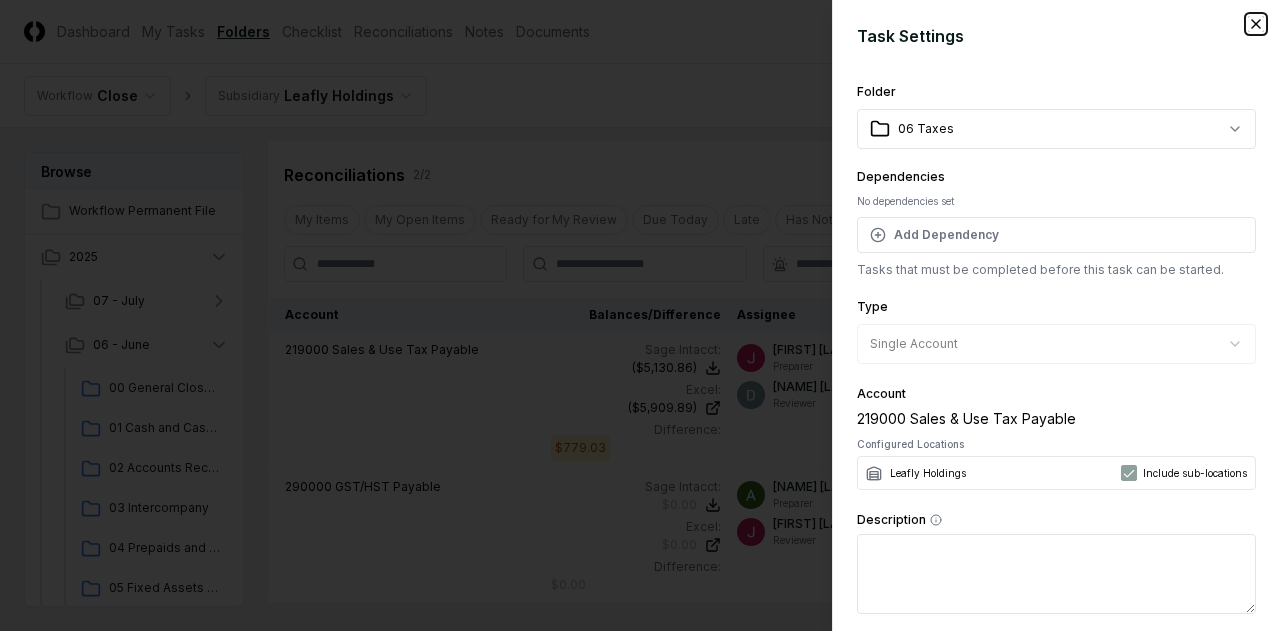 click 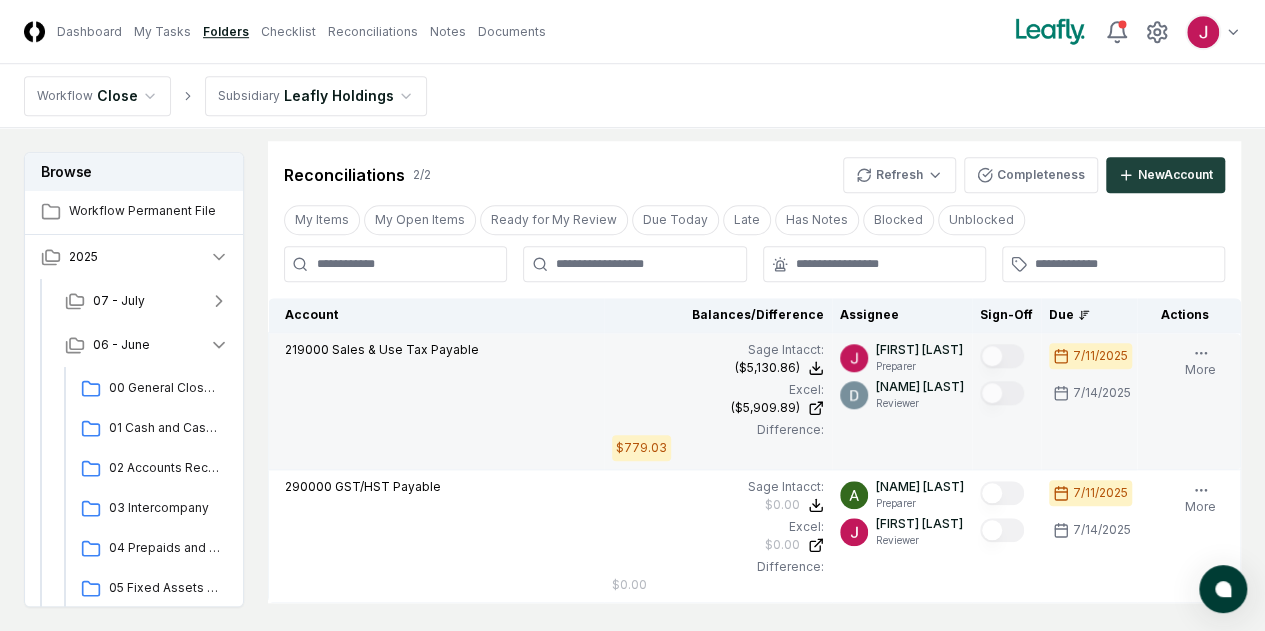 click on "[NUMBER] Sales & Use Tax Payable" at bounding box center [437, 401] 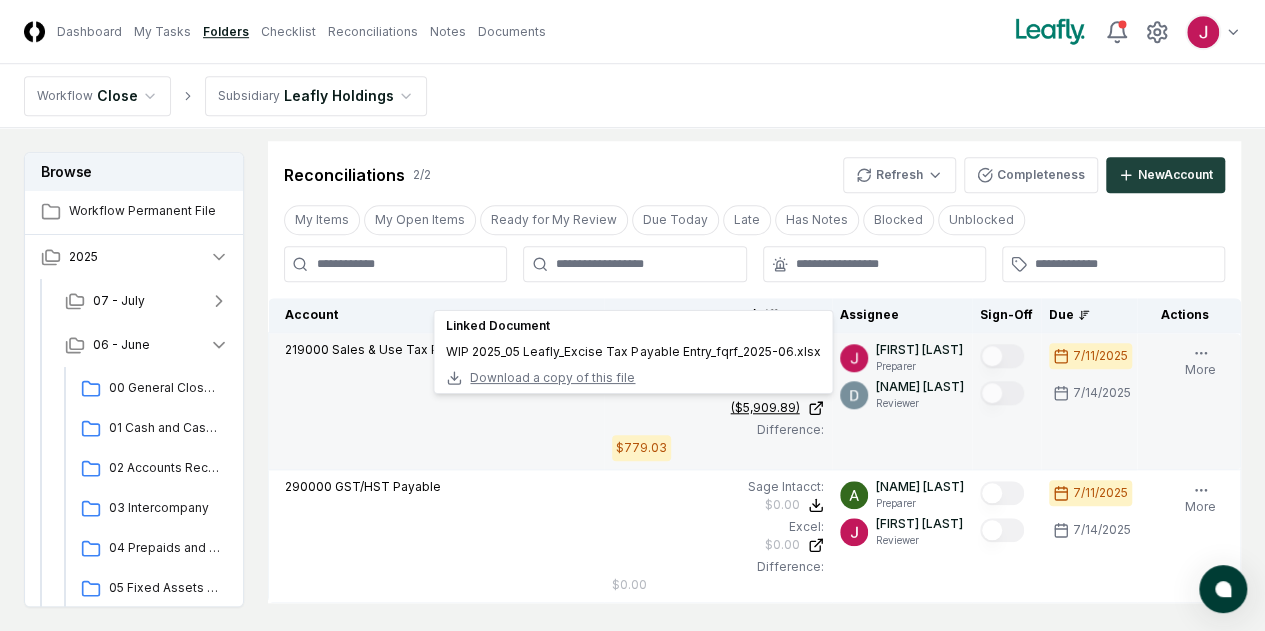 click 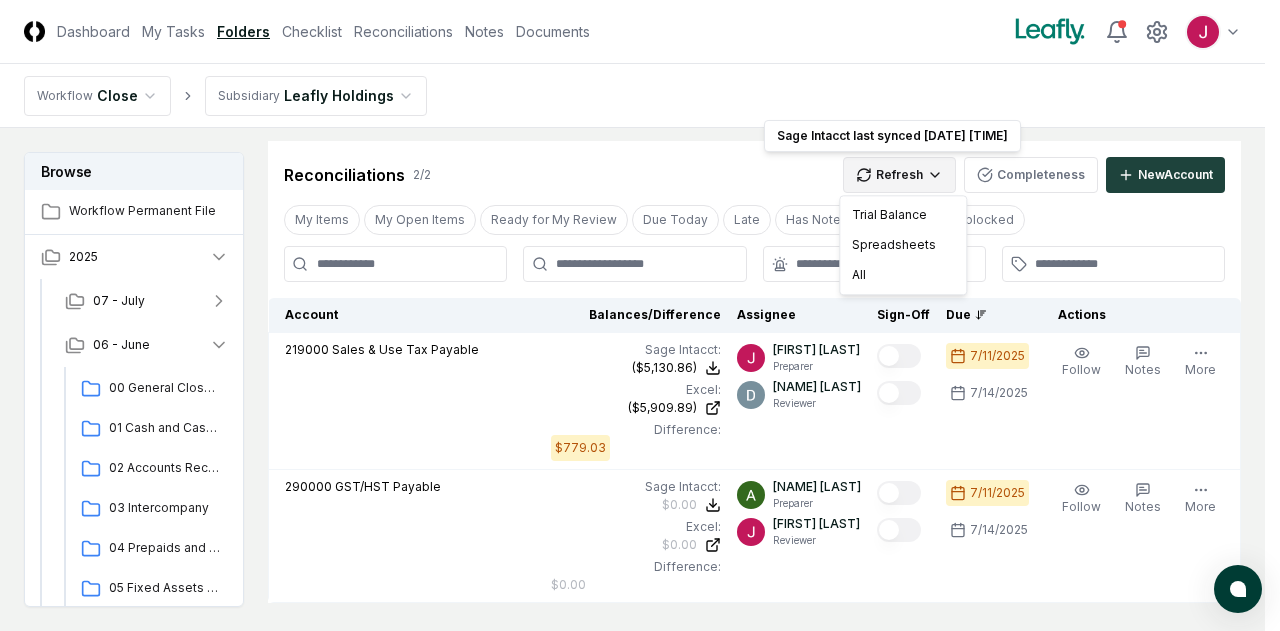 click on "CloseCore Dashboard My Tasks Folders Checklist Reconciliations Notes Documents Toggle navigation menu Toggle user menu Workflow Close Subsidiary Leafly Holdings Browse Workflow Permanent File [DATE] - July 06 - June 00 General Close Activities 01 Cash and Cash Equivalents 02 Accounts Receivable 03 Intercompany 04 Prepaids and Other Assets 05 Fixed Assets and Intangibles 06 Taxes 07 Accounts Payable and Credit Cards 09 Accruals and Other Liabilities 10 Debt 12 Revenue and Expenses 13 Financial Reporting and Analysis 05 - May 04 - April 03 - March 02 - February 01 - January 2024 Change Folder Cancel Reassign June [YEAR]: 06 Taxes View on Dropbox Checklist 4 / 4 New Task My Items My Open Items Ready for My Review Due Today Late Has Notes Has Reminders Has Documents Blocked Unblocked Clear Filter Description Assignee Sign-Off Due Actions Calculate Seattle City Business License Tax journal_entry [NAME] [LAST] Preparer [NAME] [LAST] Reviewer [DATE] [DATE] Follow Notes Upload Reminder Duplicate Edit Task More" at bounding box center [640, 170] 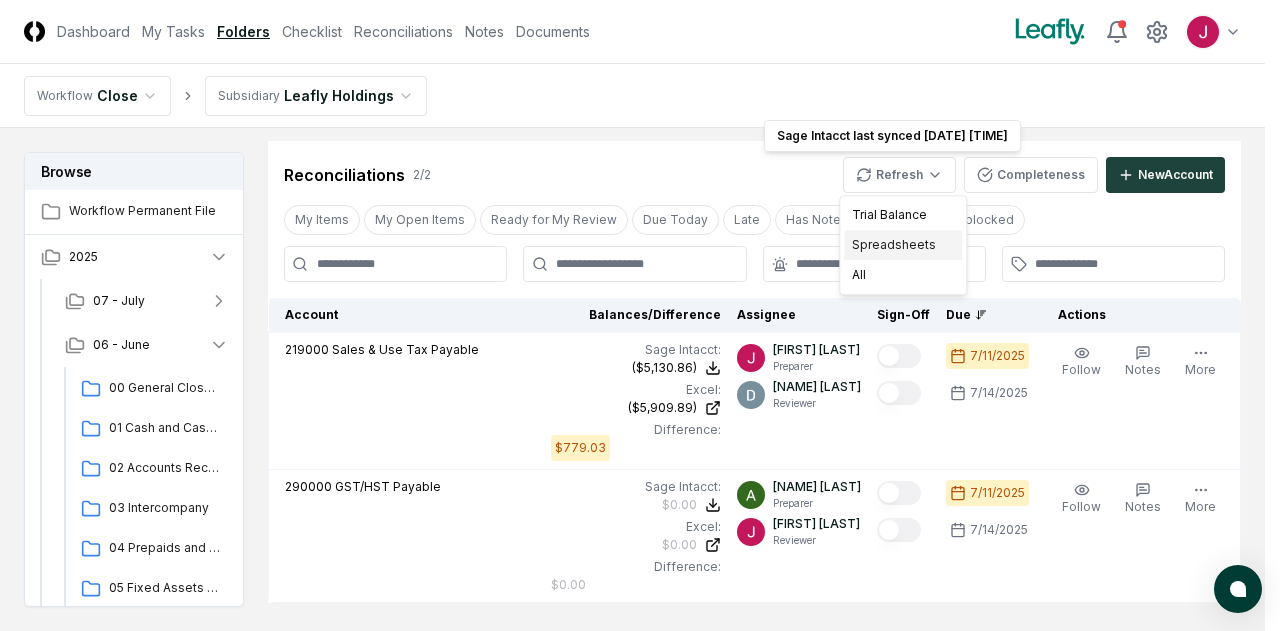 click on "Spreadsheets" at bounding box center (903, 245) 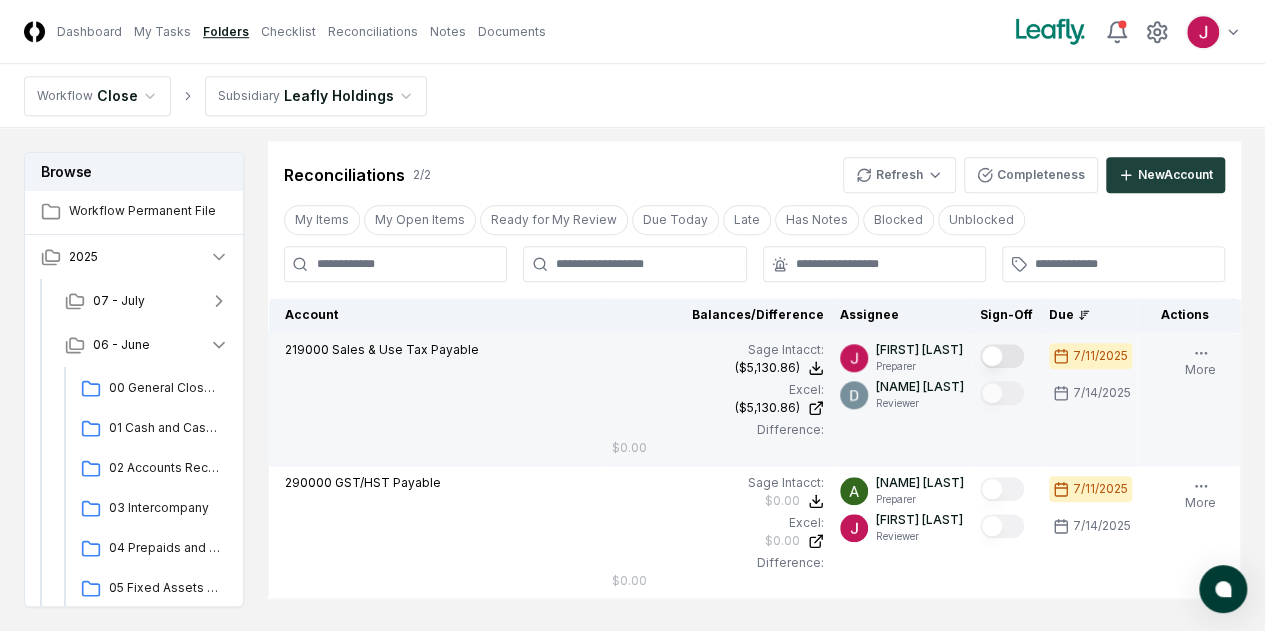 click at bounding box center (1002, 356) 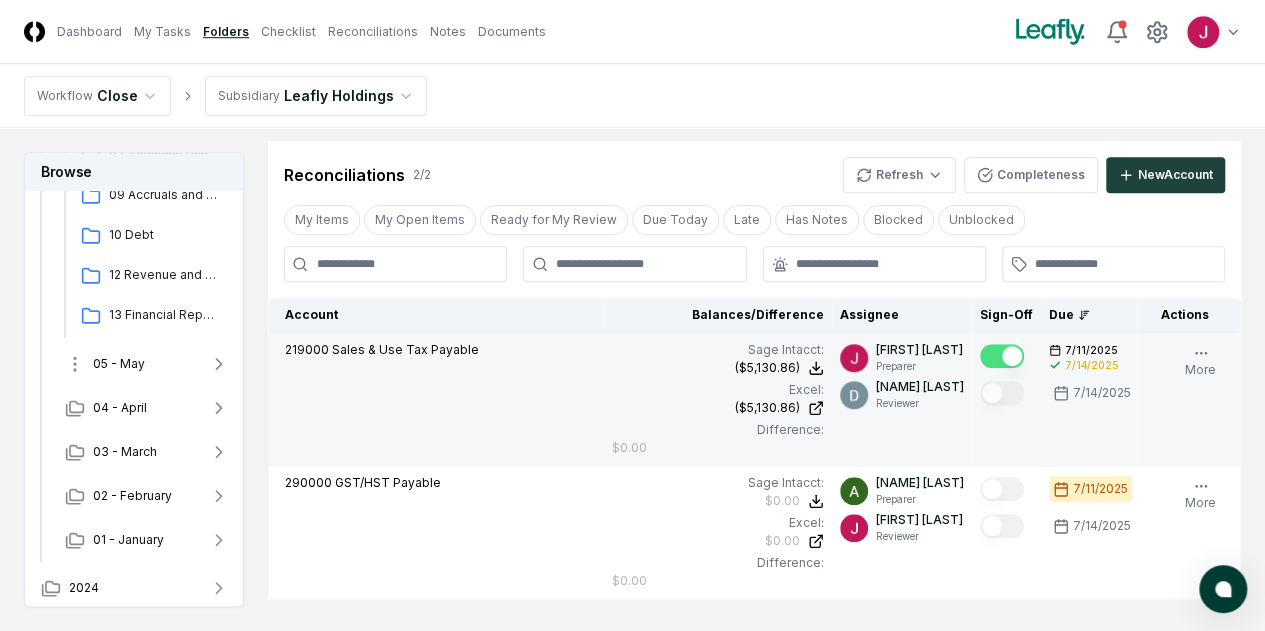 scroll, scrollTop: 516, scrollLeft: 0, axis: vertical 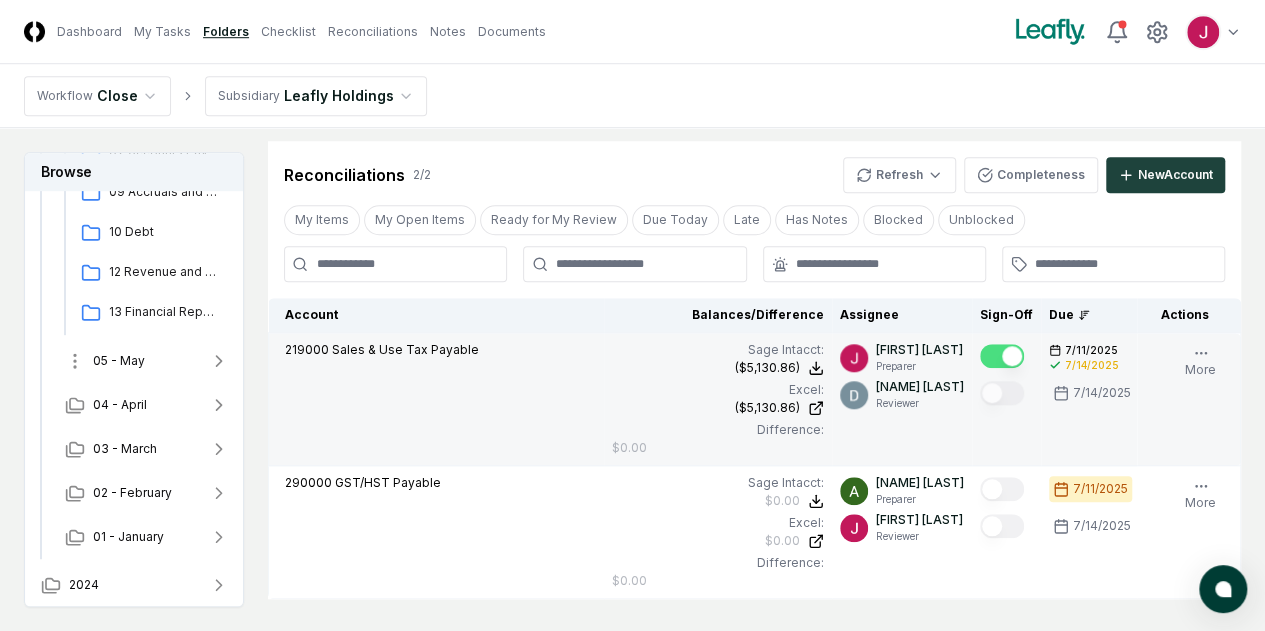 click on "05 - May" at bounding box center [119, 361] 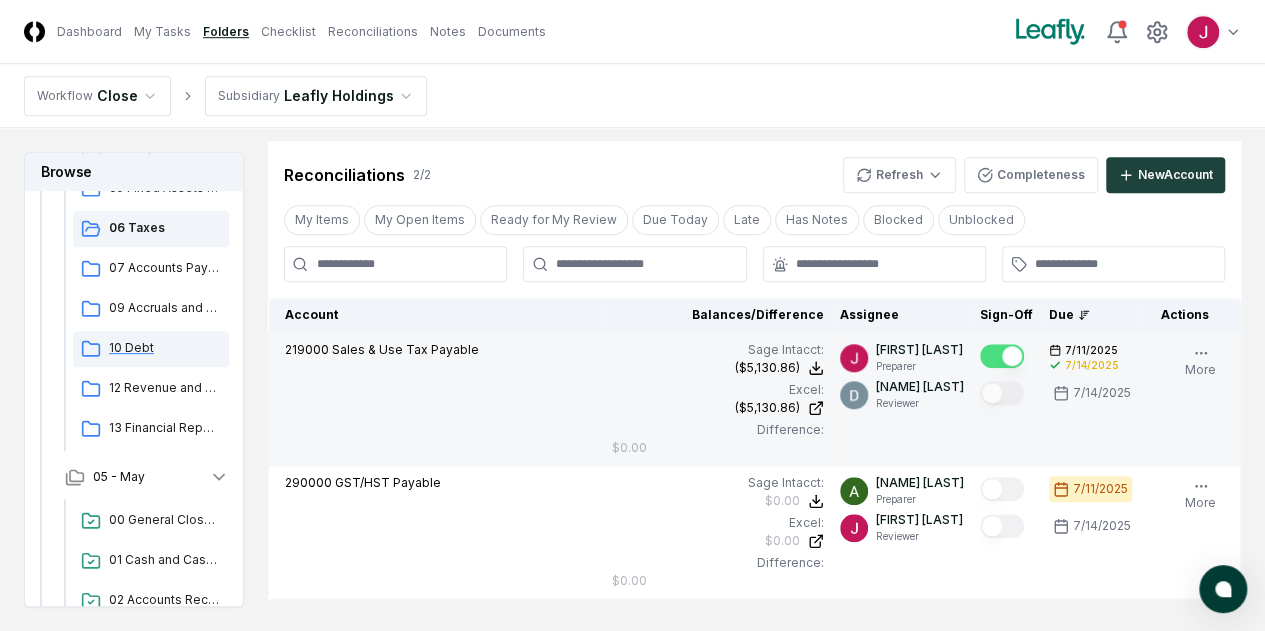 scroll, scrollTop: 500, scrollLeft: 0, axis: vertical 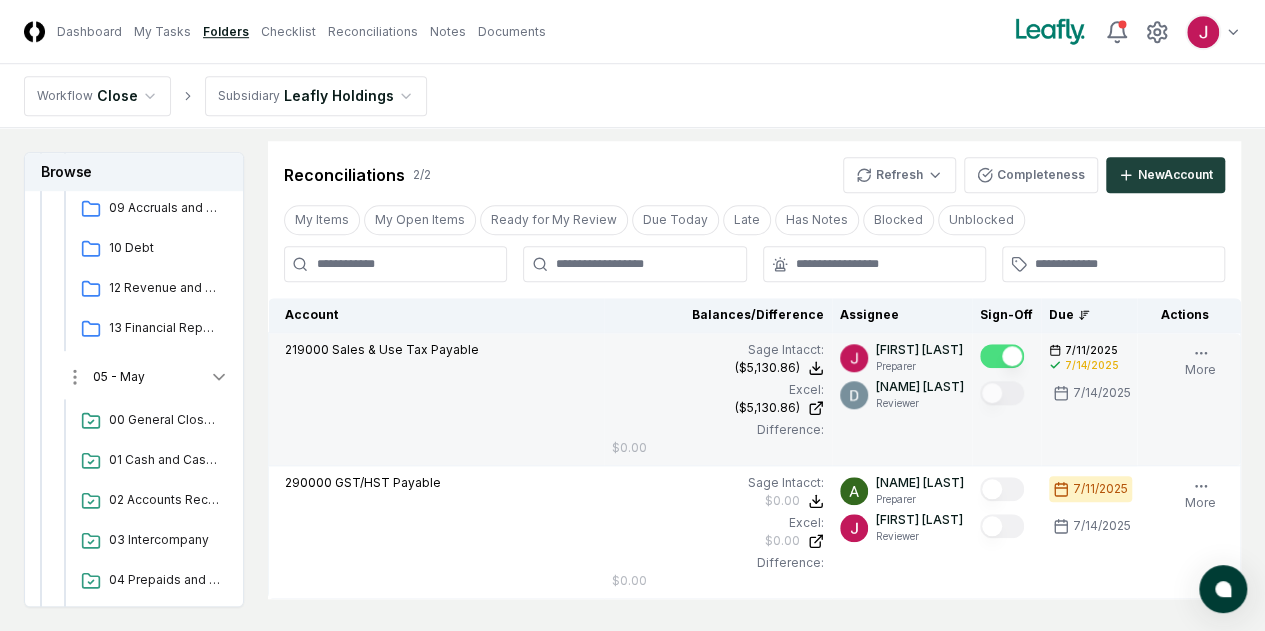 click 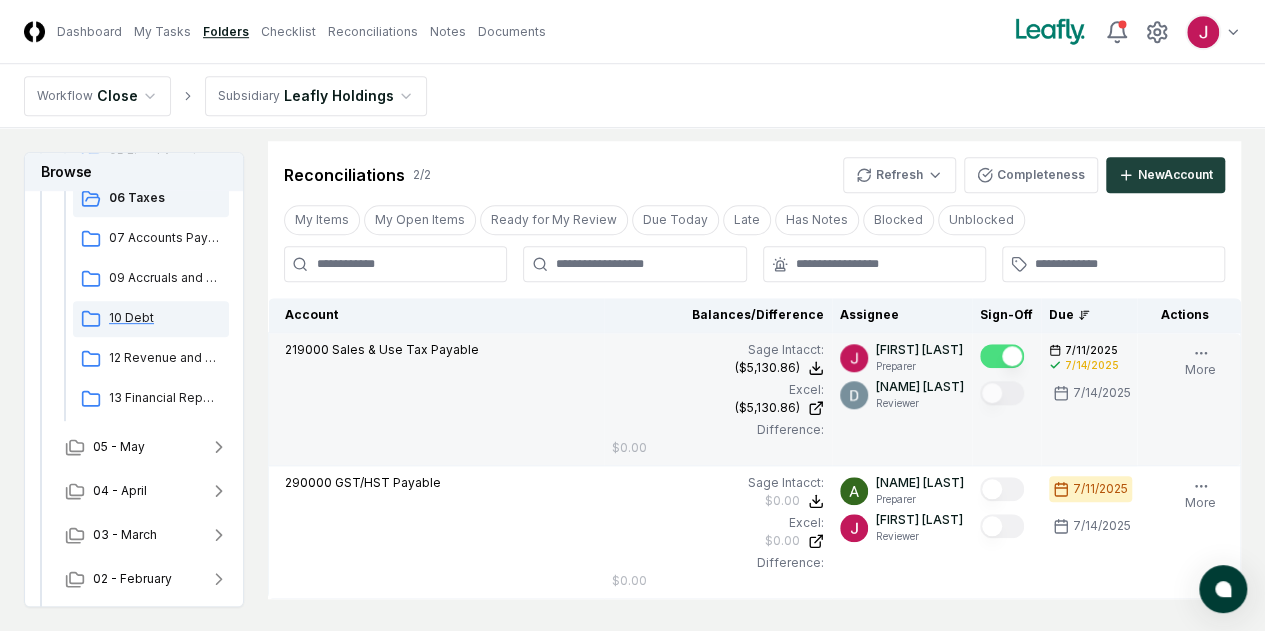 scroll, scrollTop: 400, scrollLeft: 0, axis: vertical 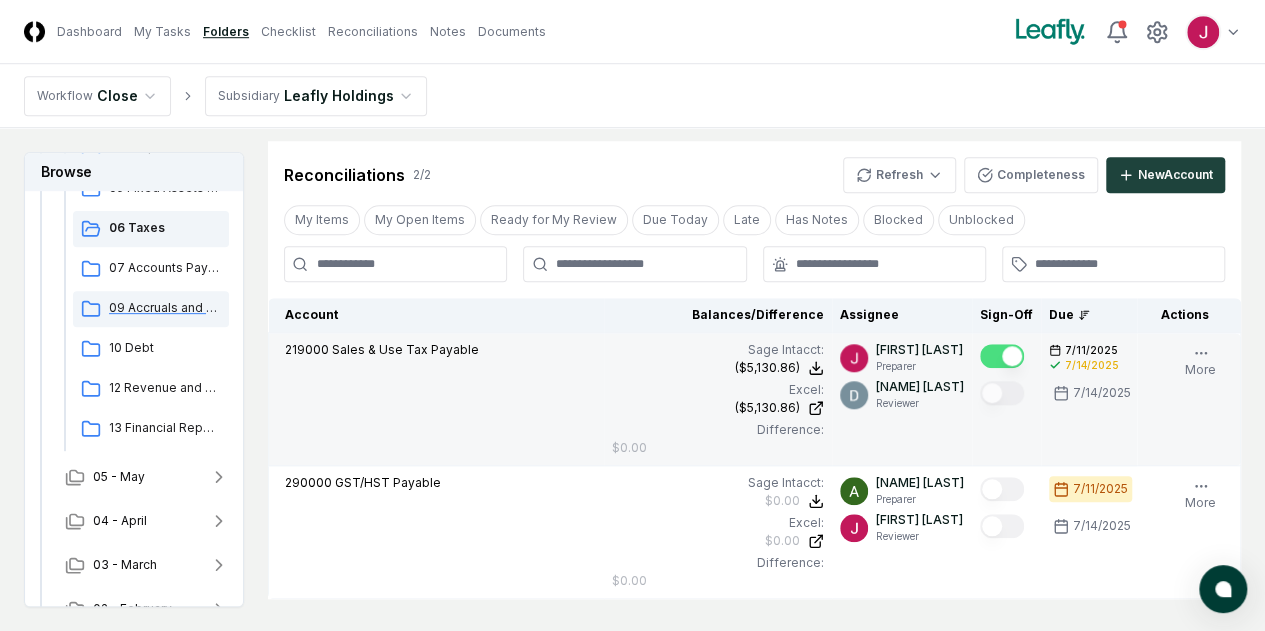 click on "09 Accruals and Other Liabilities" at bounding box center (165, 308) 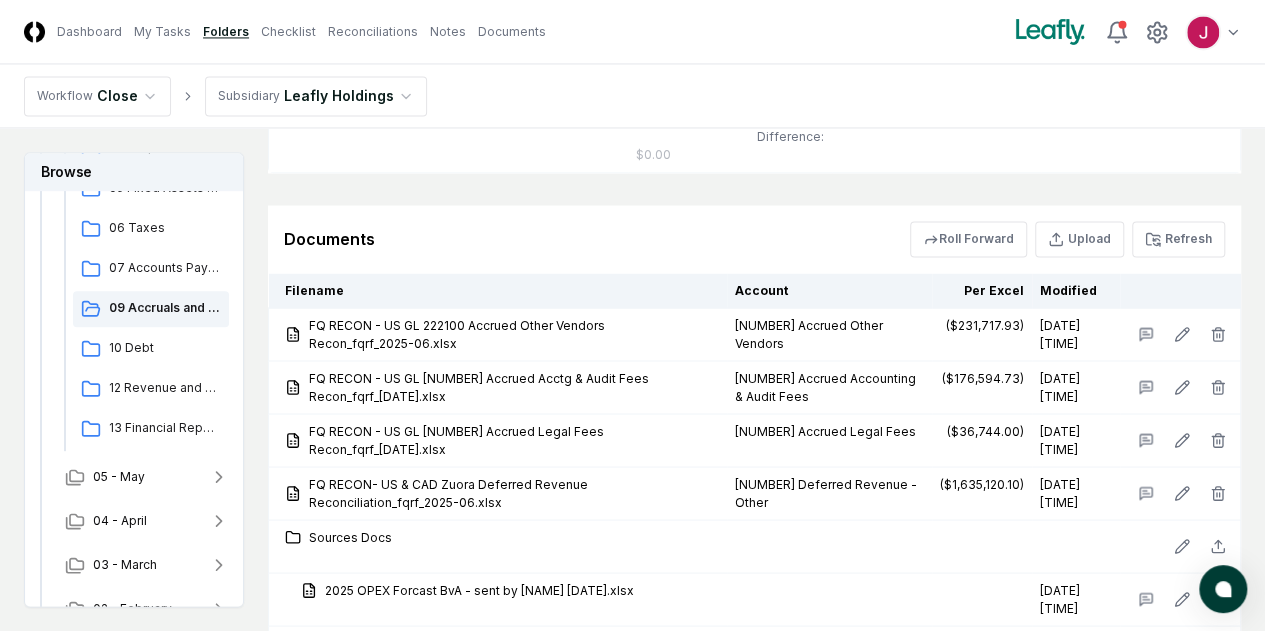 scroll, scrollTop: 1700, scrollLeft: 0, axis: vertical 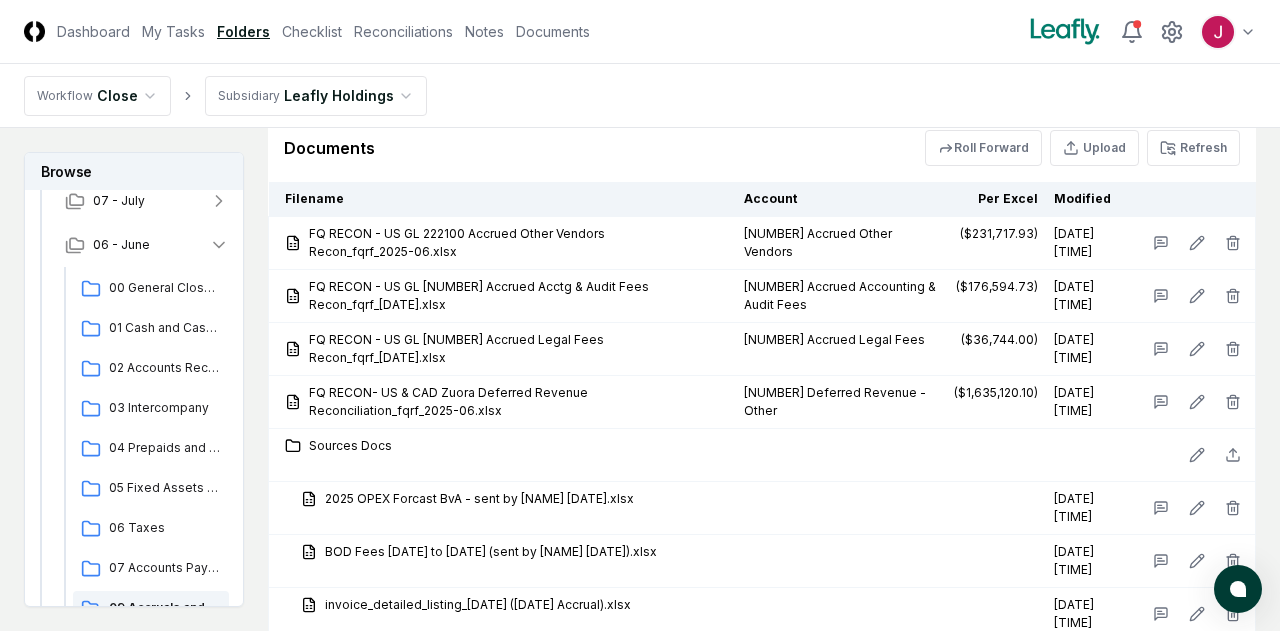 click on "CloseCore Dashboard My Tasks Folders Checklist Reconciliations Notes Documents Toggle navigation menu Toggle user menu Workflow Close Subsidiary Leafly Holdings Browse Workflow Permanent File [DATE] - July 06 - June 00 General Close Activities 01 Cash and Cash Equivalents 02 Accounts Receivable 03 Intercompany 04 Prepaids and Other Assets 05 Fixed Assets and Intangibles 06 Taxes 07 Accounts Payable and Credit Cards 09 Accruals and Other Liabilities 10 Debt 12 Revenue and Expenses 13 Financial Reporting and Analysis 05 - May 04 - April 03 - March 02 - February 01 - January 2024 Change Folder Cancel Reassign June [YEAR]: 09 Accruals and Other Liabilities View on Dropbox Checklist 7 / 7 New Task My Items My Open Items Ready for My Review Due Today Late Has Notes Has Reminders Has Documents Blocked Unblocked Clear Filter Description Assignee Sign-Off Due Actions Review preliminary revenue detail for credits sitting in undistributed due to IIAs and distribute revenue [NAME] [LAST] Preparer [NAME] [LAST] Reviewer" at bounding box center (640, -219) 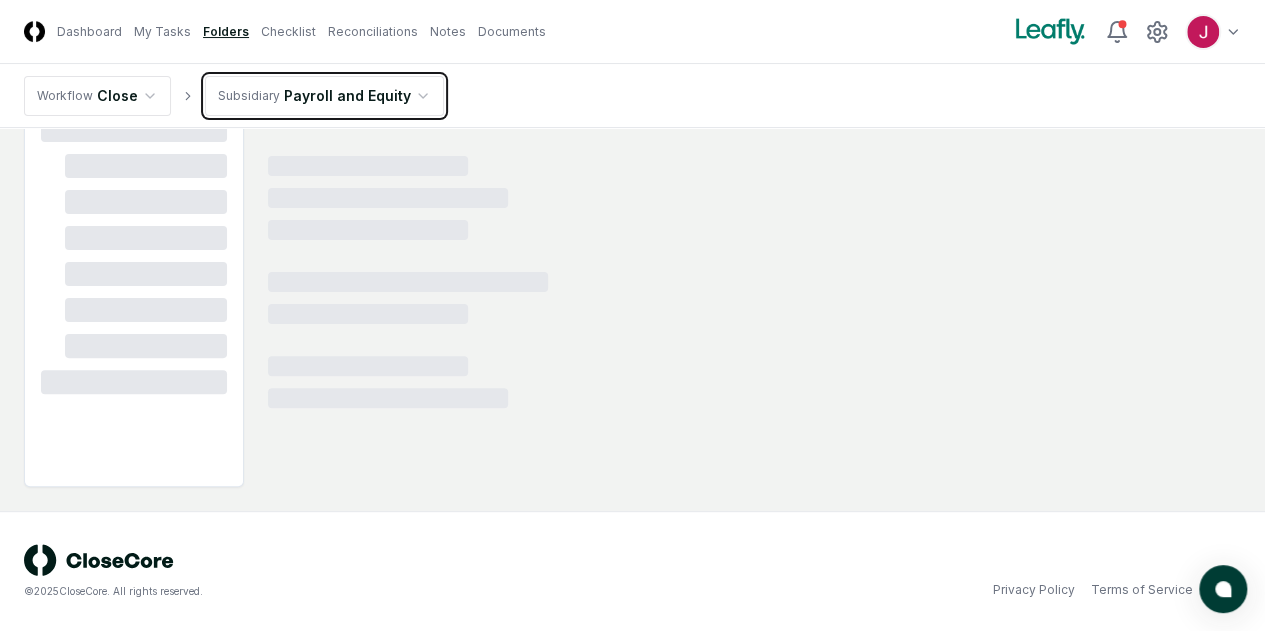 scroll, scrollTop: 120, scrollLeft: 0, axis: vertical 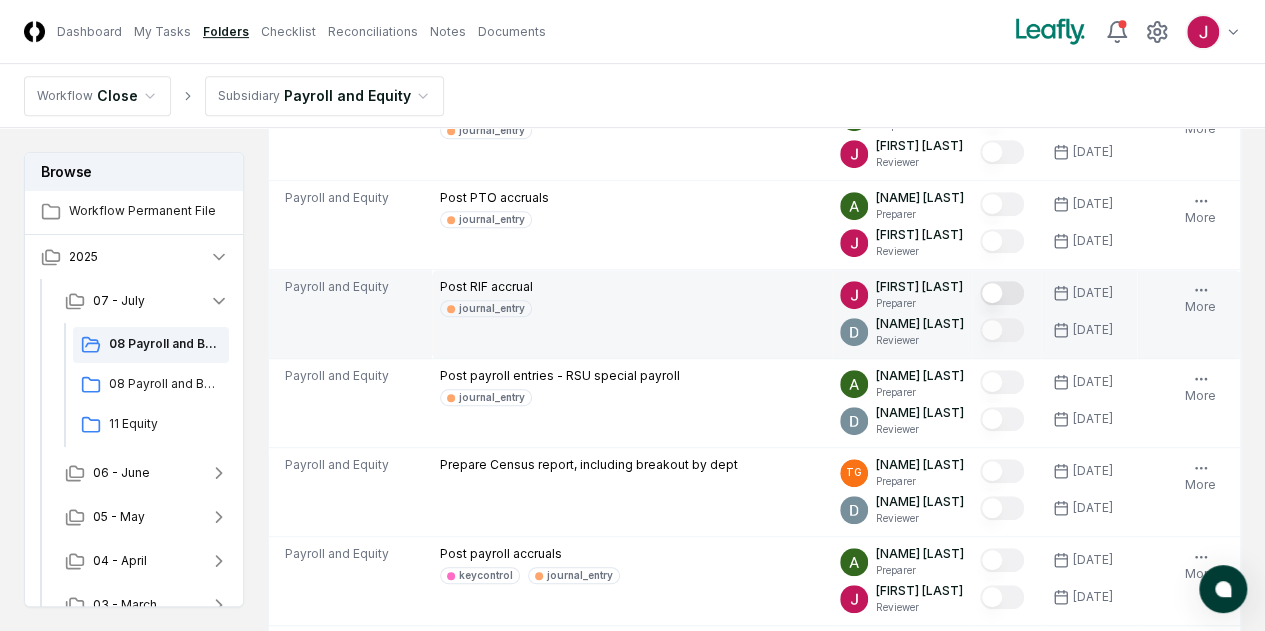 click 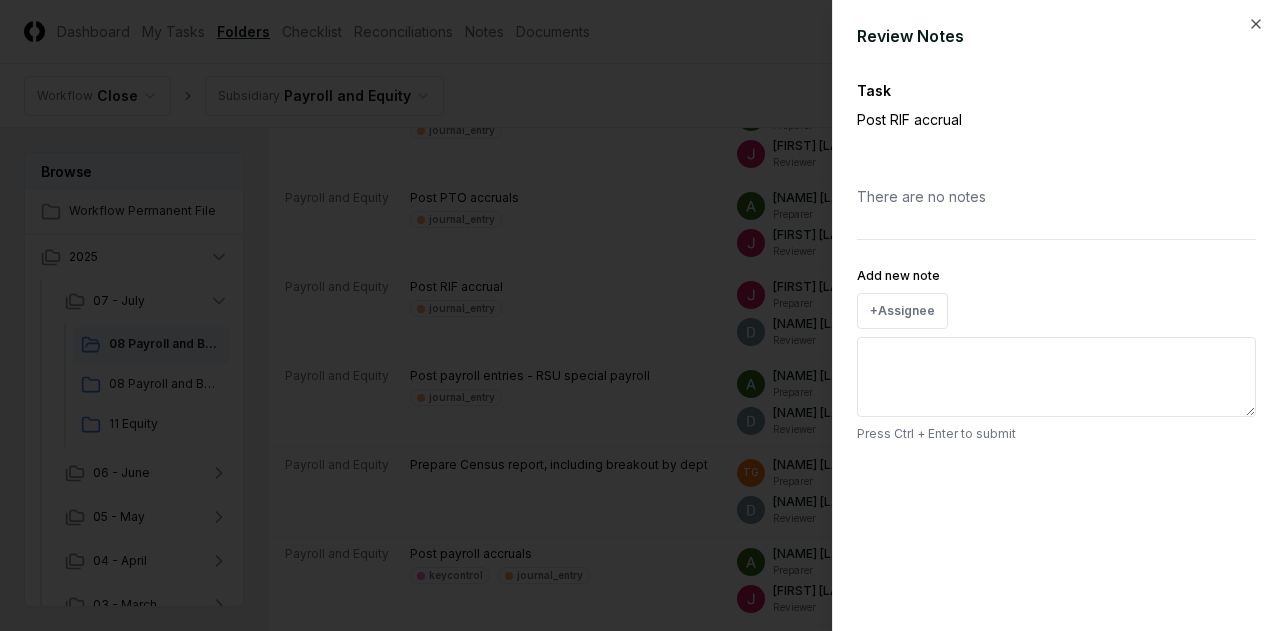 click on "Add new note" at bounding box center [1056, 377] 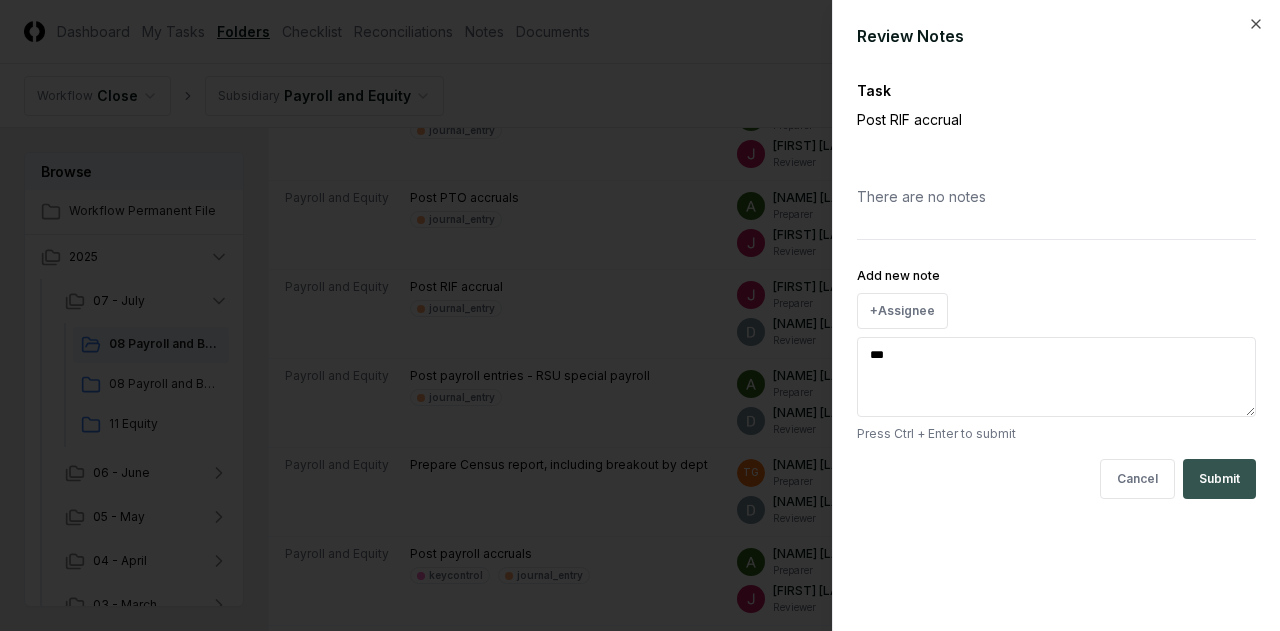 type on "***" 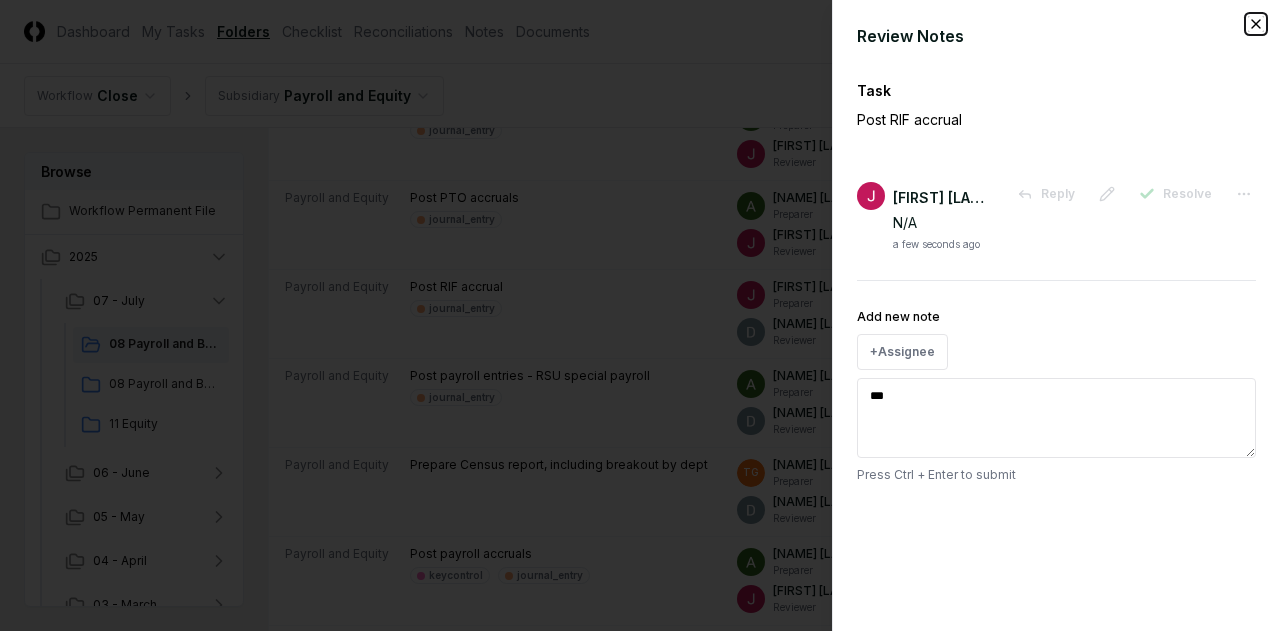 click 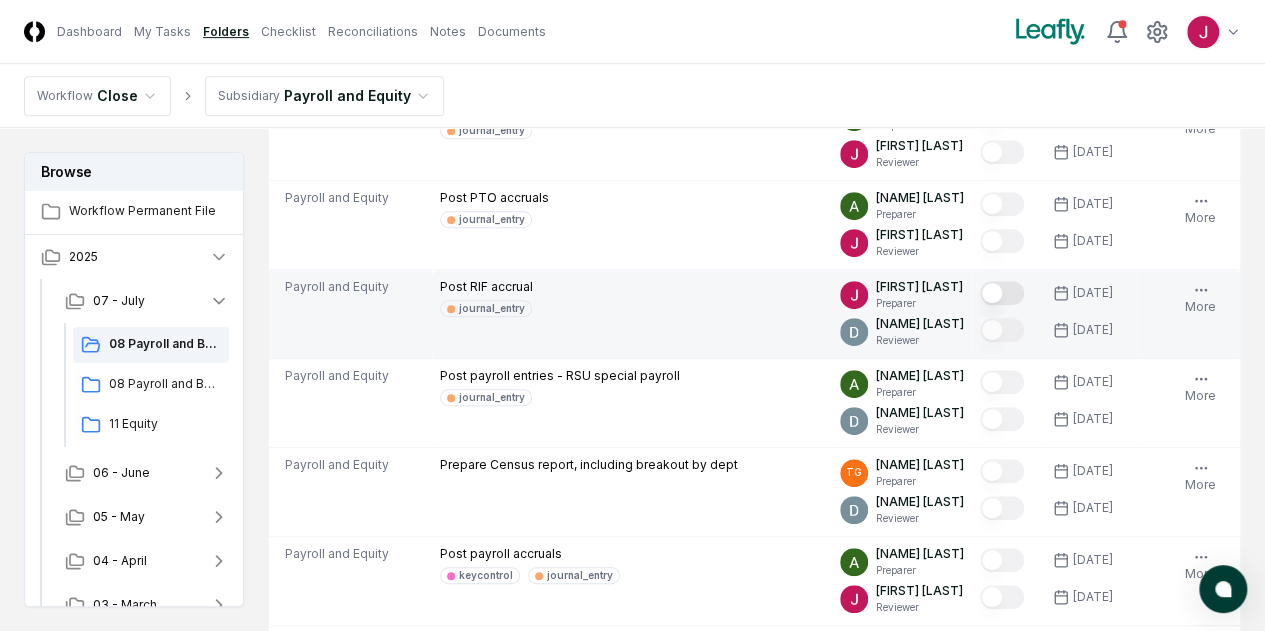 click at bounding box center (1002, 293) 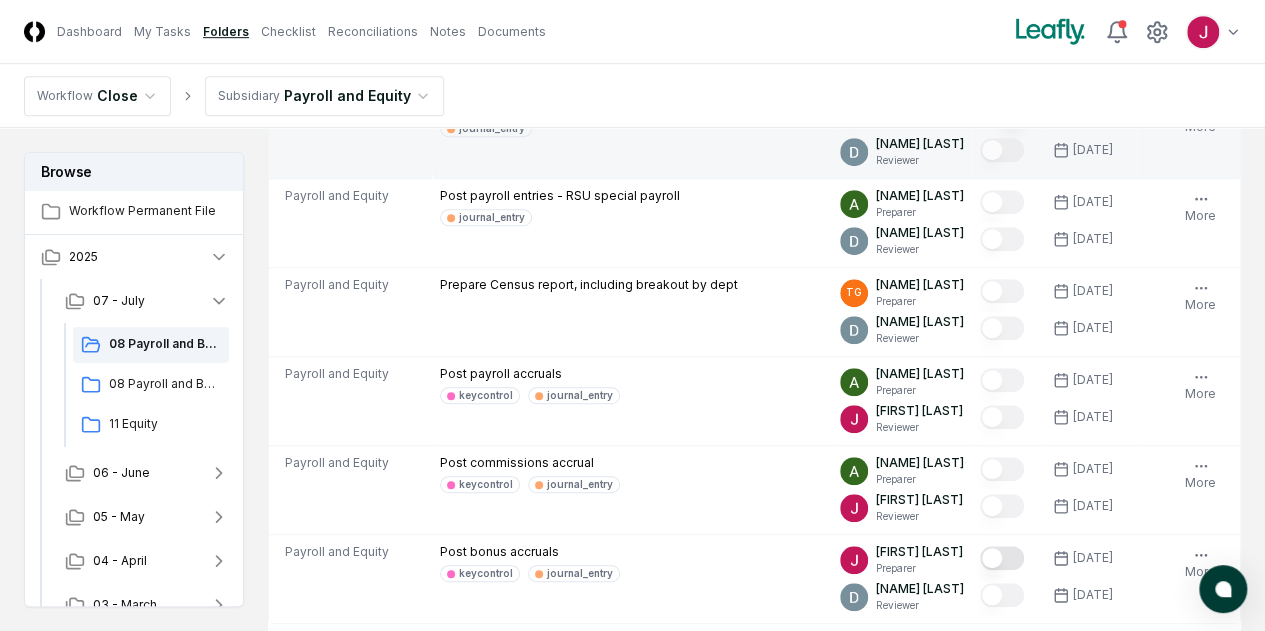 scroll, scrollTop: 500, scrollLeft: 0, axis: vertical 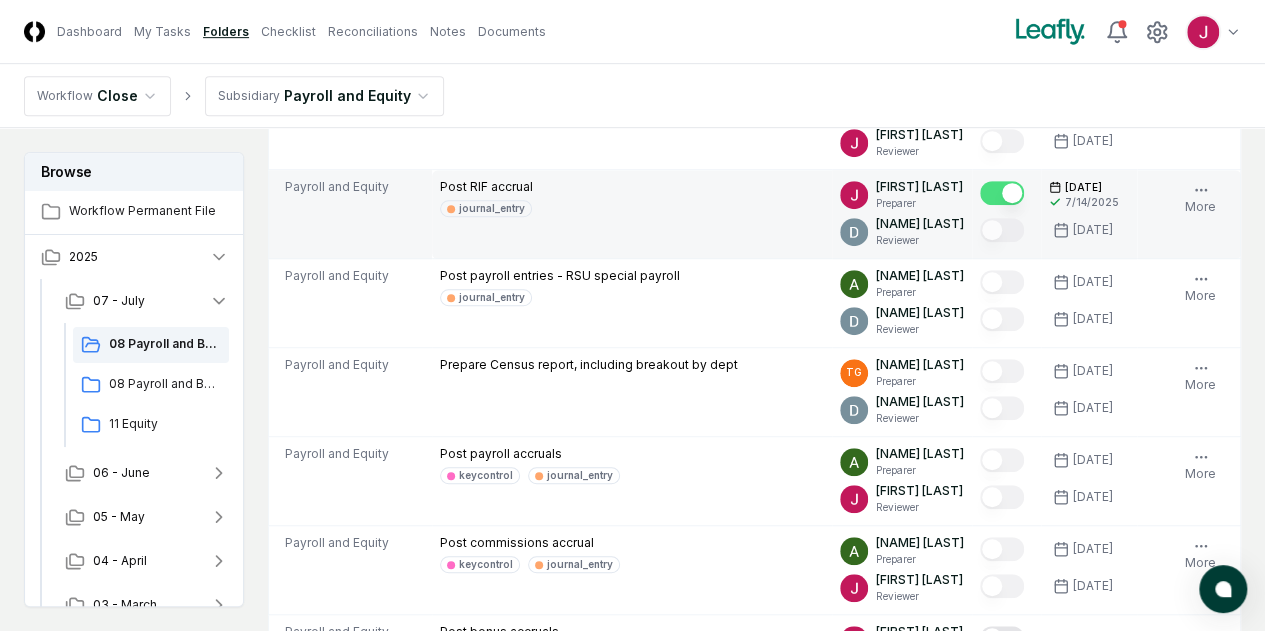 click 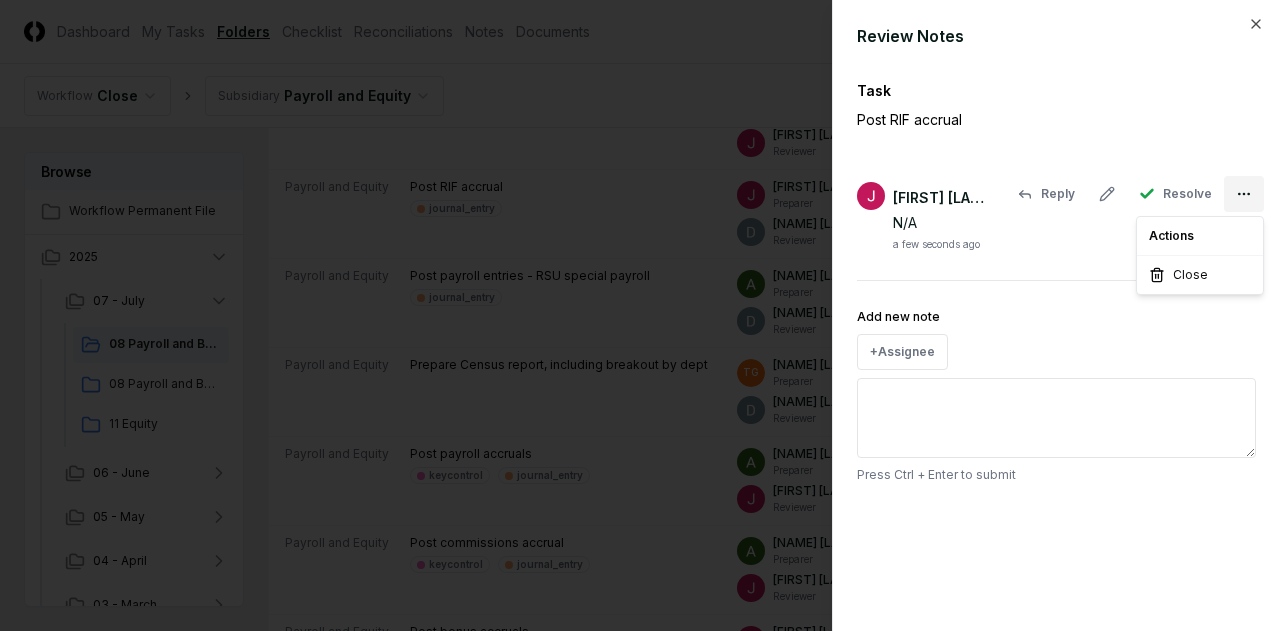 click on "CloseCore Dashboard My Tasks Folders Checklist Reconciliations Notes Documents Toggle navigation menu Toggle user menu Workflow Close Subsidiary Payroll and Equity Browse Workflow Permanent File [DATE] - July 08 Payroll and Benefits 08 Payroll and Benefits CAN 11 Equity 06 - June 05 - May 04 - April 03 - March 02 - February 01 - January 2024 Change Folder Cancel Reassign July [YEAR]: 08 Payroll and Benefits View on Dropbox Checklist 9 / 9 New Task My Items My Open Items Ready for My Review Due Today Late Has Notes Has Reminders Has Documents Blocked Unblocked Clear Filter Subsidiary Description Assignee Sign-Off Due Actions Payroll and Equity Post payroll entries - Holdings keycontrol journal_entry [NAME] [LAST] Preparer [NAME] [LAST] Reviewer [DATE] [DATE] Follow Notes Upload Reminder Duplicate Edit Task More Payroll and Equity Post employee benefits payable journal_entry [NAME] [LAST] Preparer [NAME] [LAST] Reviewer [DATE] [DATE] Order Follow Notes Upload Reminder Duplicate Edit Task 1" at bounding box center (632, 1036) 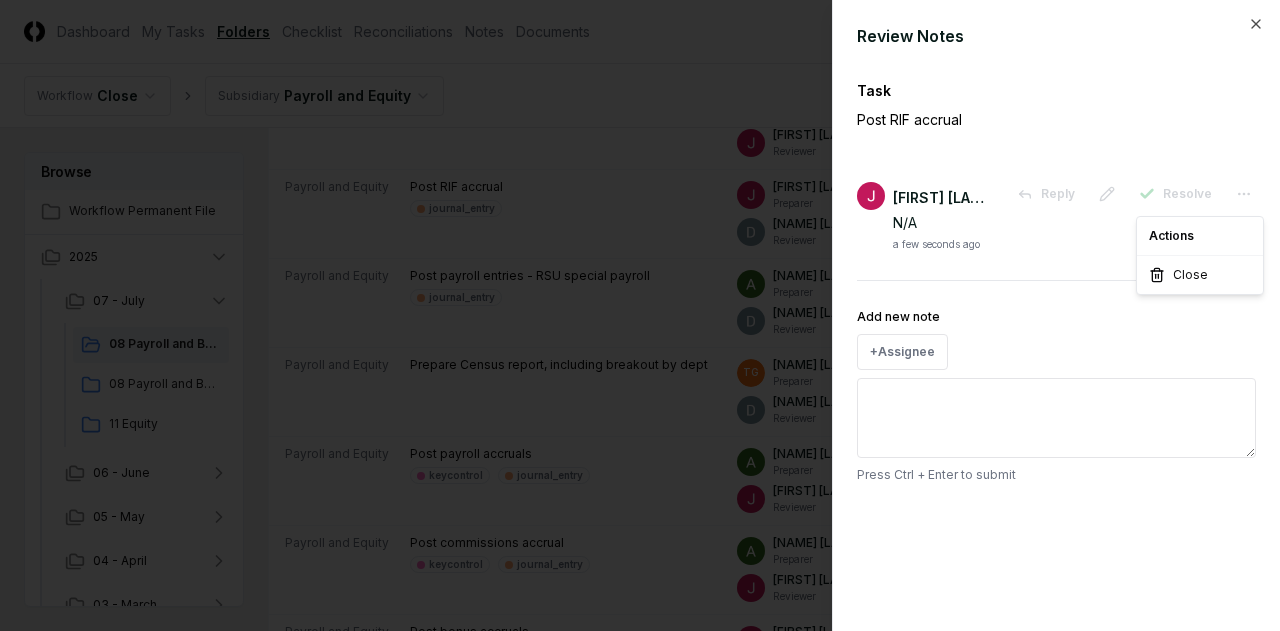 click at bounding box center [640, 315] 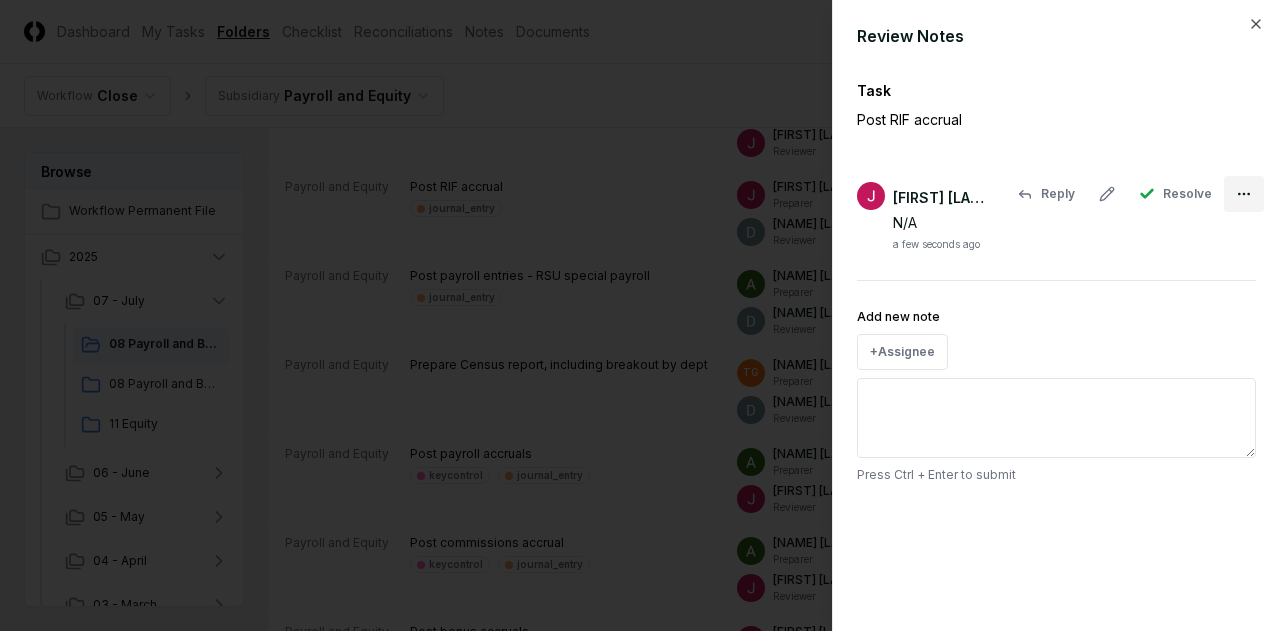 click on "CloseCore Dashboard My Tasks Folders Checklist Reconciliations Notes Documents Toggle navigation menu Toggle user menu Workflow Close Subsidiary Payroll and Equity Browse Workflow Permanent File [DATE] - July 08 Payroll and Benefits 08 Payroll and Benefits CAN 11 Equity 06 - June 05 - May 04 - April 03 - March 02 - February 01 - January 2024 Change Folder Cancel Reassign July [YEAR]: 08 Payroll and Benefits View on Dropbox Checklist 9 / 9 New Task My Items My Open Items Ready for My Review Due Today Late Has Notes Has Reminders Has Documents Blocked Unblocked Clear Filter Subsidiary Description Assignee Sign-Off Due Actions Payroll and Equity Post payroll entries - Holdings keycontrol journal_entry [NAME] [LAST] Preparer [NAME] [LAST] Reviewer [DATE] [DATE] Follow Notes Upload Reminder Duplicate Edit Task More Payroll and Equity Post employee benefits payable journal_entry [NAME] [LAST] Preparer [NAME] [LAST] Reviewer [DATE] [DATE] Order Follow Notes Upload Reminder Duplicate Edit Task 1" at bounding box center (632, 1036) 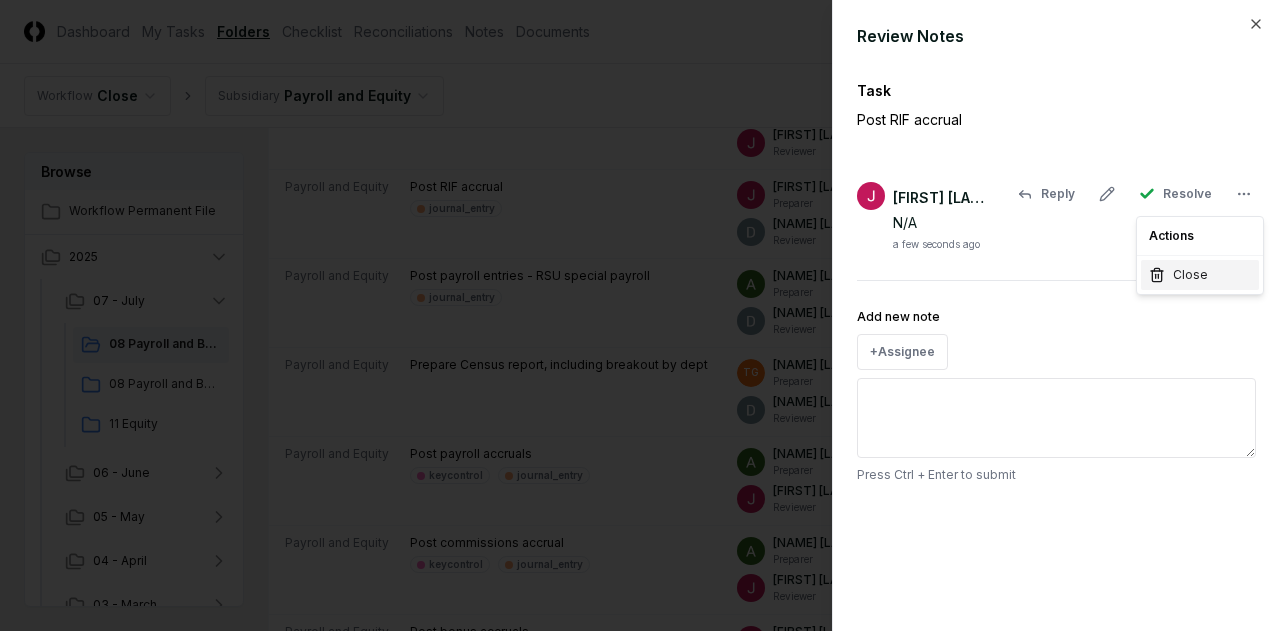 click 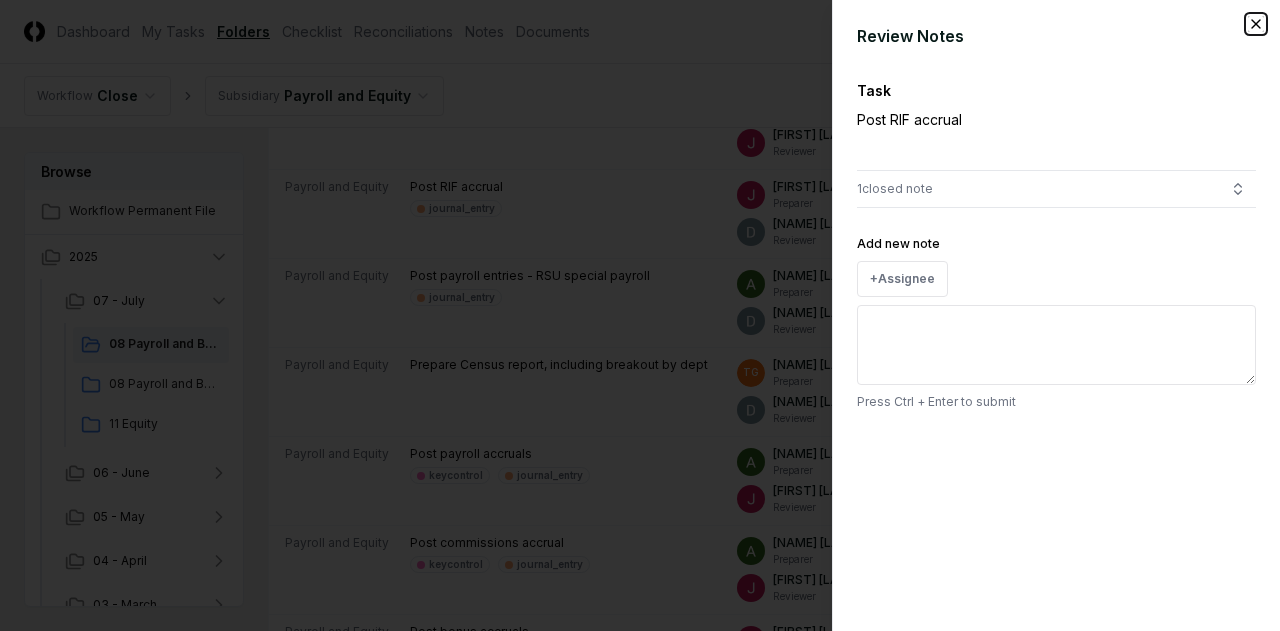click 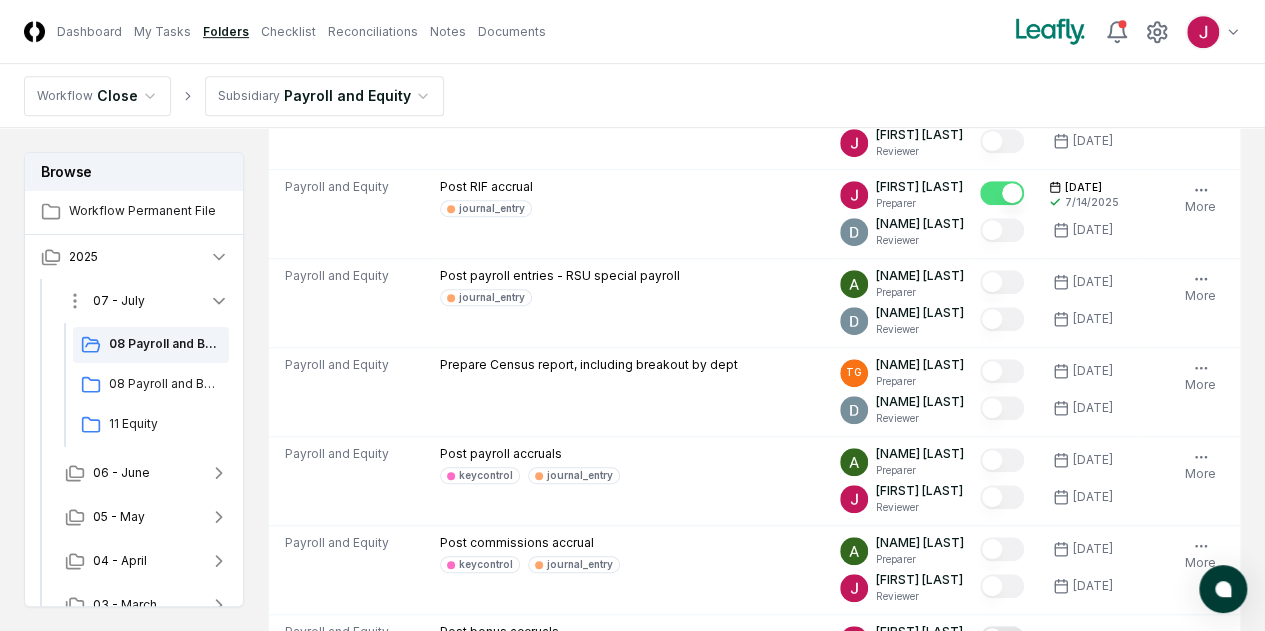 click 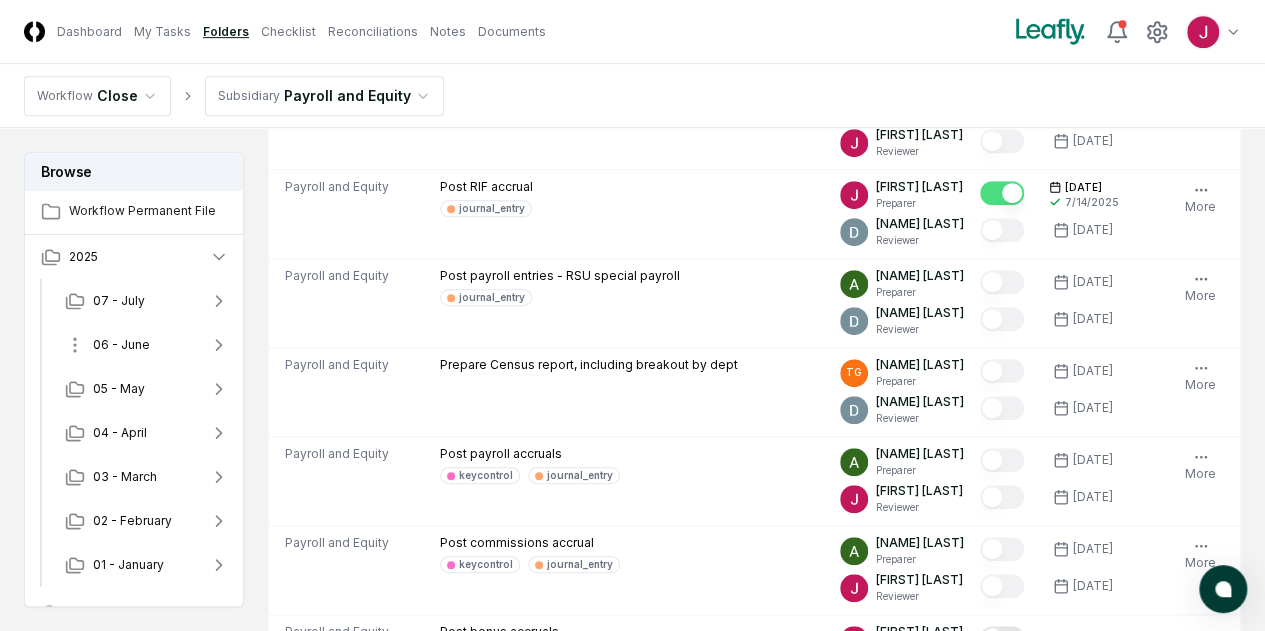 click on "06 - June" at bounding box center (121, 345) 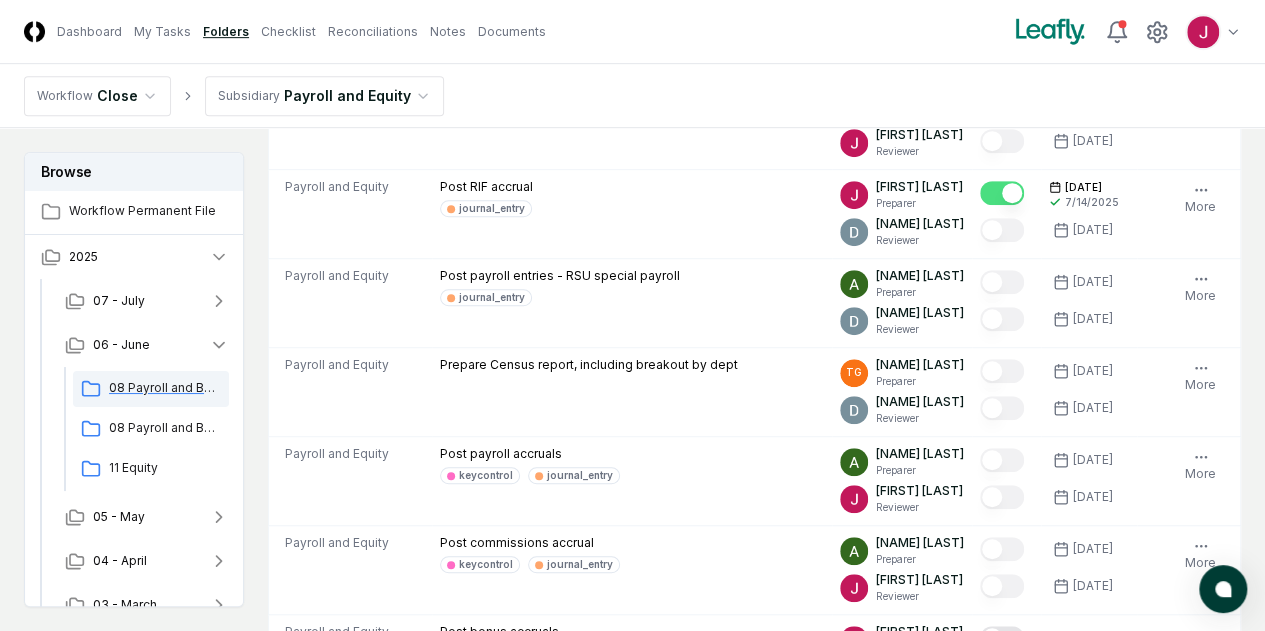 click on "08 Payroll and Benefits" at bounding box center [165, 388] 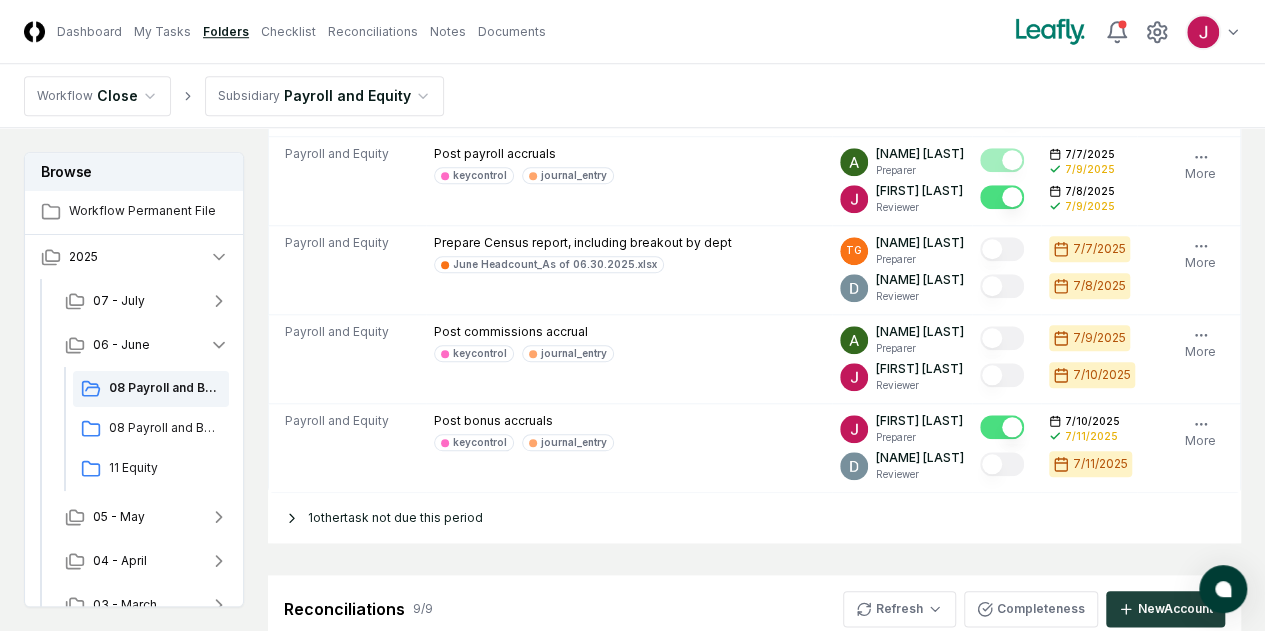 scroll, scrollTop: 900, scrollLeft: 0, axis: vertical 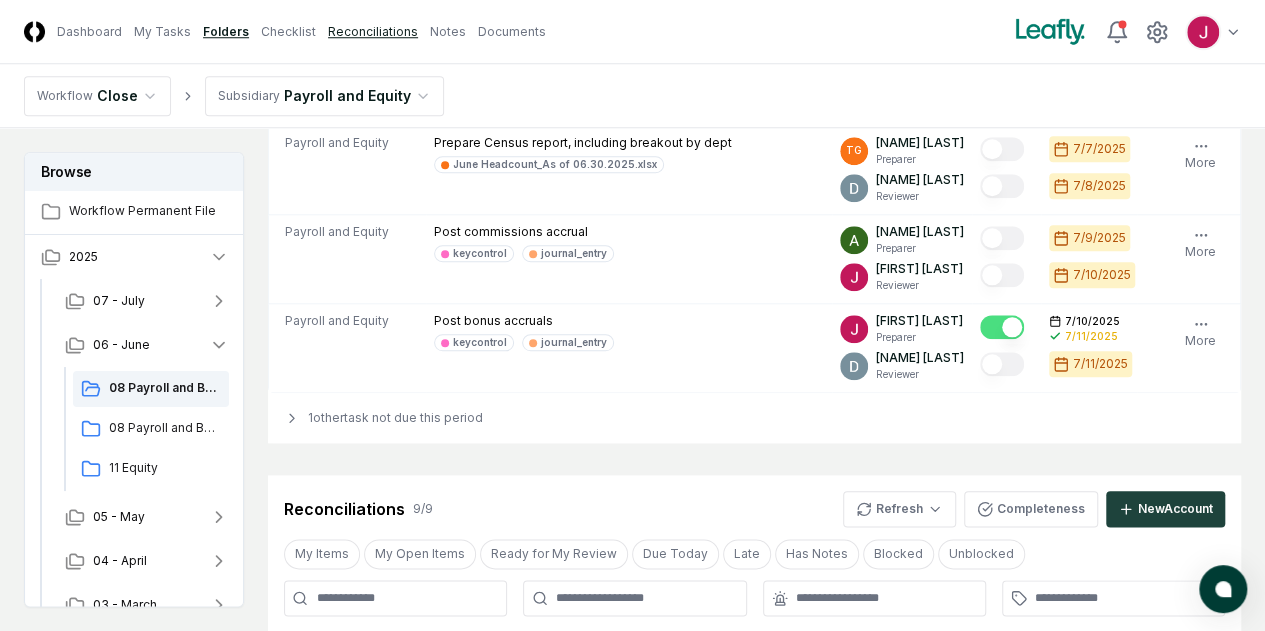 click on "Reconciliations" at bounding box center [373, 32] 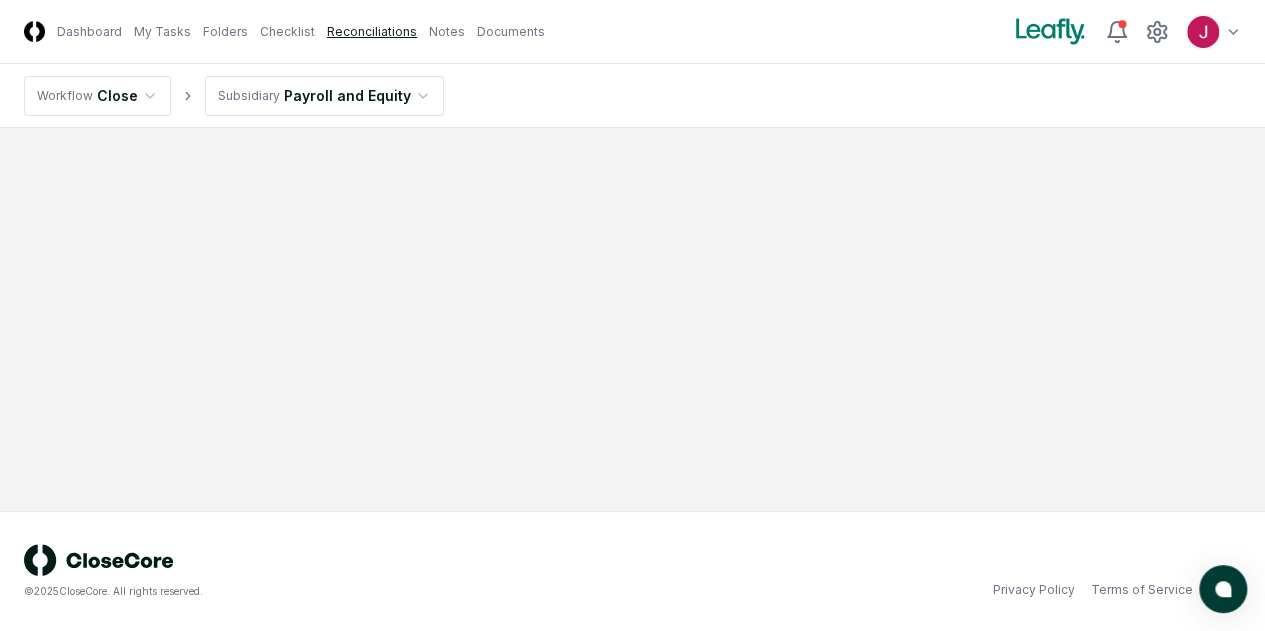 scroll, scrollTop: 0, scrollLeft: 0, axis: both 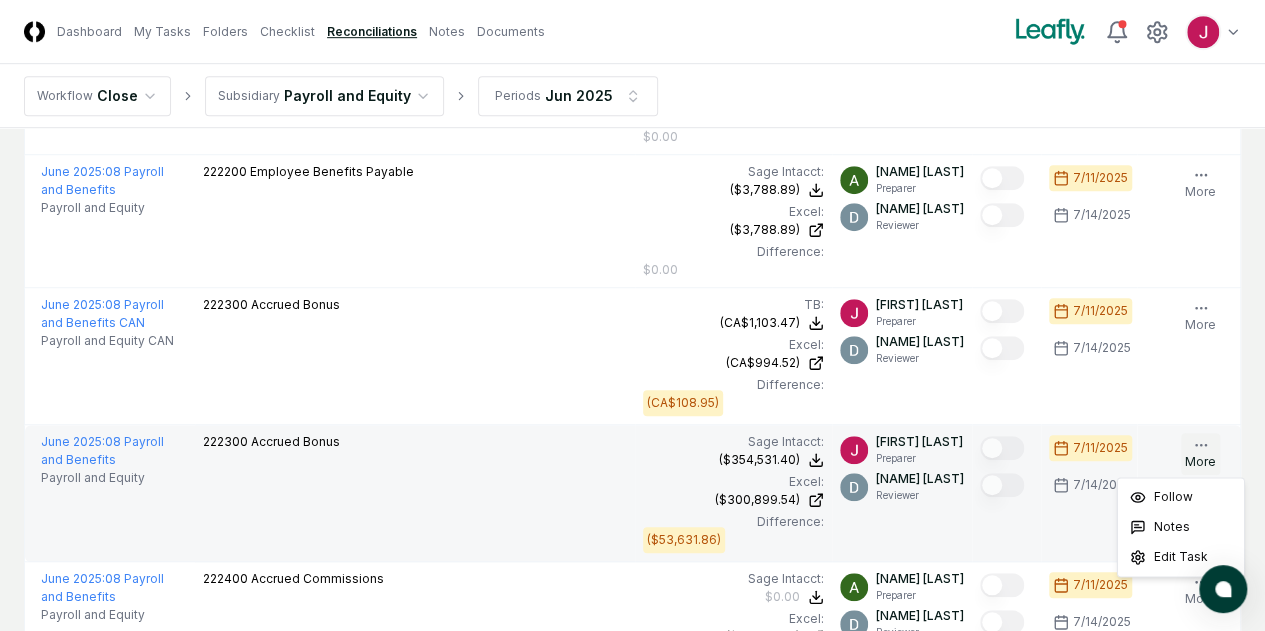 click 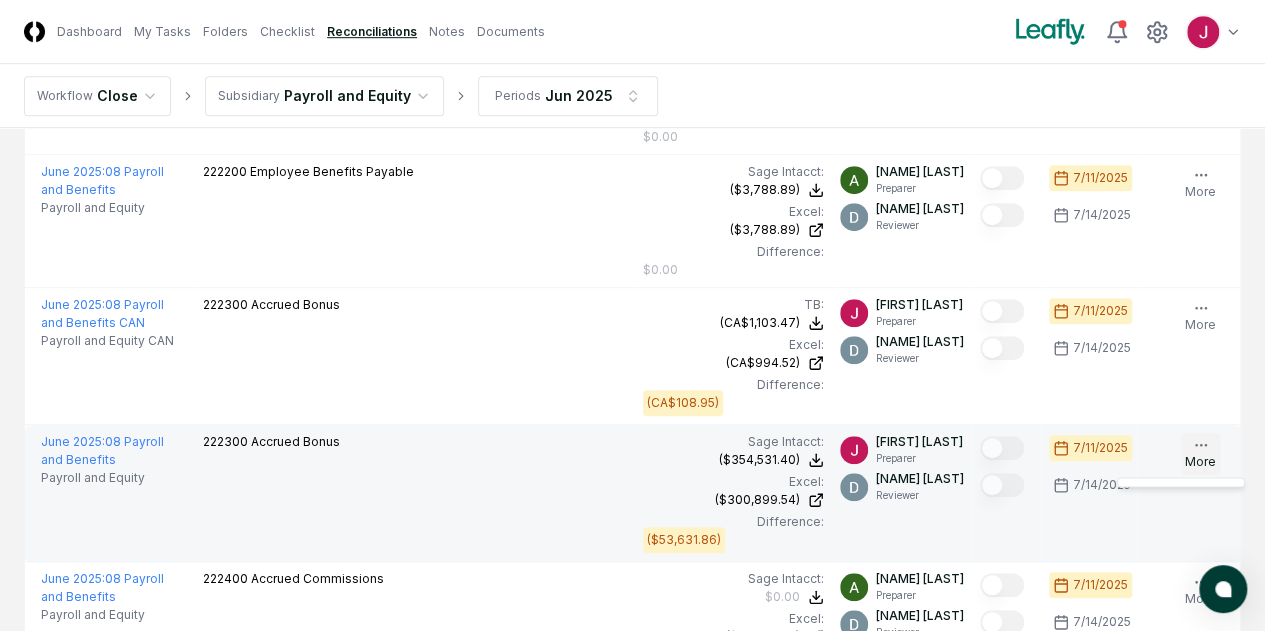 click 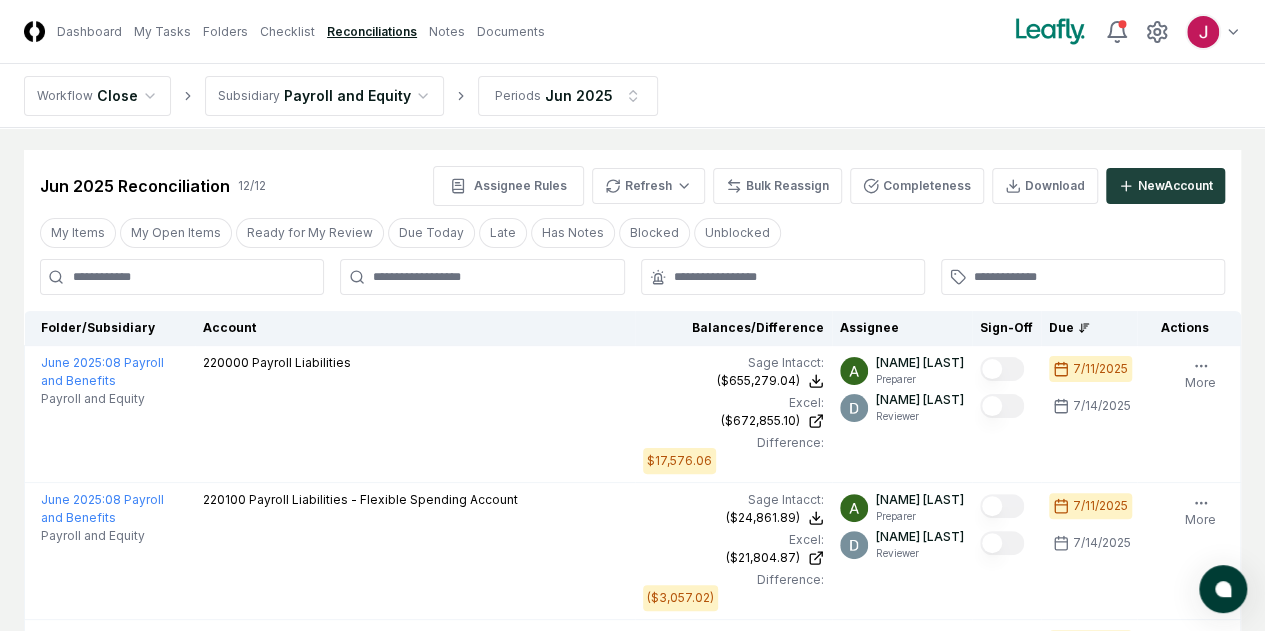 scroll, scrollTop: 0, scrollLeft: 0, axis: both 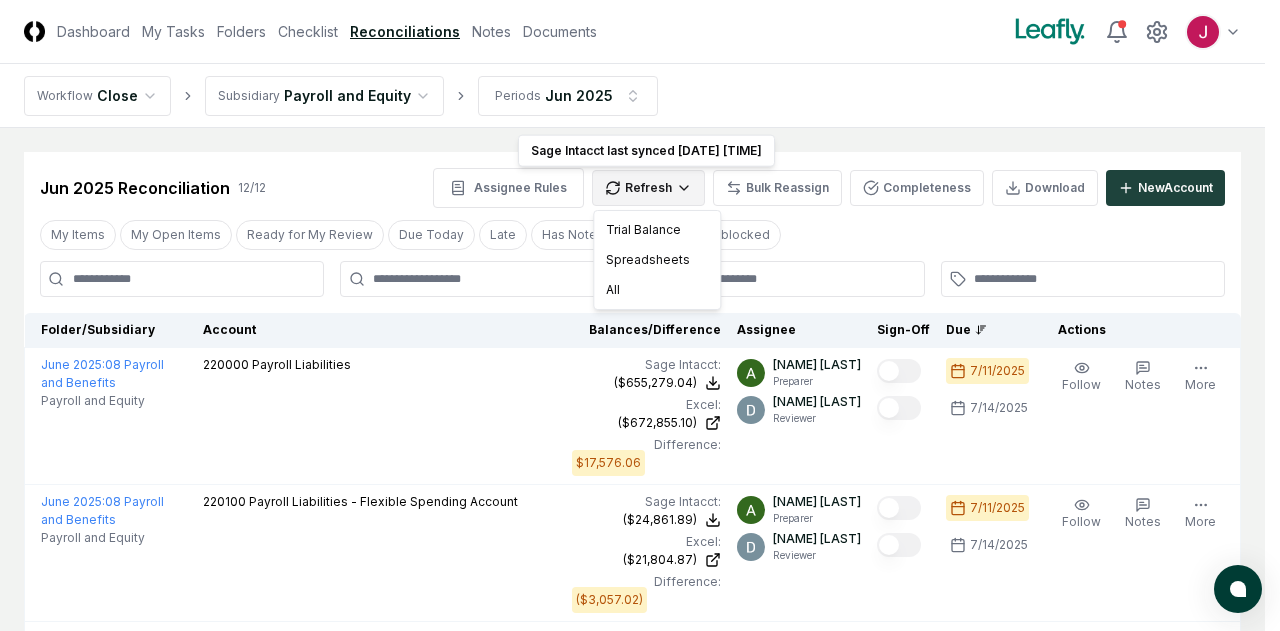click on "CloseCore Dashboard My Tasks Folders Checklist Reconciliations Notes Documents Toggle navigation menu Toggle user menu Workflow Close Subsidiary Payroll and Equity Periods Jun [YEAR] Cancel Reassign Jun [YEAR] Reconciliation 12 / 12 Assignee Rules Refresh Sage Intacct last synced [DATE] [TIME] Sage Intacct last synced [DATE] [TIME] Bulk Reassign Completeness Download New Account My Items My Open Items Ready for My Review Due Today Late Has Notes Blocked Unblocked Clear Filter Folder/Subsidiary Account Balances/Difference Per Sage Intacct Per Excel Difference Assignee Sign-Off Due Actions June [YEAR] : 08 Payroll and Benefits Payroll and Equity [NUMBER] Payroll Liabilities Sage Intacct : ([CURRENCY][NUMBER]) Excel: ([CURRENCY][NUMBER]) Difference: [CURRENCY][NUMBER] ([CURRENCY][NUMBER]) ([CURRENCY][NUMBER]) [CURRENCY][NUMBER] [NAME] [LAST] Preparer [NAME] [LAST] Reviewer [DATE] [DATE] Follow Notes Edit Task More June [YEAR] : 08 Payroll and Benefits Payroll and Equity [NUMBER] Payroll Liabilities - Flexible Spending Account : Excel:" at bounding box center [640, 1056] 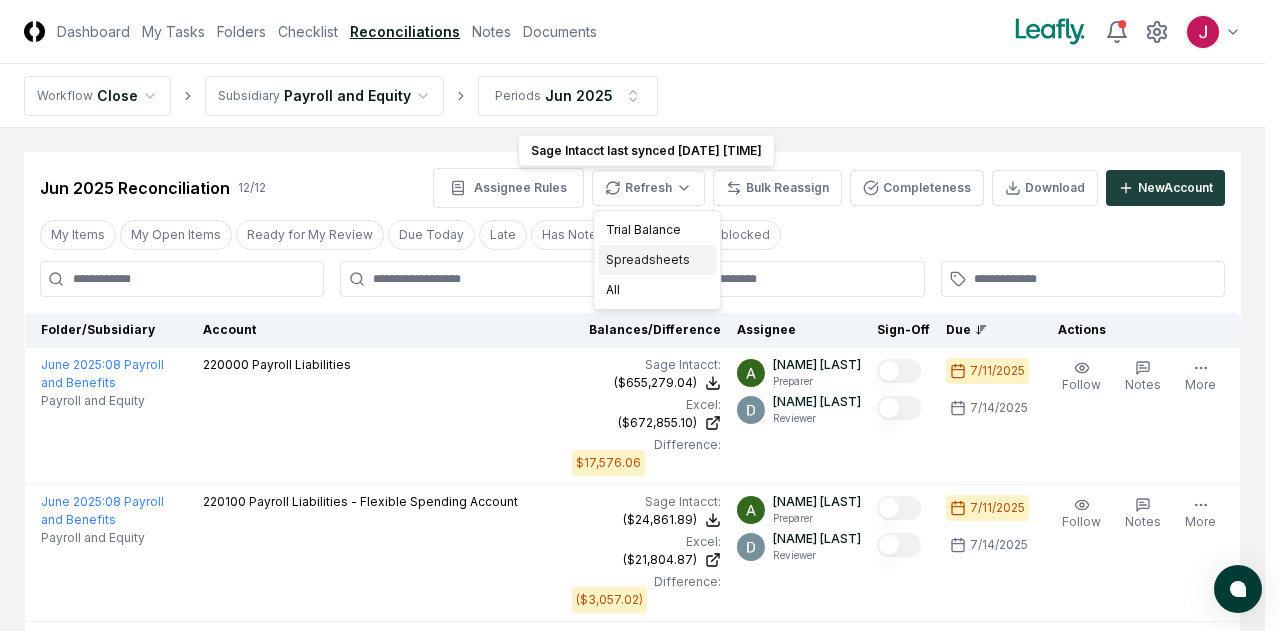 click on "Spreadsheets" at bounding box center (657, 260) 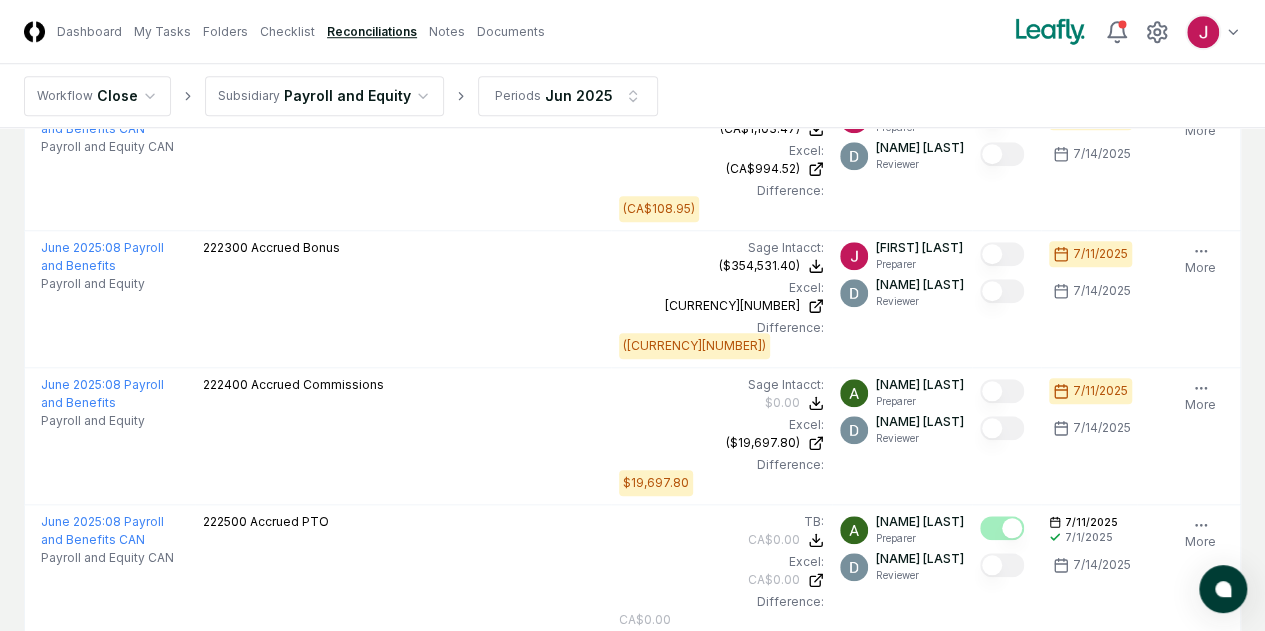scroll, scrollTop: 676, scrollLeft: 0, axis: vertical 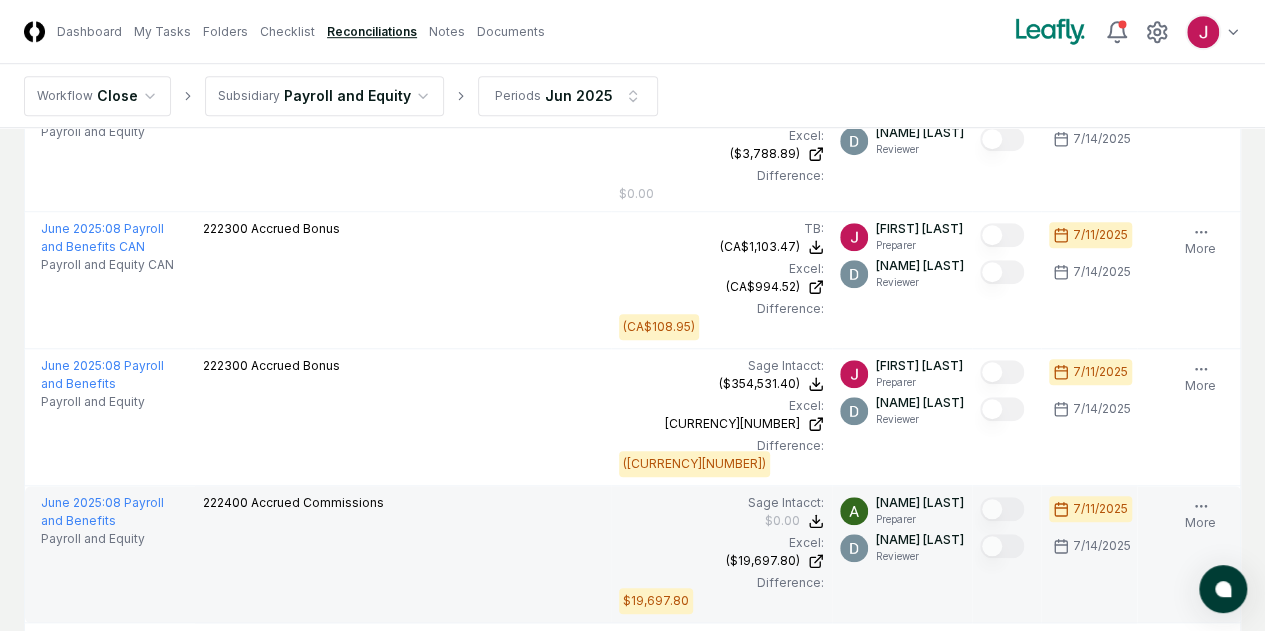 click on "[DATE] [DATE]" at bounding box center (1089, 554) 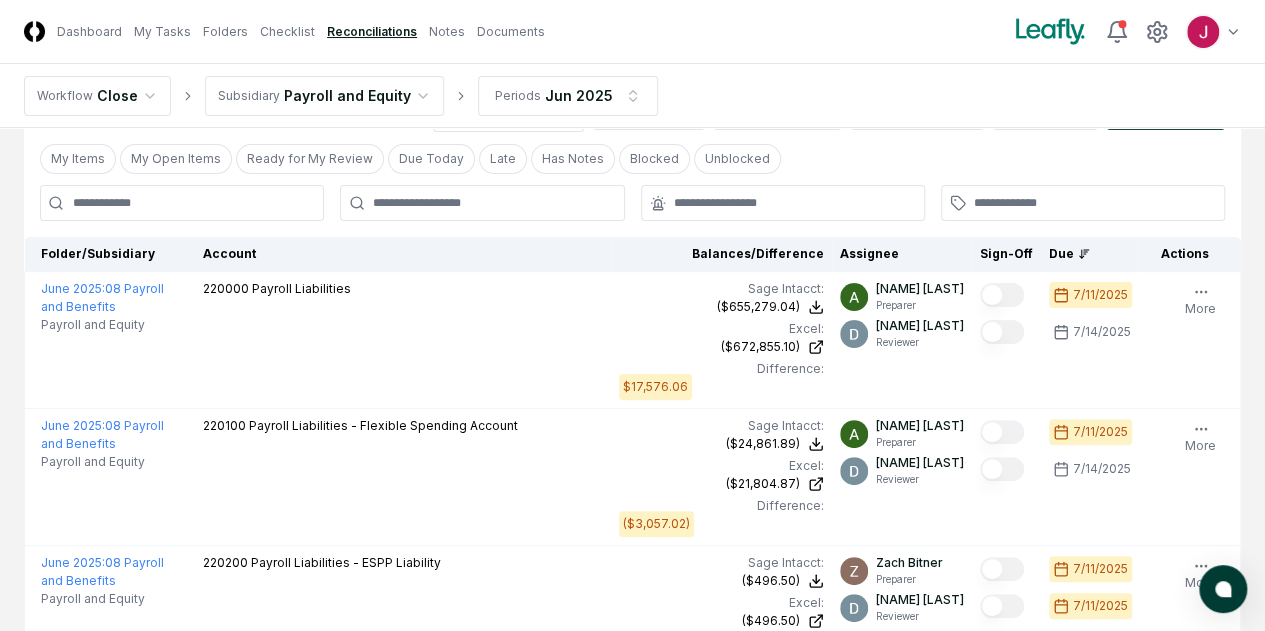 scroll, scrollTop: 0, scrollLeft: 0, axis: both 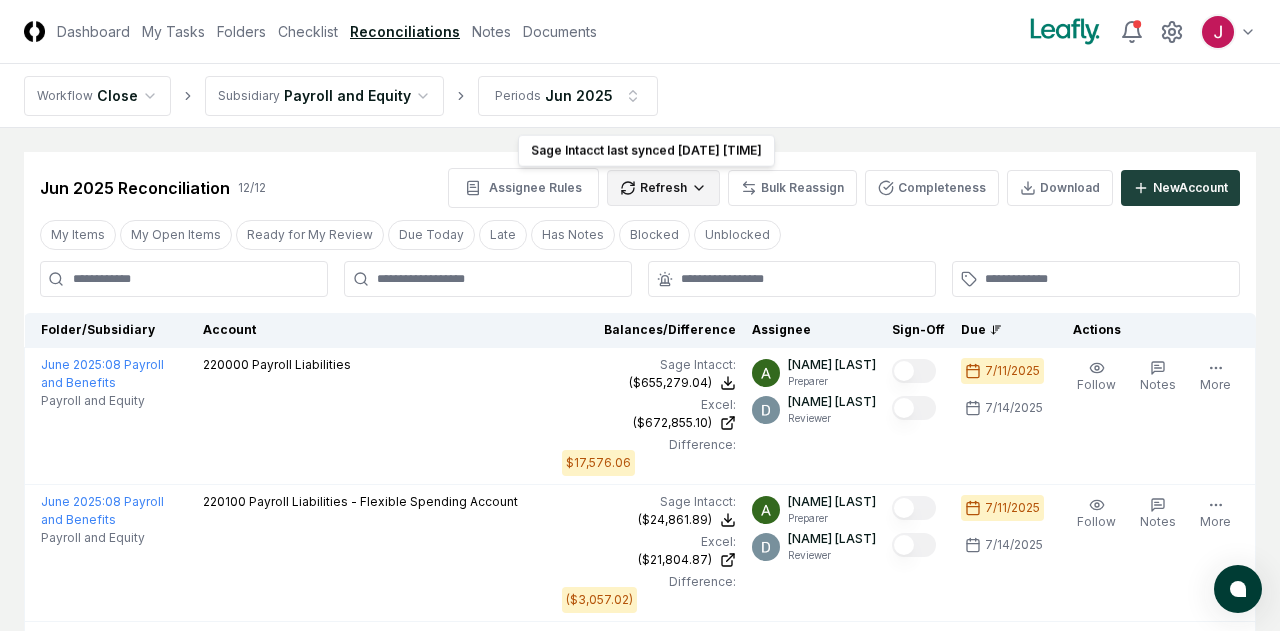click on "CloseCore Dashboard My Tasks Folders Checklist Reconciliations Notes Documents Toggle navigation menu Toggle user menu Workflow Close Subsidiary Payroll and Equity Periods Jun [YEAR] Cancel Reassign Jun [YEAR] Reconciliation 12 / 12 Assignee Rules Refresh Sage Intacct last synced [DATE] [TIME] Sage Intacct last synced [DATE] [TIME] Bulk Reassign Completeness Download New Account My Items My Open Items Ready for My Review Due Today Late Has Notes Blocked Unblocked Clear Filter Folder/Subsidiary Account Balances/Difference Per Sage Intacct Per Excel Difference Assignee Sign-Off Due Actions June [YEAR] : 08 Payroll and Benefits Payroll and Equity [NUMBER] Payroll Liabilities Sage Intacct : ([CURRENCY][NUMBER]) Excel: ([CURRENCY][NUMBER]) Difference: [CURRENCY][NUMBER] ([CURRENCY][NUMBER]) ([CURRENCY][NUMBER]) [CURRENCY][NUMBER] [NAME] [LAST] Preparer [NAME] [LAST] Reviewer [DATE] [DATE] Follow Notes Edit Task More June [YEAR] : 08 Payroll and Benefits Payroll and Equity [NUMBER] Payroll Liabilities - Flexible Spending Account : Excel:" at bounding box center [640, 1056] 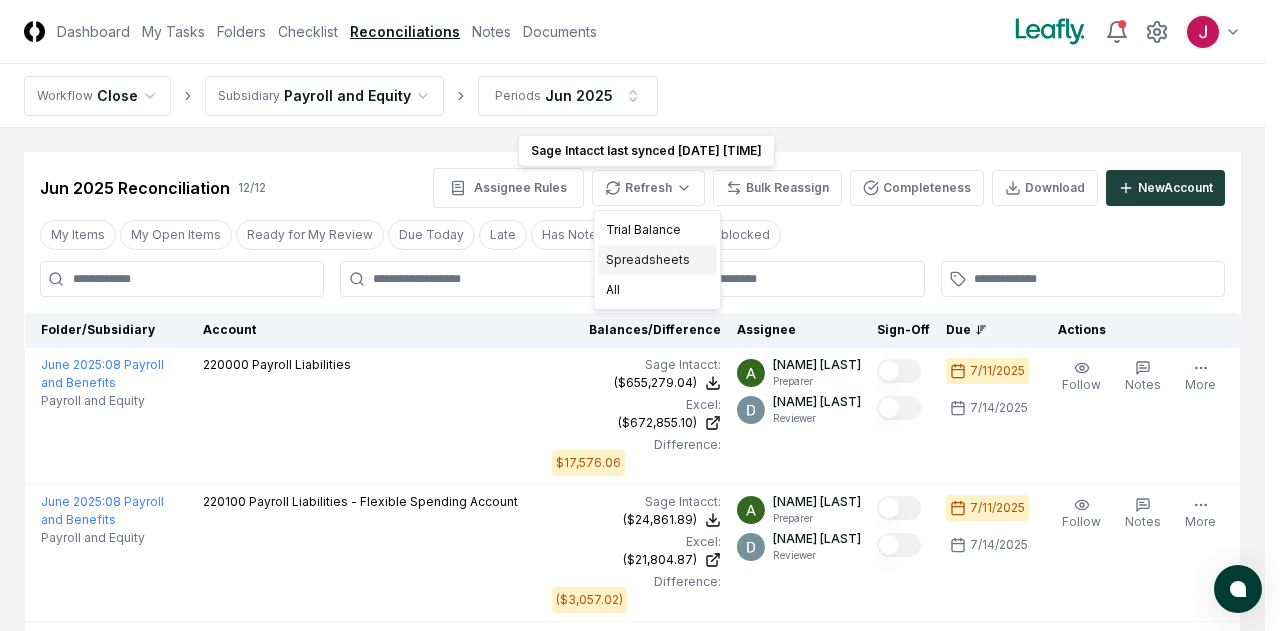 click on "Spreadsheets" at bounding box center [657, 260] 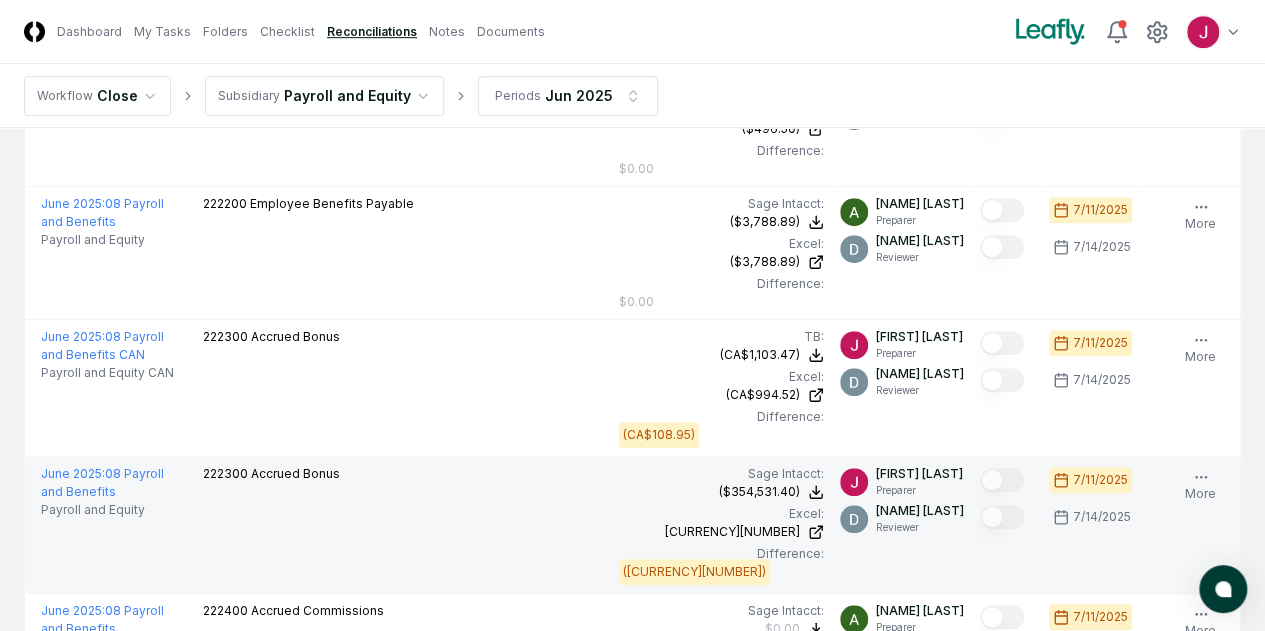 scroll, scrollTop: 600, scrollLeft: 0, axis: vertical 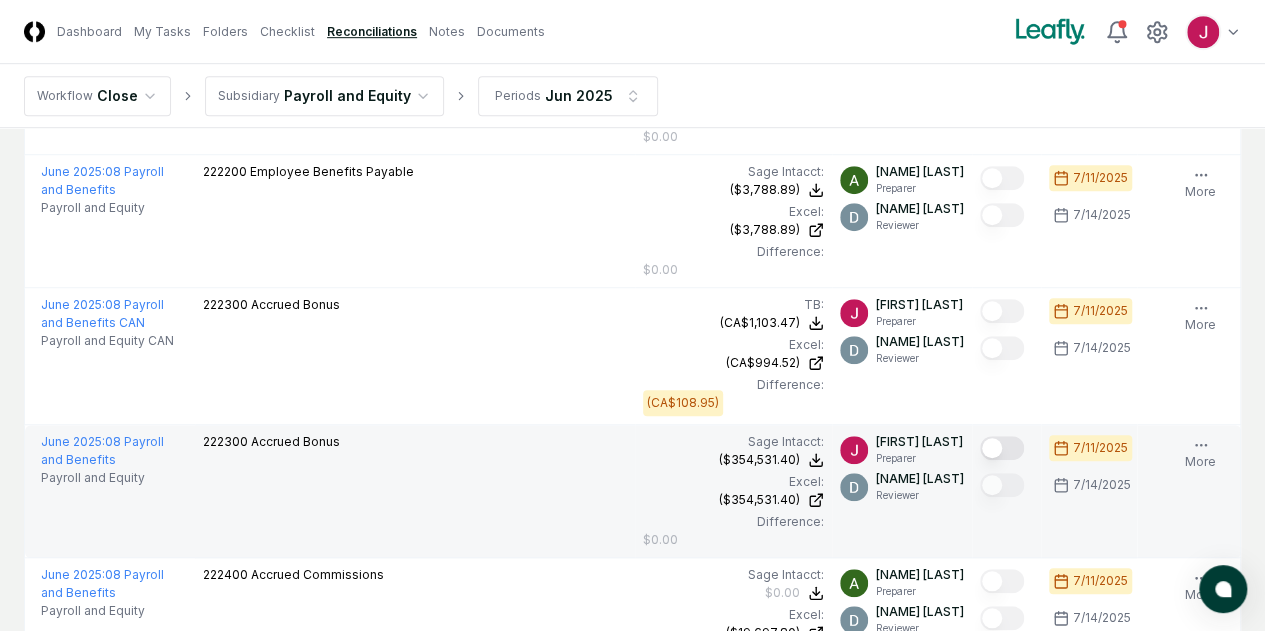 click at bounding box center [1002, 448] 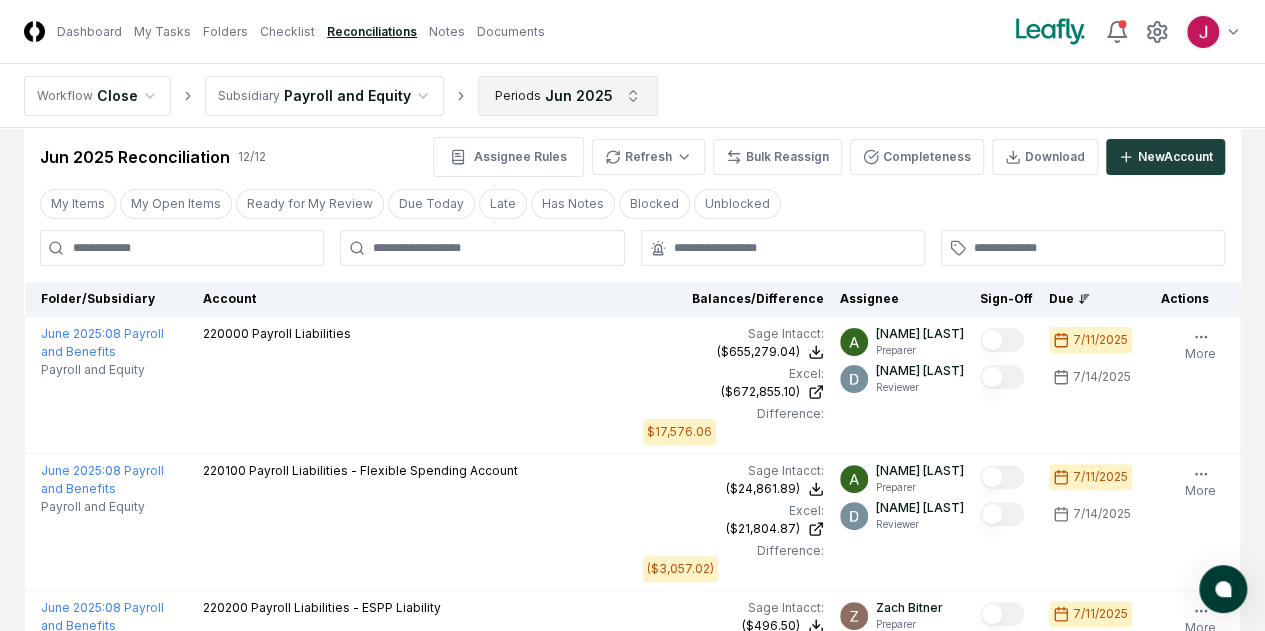 scroll, scrollTop: 0, scrollLeft: 0, axis: both 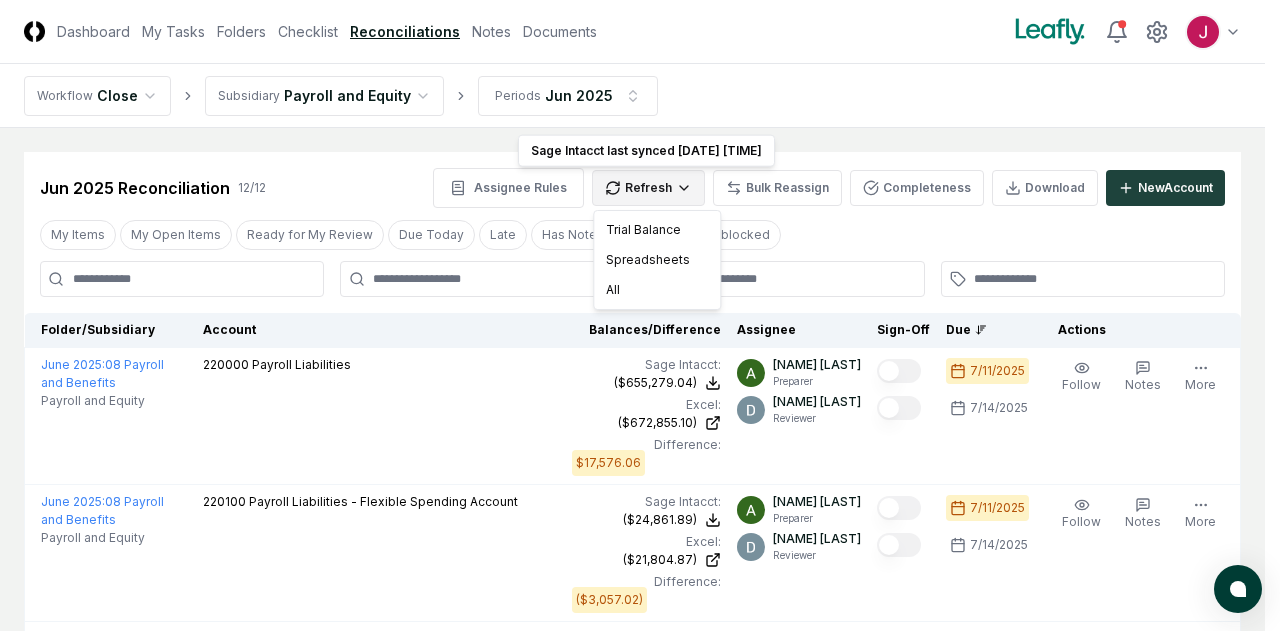 click on "CloseCore Dashboard My Tasks Folders Checklist Reconciliations Notes Documents Toggle navigation menu Toggle user menu Workflow Close Subsidiary Payroll and Equity Periods Jun [YEAR] Cancel Reassign Jun [YEAR] Reconciliation 12 / 12 Assignee Rules Refresh Sage Intacct last synced [DATE] [TIME] Sage Intacct last synced [DATE] [TIME] Bulk Reassign Completeness Download New Account My Items My Open Items Ready for My Review Due Today Late Has Notes Blocked Unblocked Clear Filter Folder/Subsidiary Account Balances/Difference Per Sage Intacct Per Excel Difference Assignee Sign-Off Due Actions June [YEAR] : 08 Payroll and Benefits Payroll and Equity [NUMBER] Payroll Liabilities Sage Intacct : ([CURRENCY][NUMBER]) Excel: ([CURRENCY][NUMBER]) Difference: [CURRENCY][NUMBER] ([CURRENCY][NUMBER]) ([CURRENCY][NUMBER]) [CURRENCY][NUMBER] [NAME] [LAST] Preparer [NAME] [LAST] Reviewer [DATE] [DATE] Follow Notes Edit Task More June [YEAR] : 08 Payroll and Benefits Payroll and Equity [NUMBER] Payroll Liabilities - Flexible Spending Account : Excel:" at bounding box center (640, 1054) 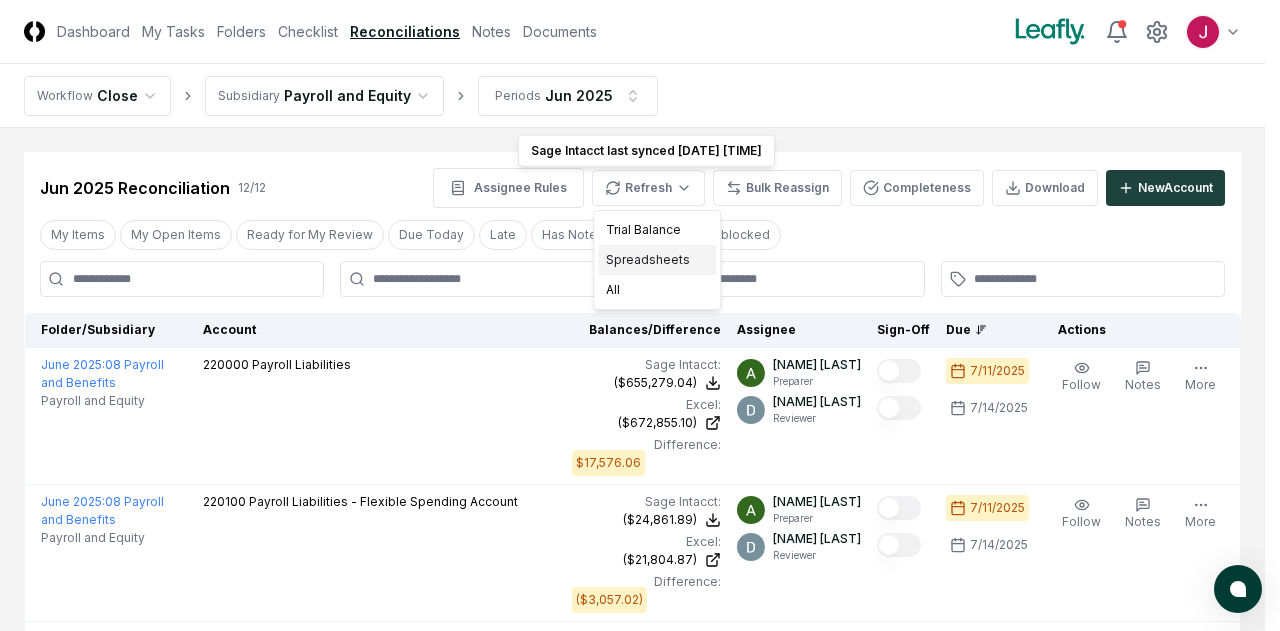 click on "Spreadsheets" at bounding box center [657, 260] 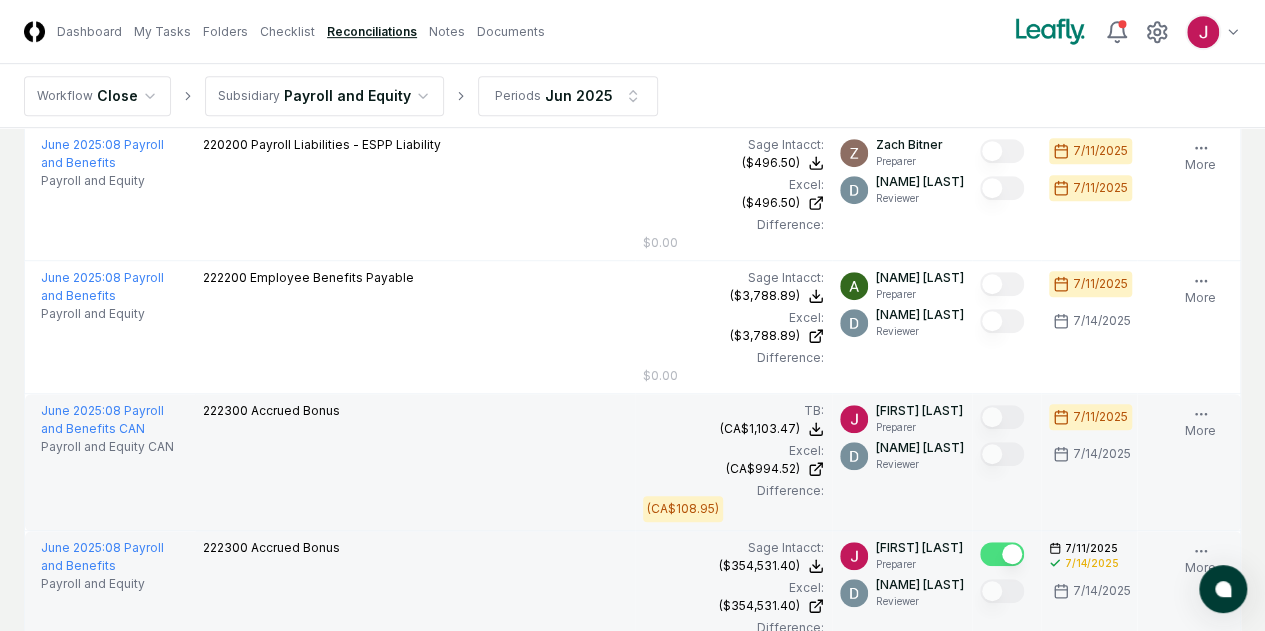 scroll, scrollTop: 500, scrollLeft: 0, axis: vertical 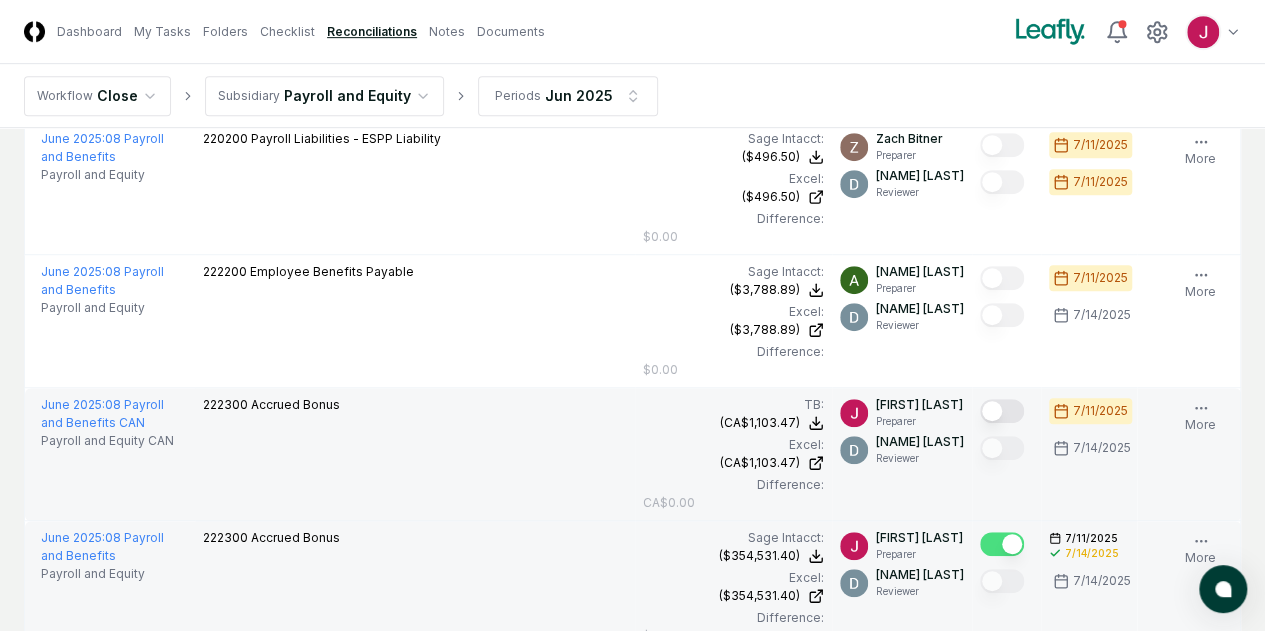 click at bounding box center (1002, 411) 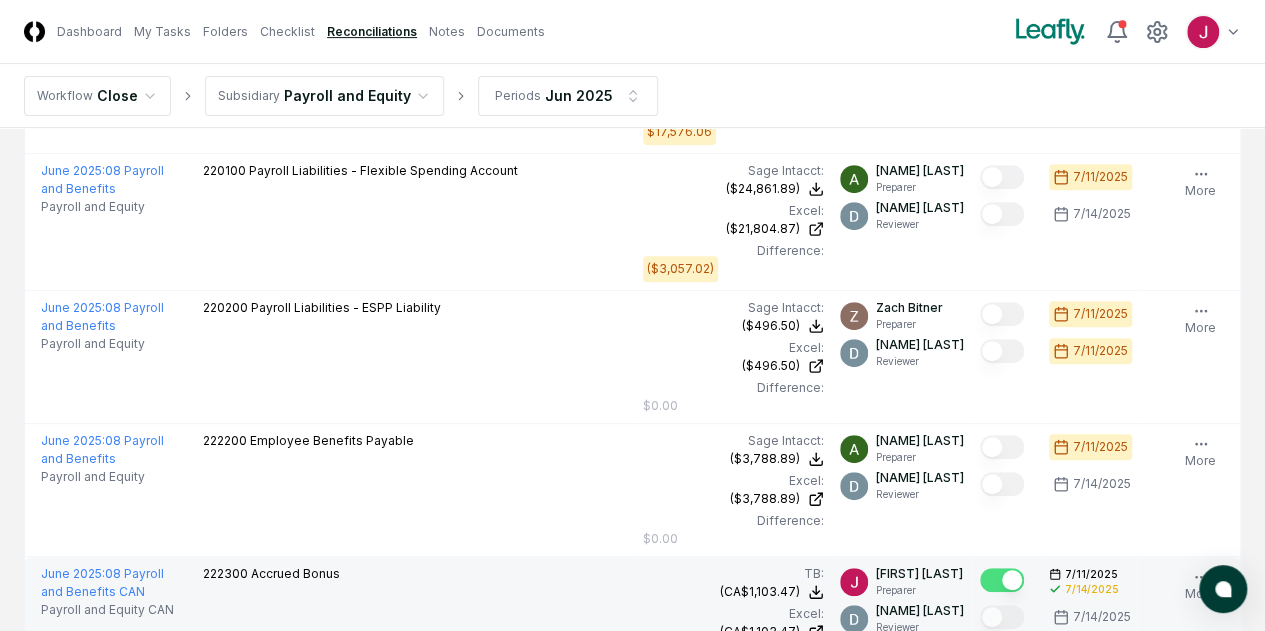scroll, scrollTop: 300, scrollLeft: 0, axis: vertical 